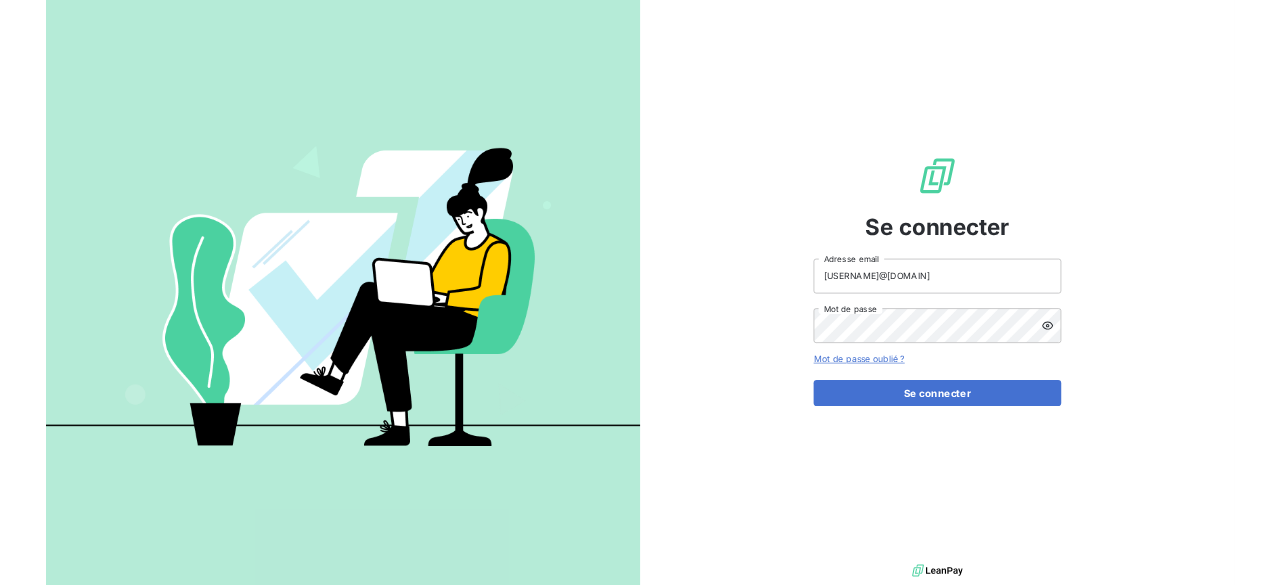 scroll, scrollTop: 0, scrollLeft: 0, axis: both 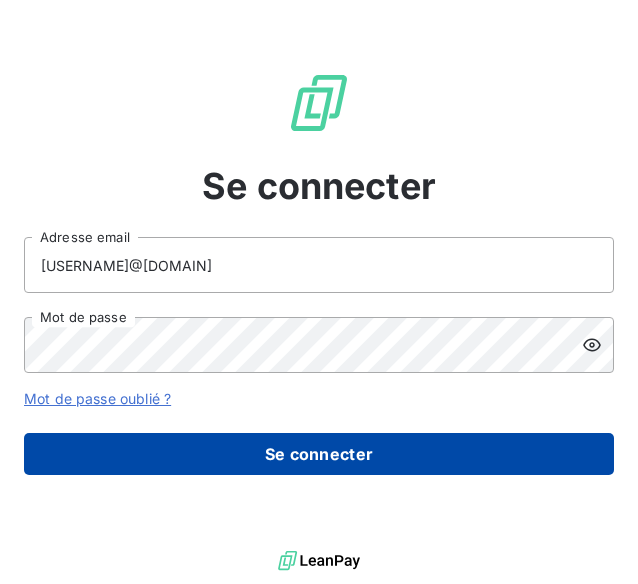 click on "Se connecter" at bounding box center (319, 454) 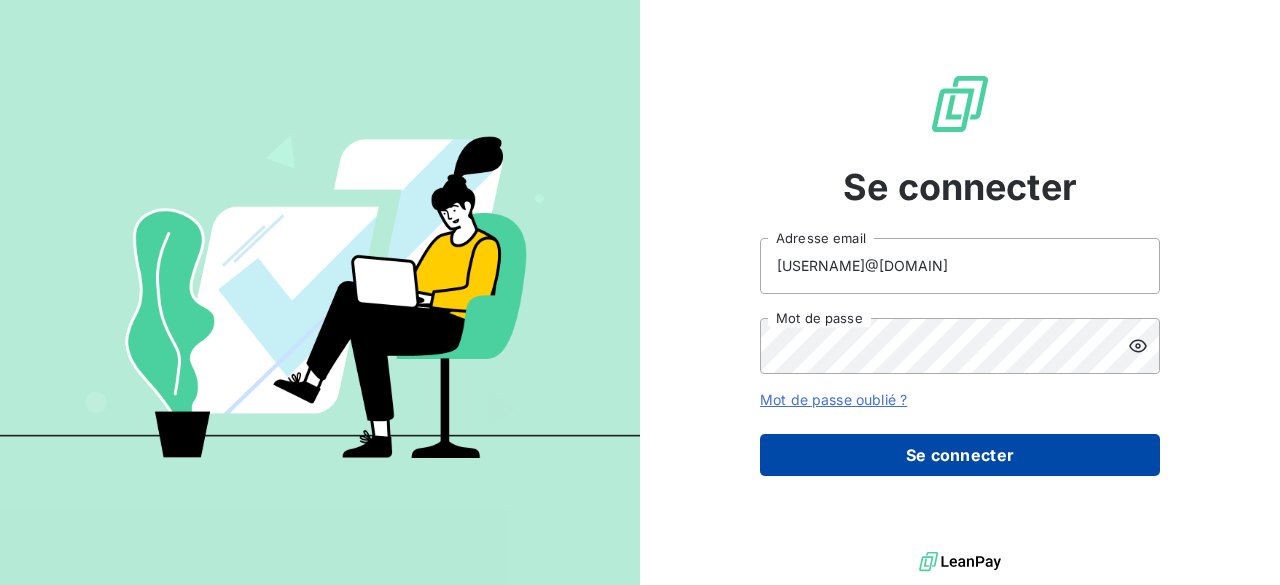 click on "Se connecter" at bounding box center [960, 455] 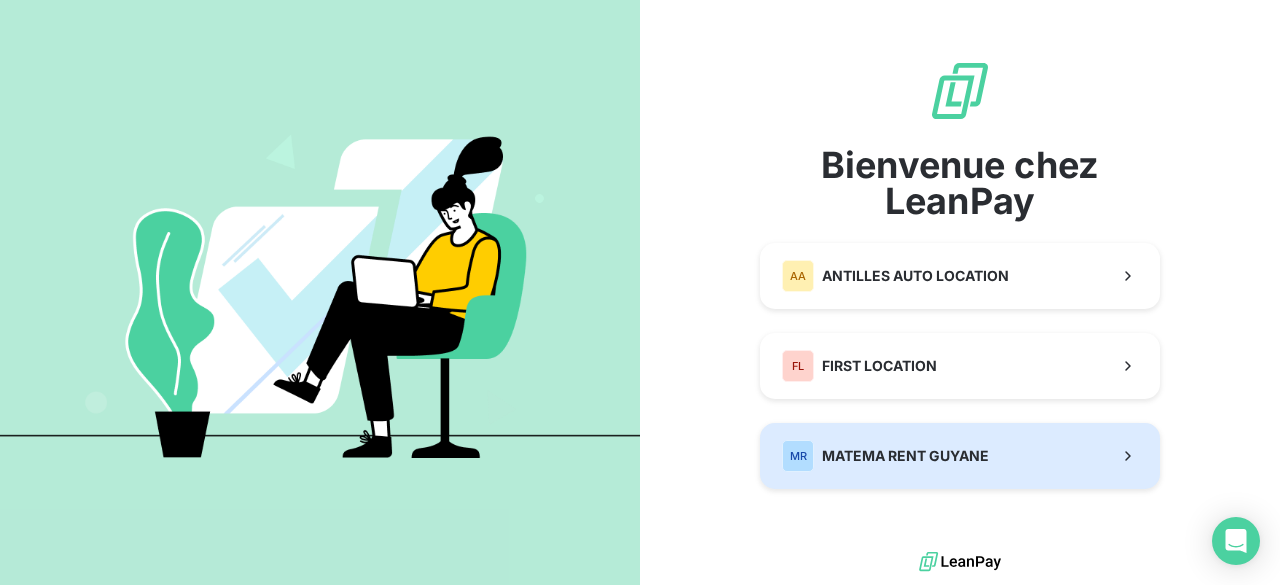 click on "MATEMA RENT GUYANE" at bounding box center [905, 456] 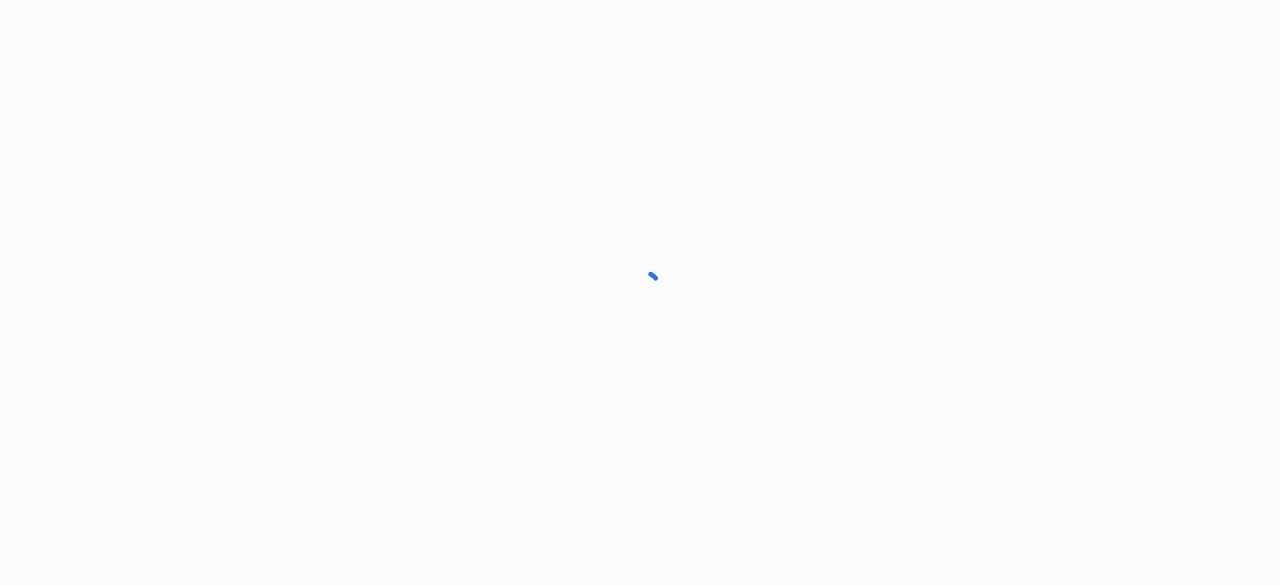 scroll, scrollTop: 0, scrollLeft: 0, axis: both 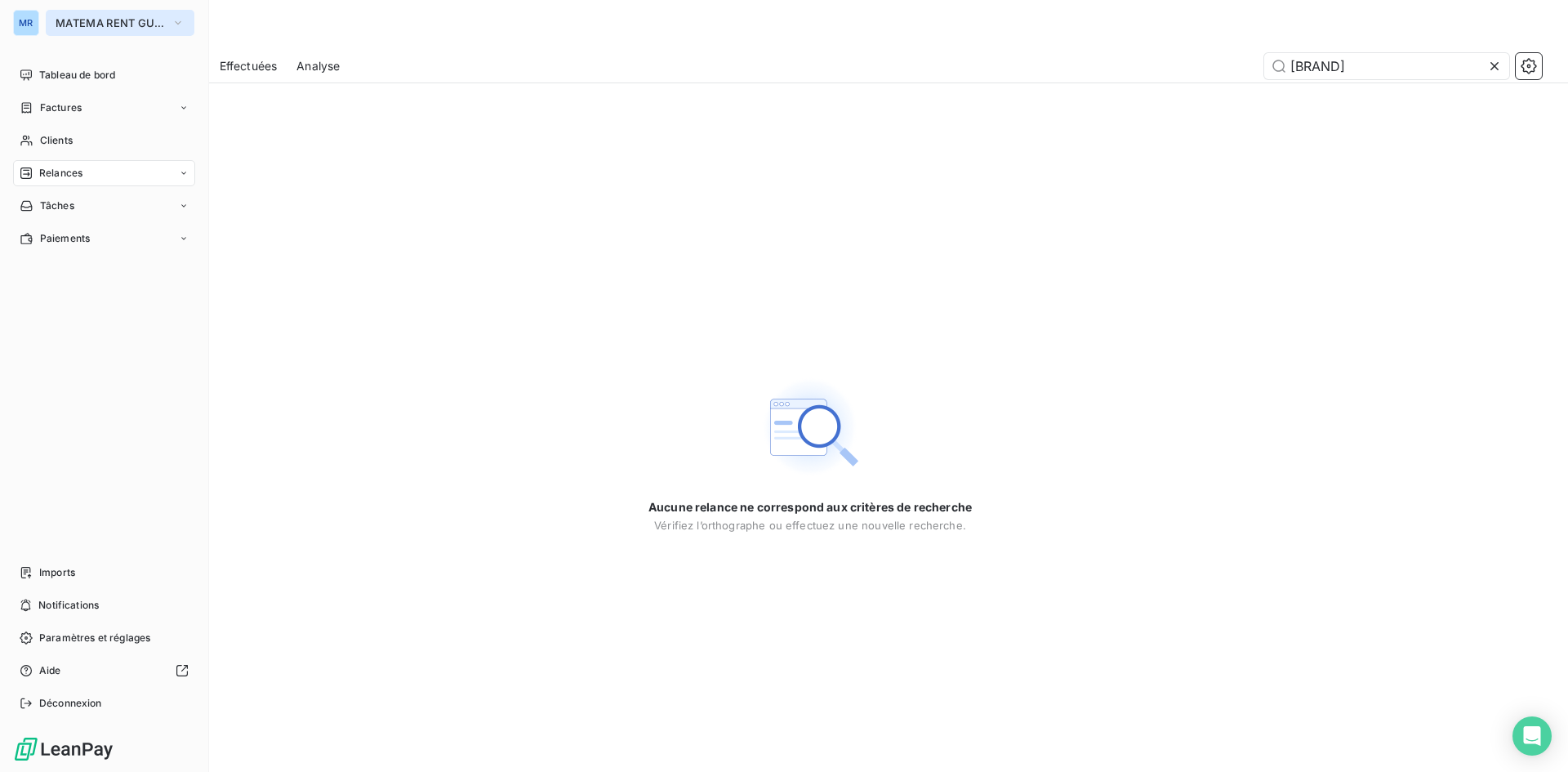 click 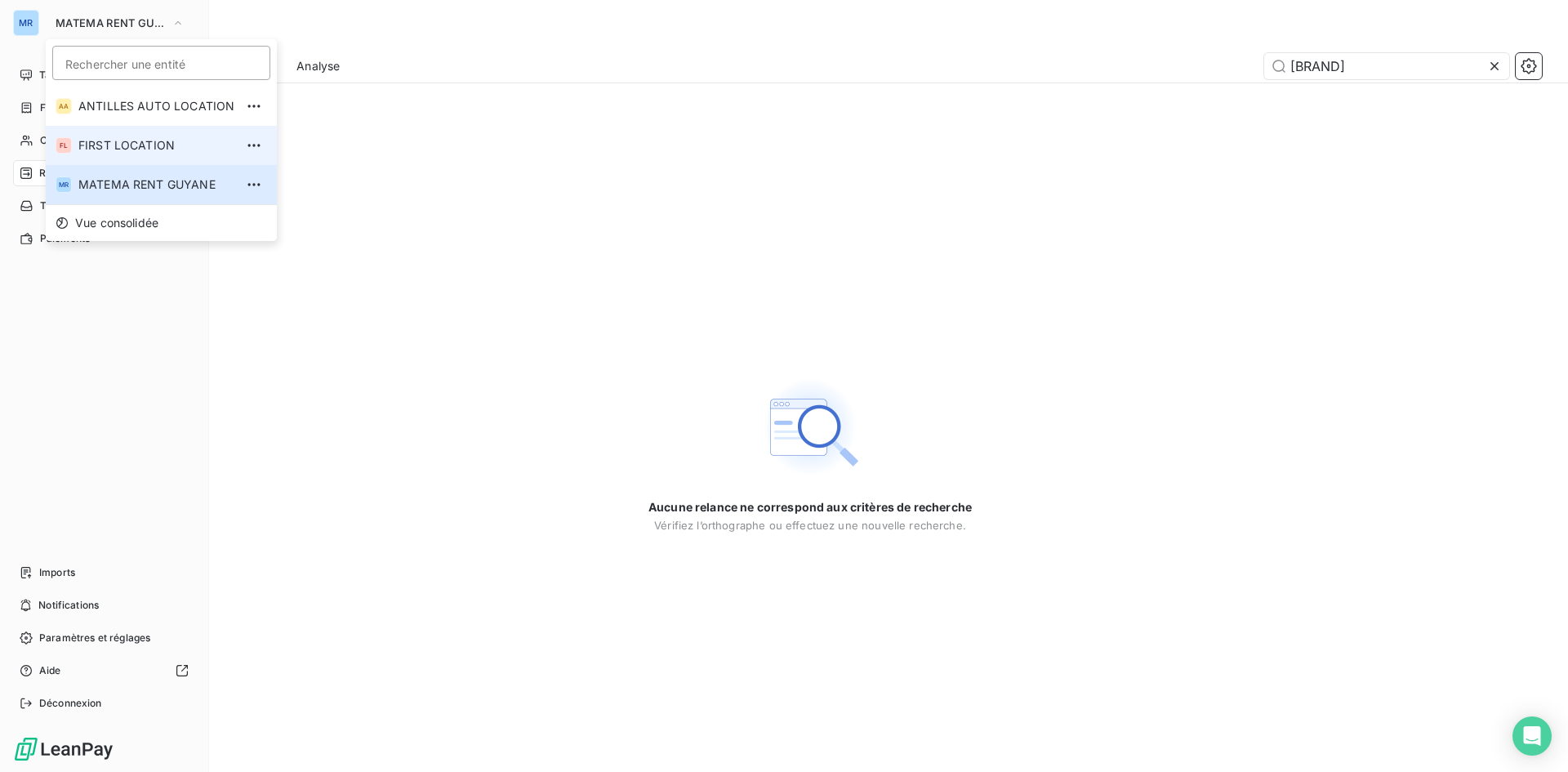 click on "FIRST LOCATION" at bounding box center (156, 145) 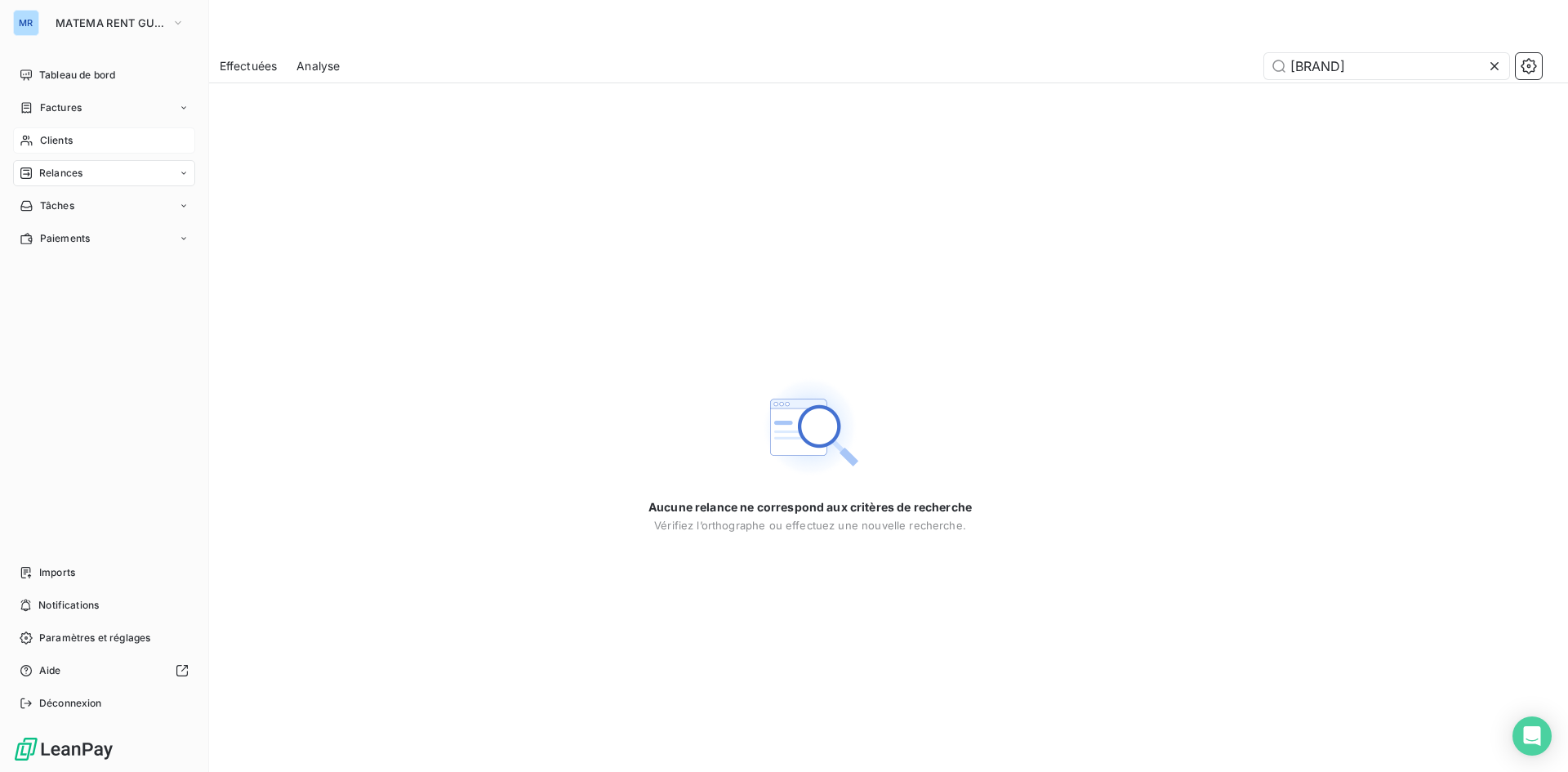 click on "Clients" at bounding box center (104, 141) 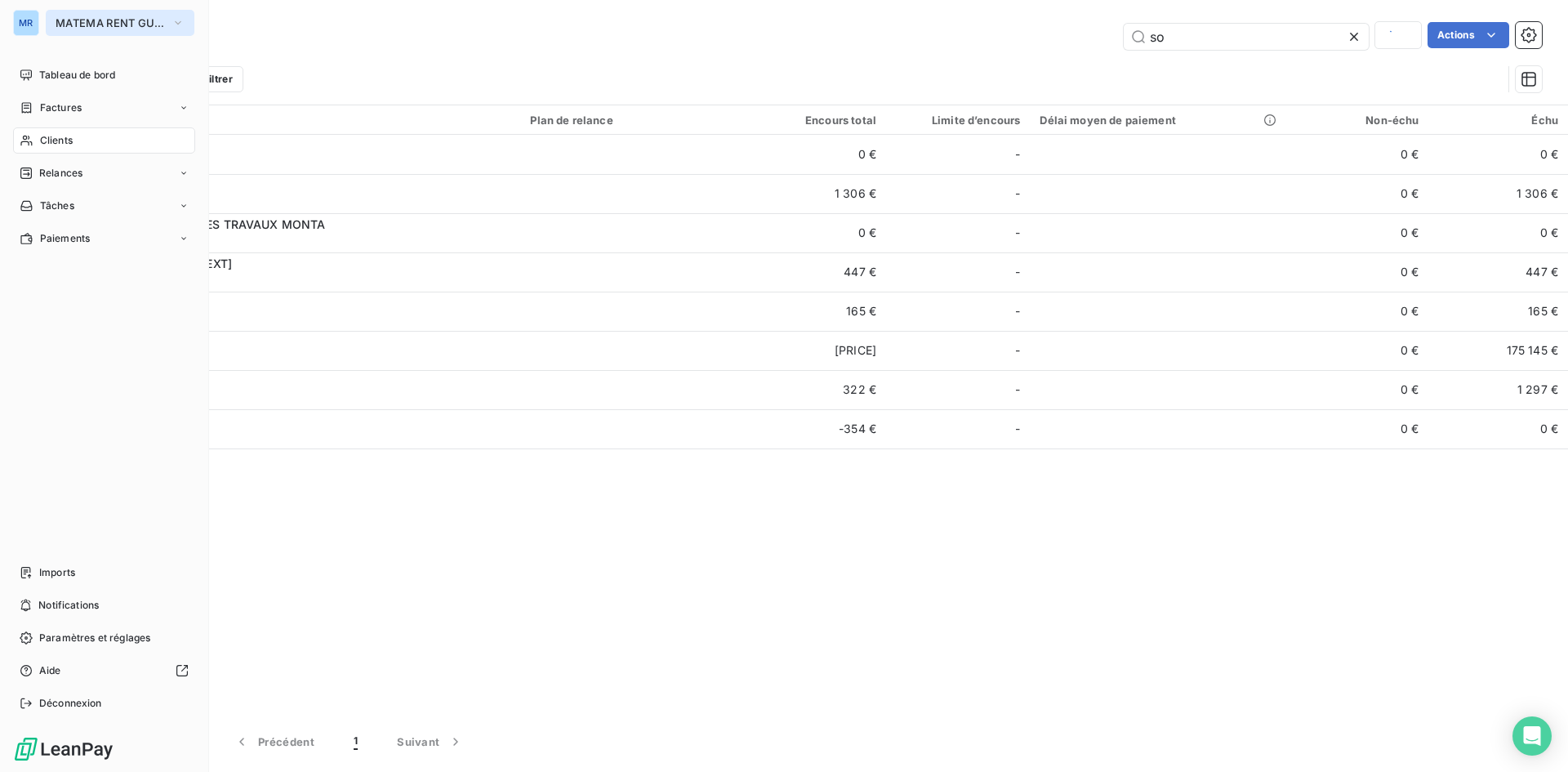 click 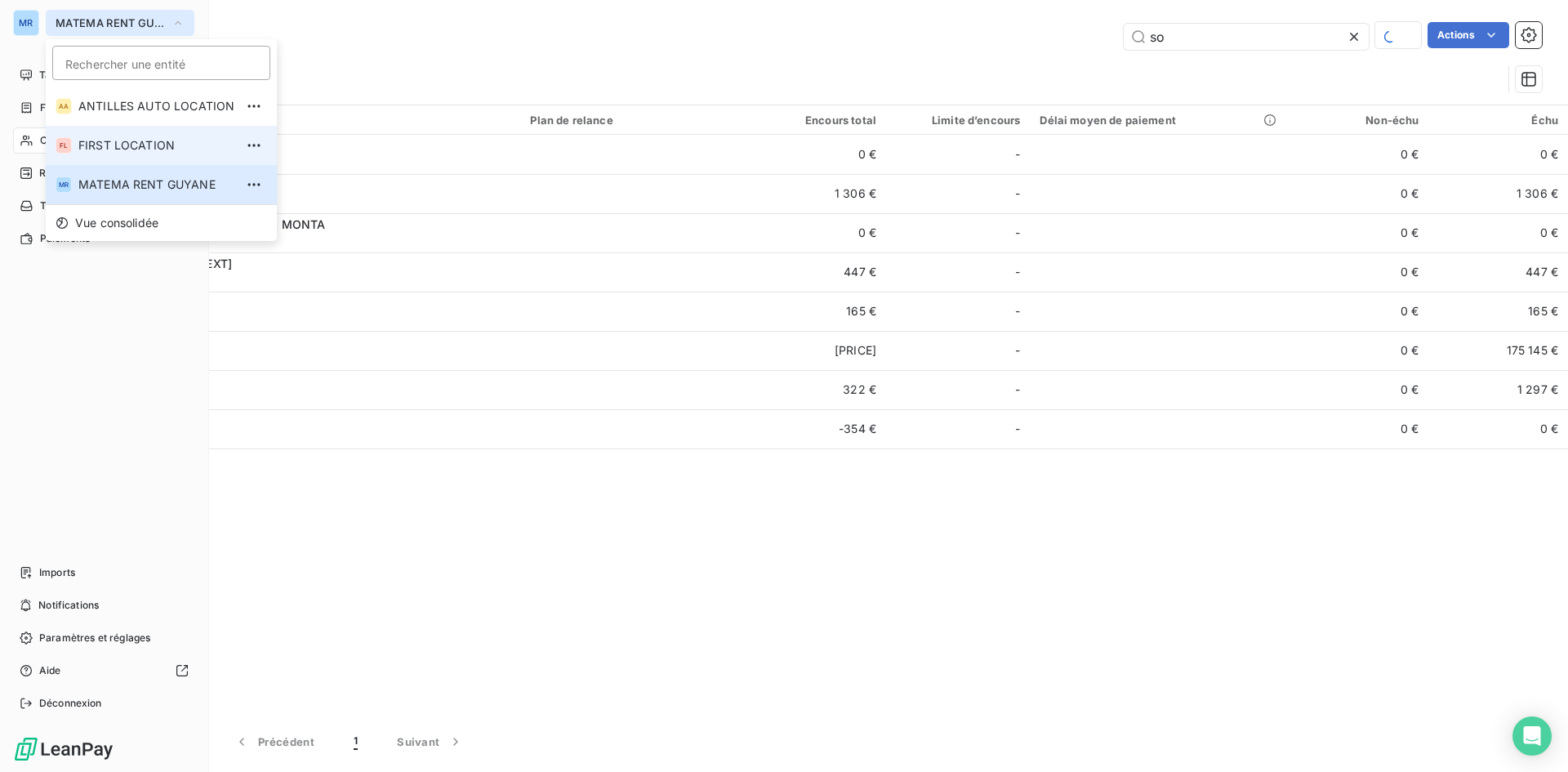 click on "FIRST LOCATION" at bounding box center [156, 145] 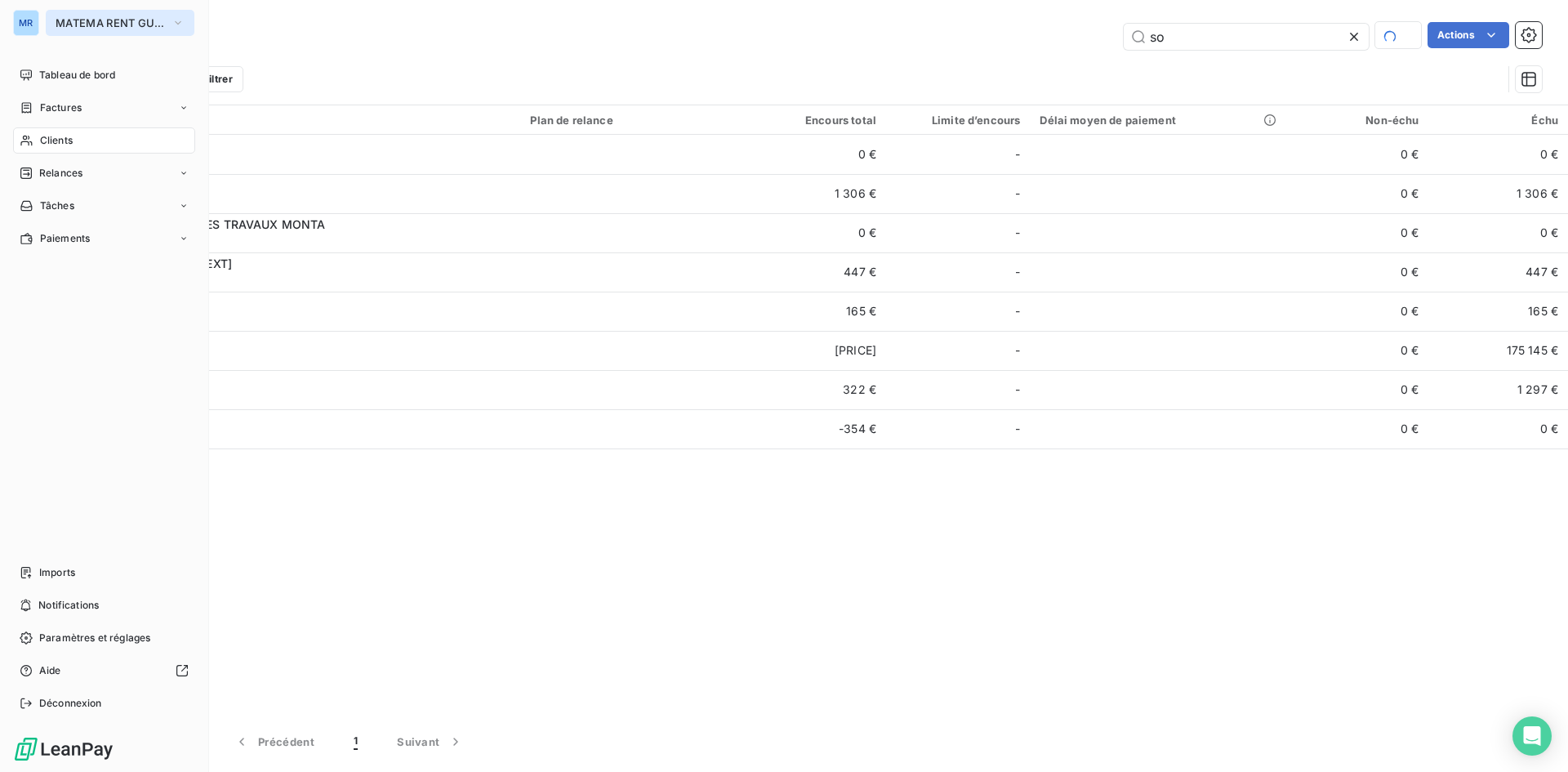 type on "sodex" 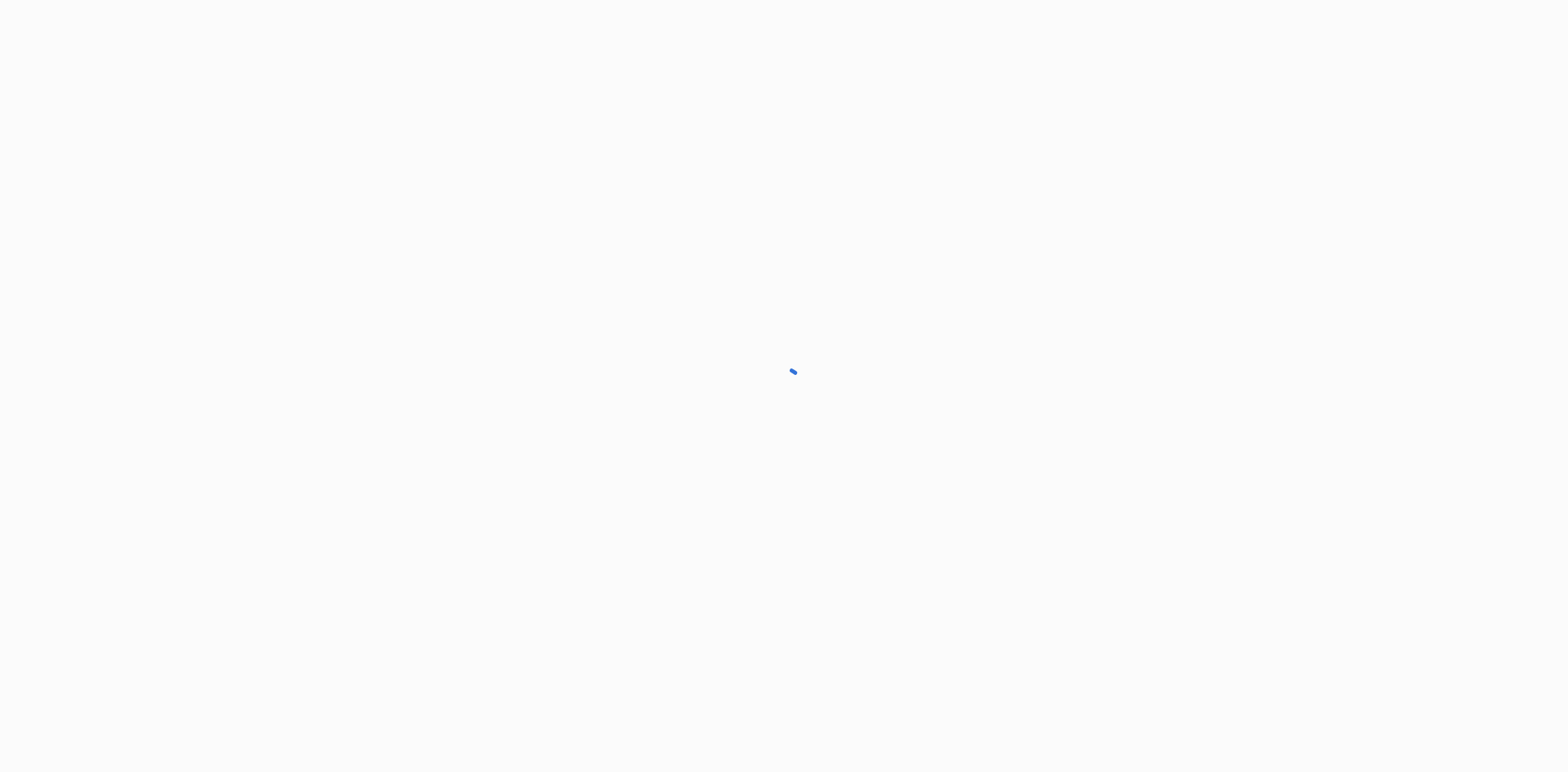 scroll, scrollTop: 0, scrollLeft: 0, axis: both 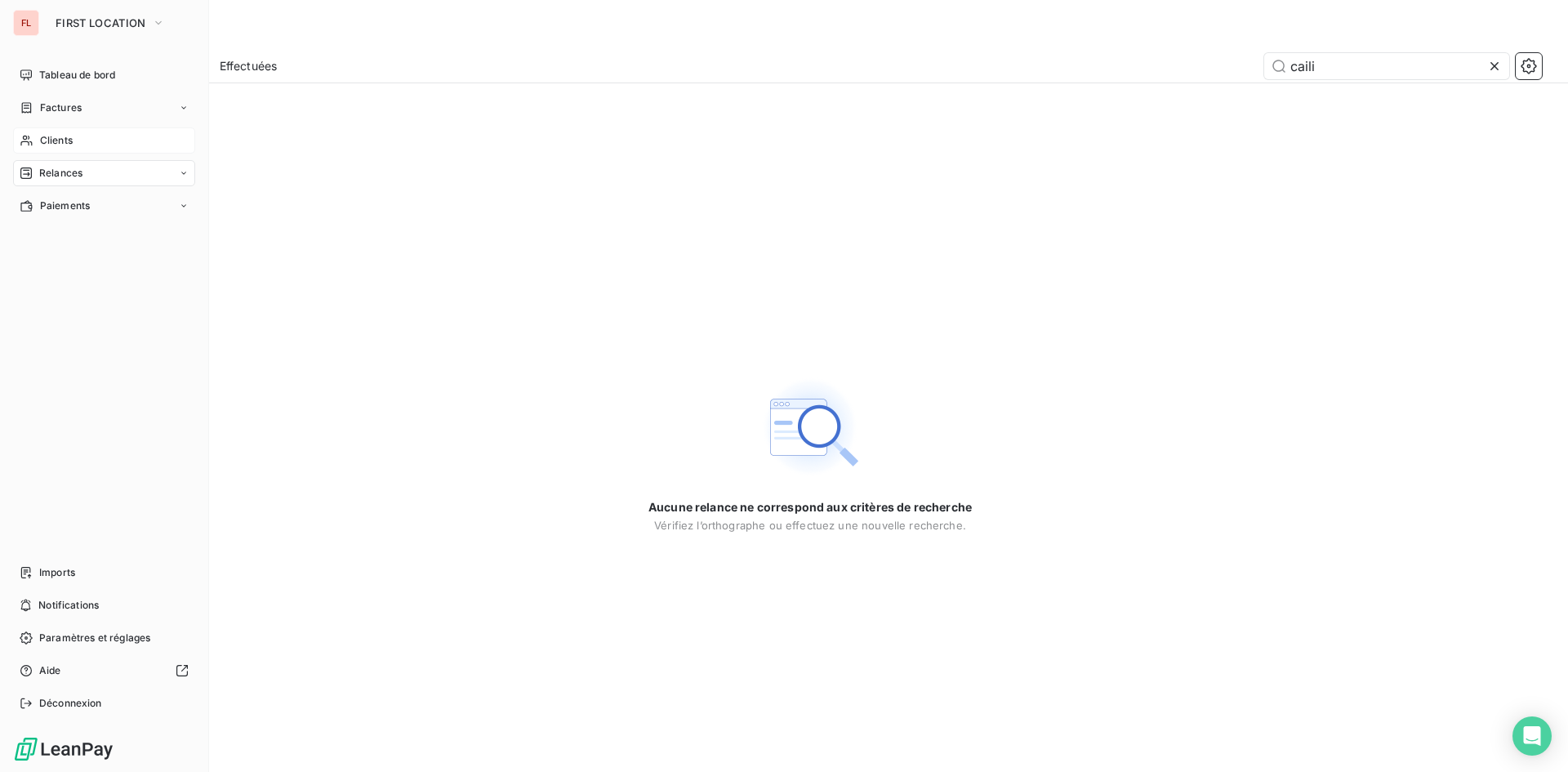 click on "Clients" at bounding box center [104, 141] 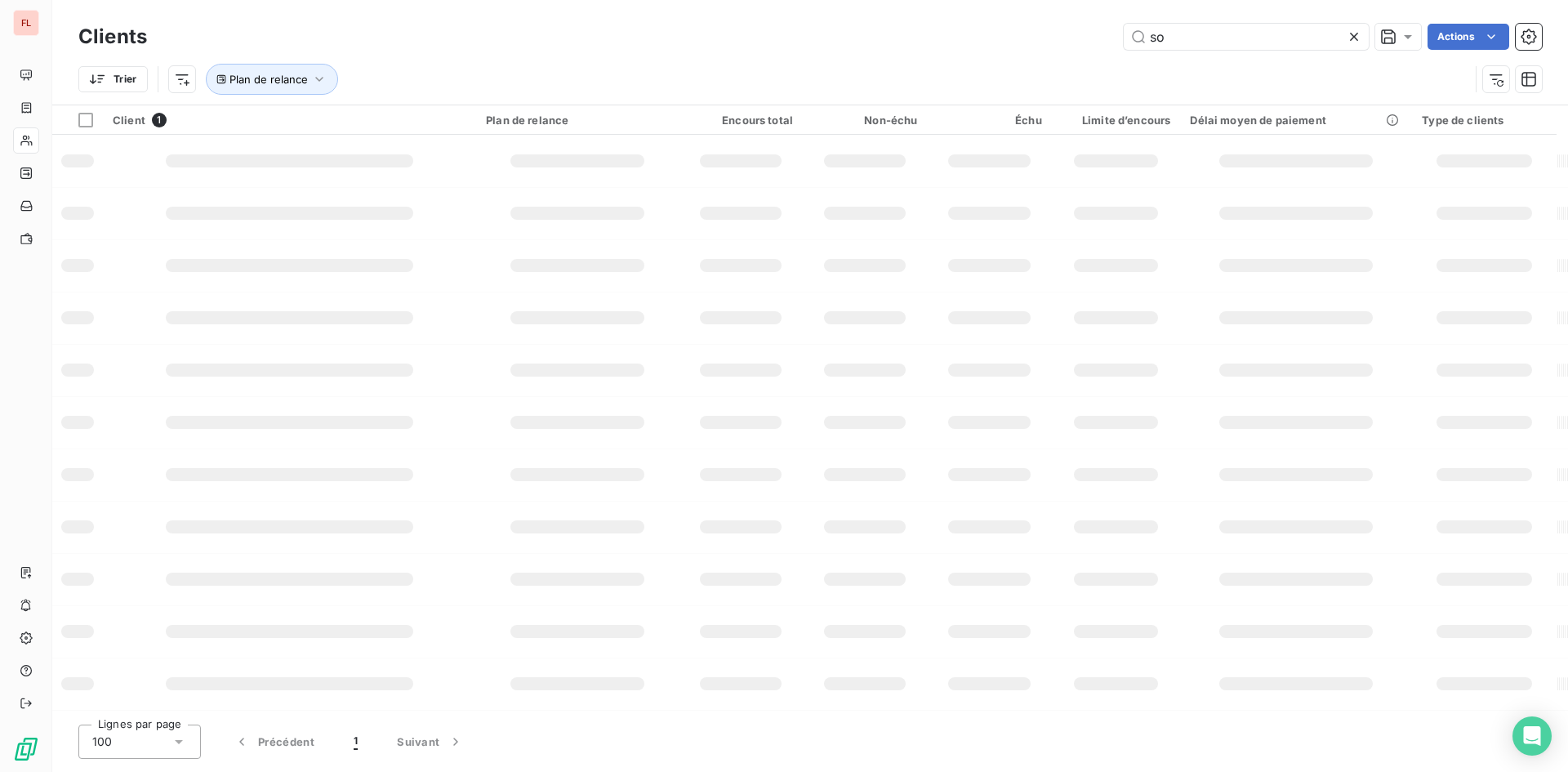 type on "s" 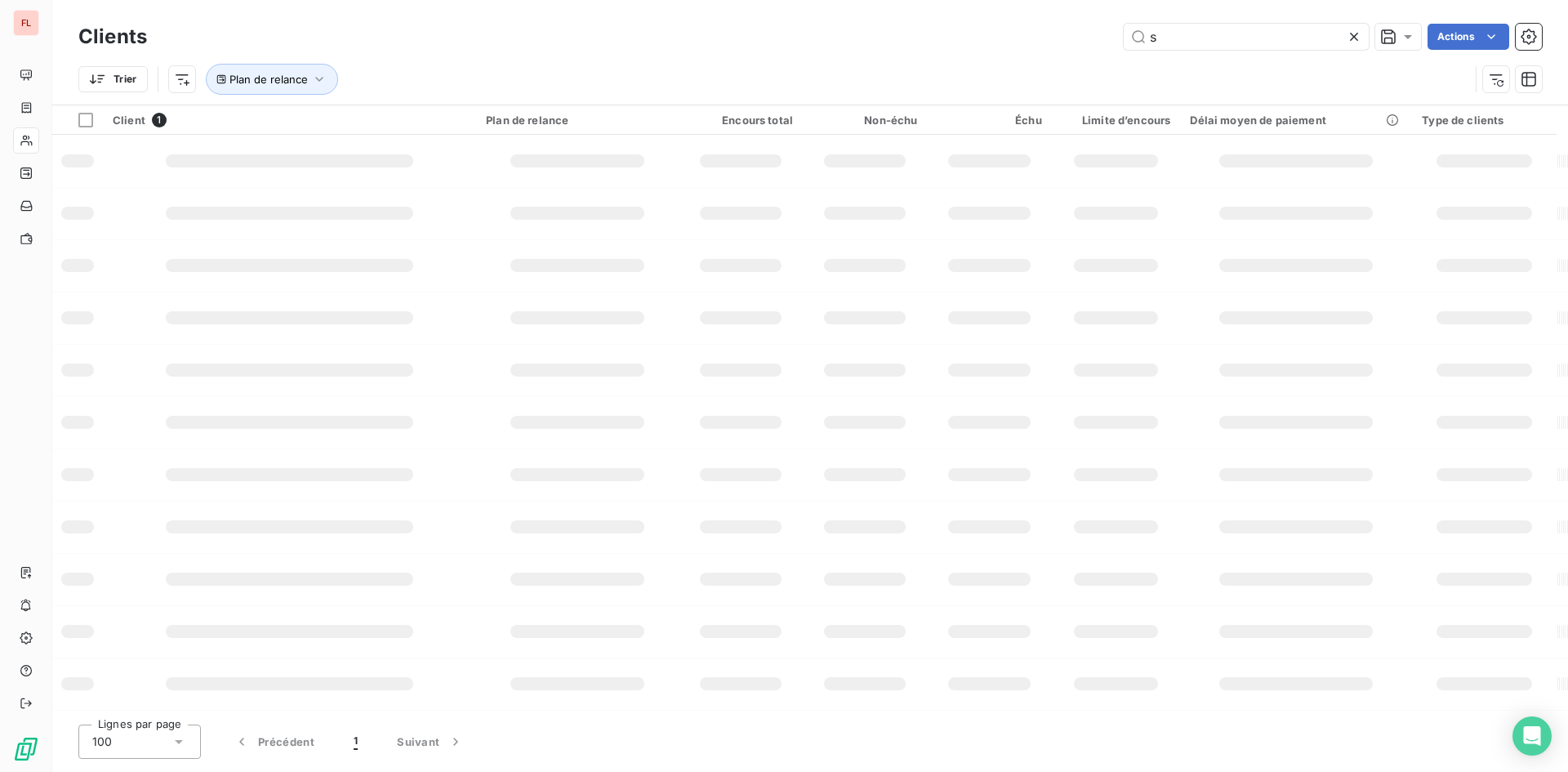 type 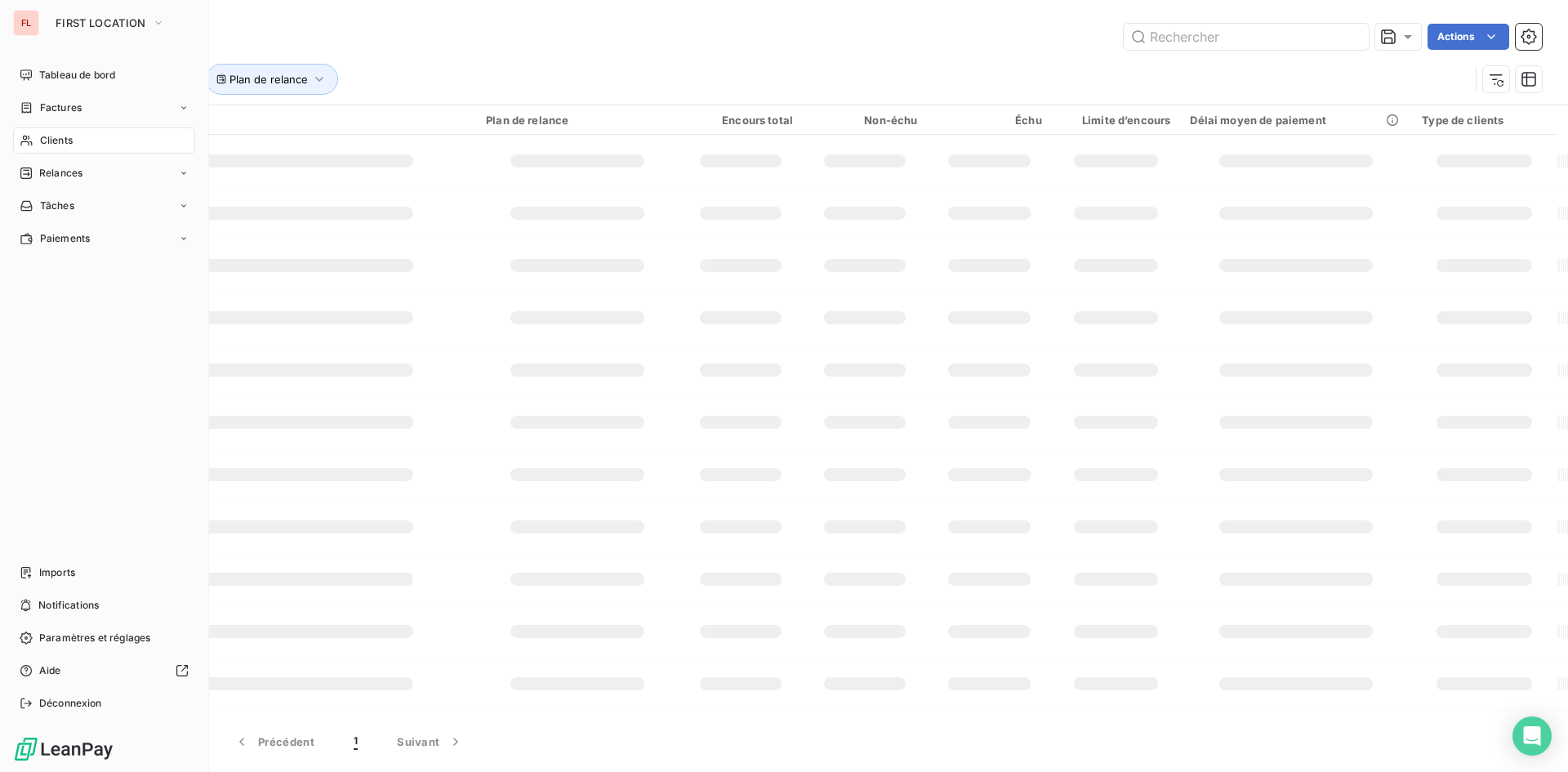 click on "Clients" at bounding box center [104, 141] 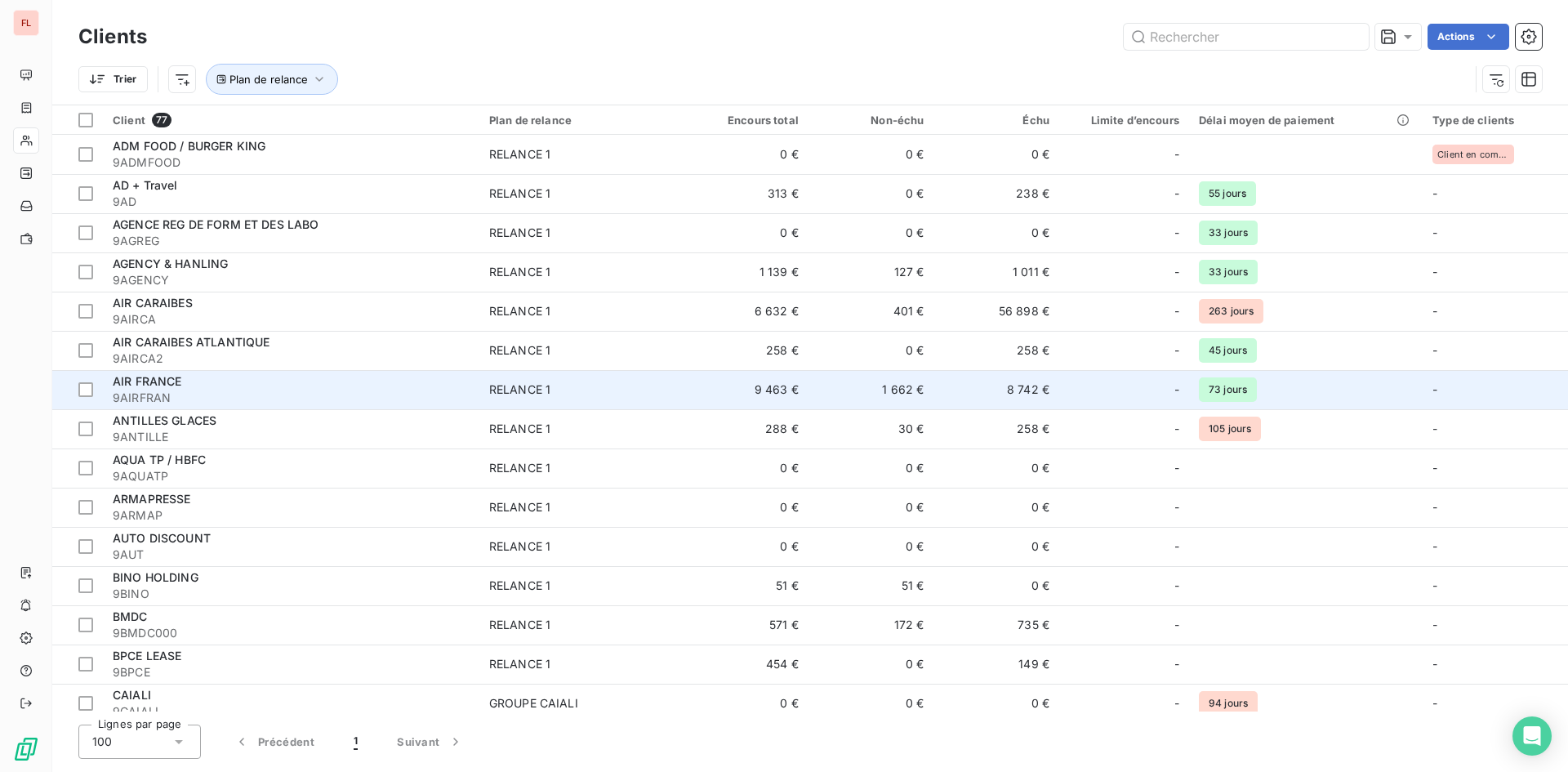 click on "-" at bounding box center [1495, 390] 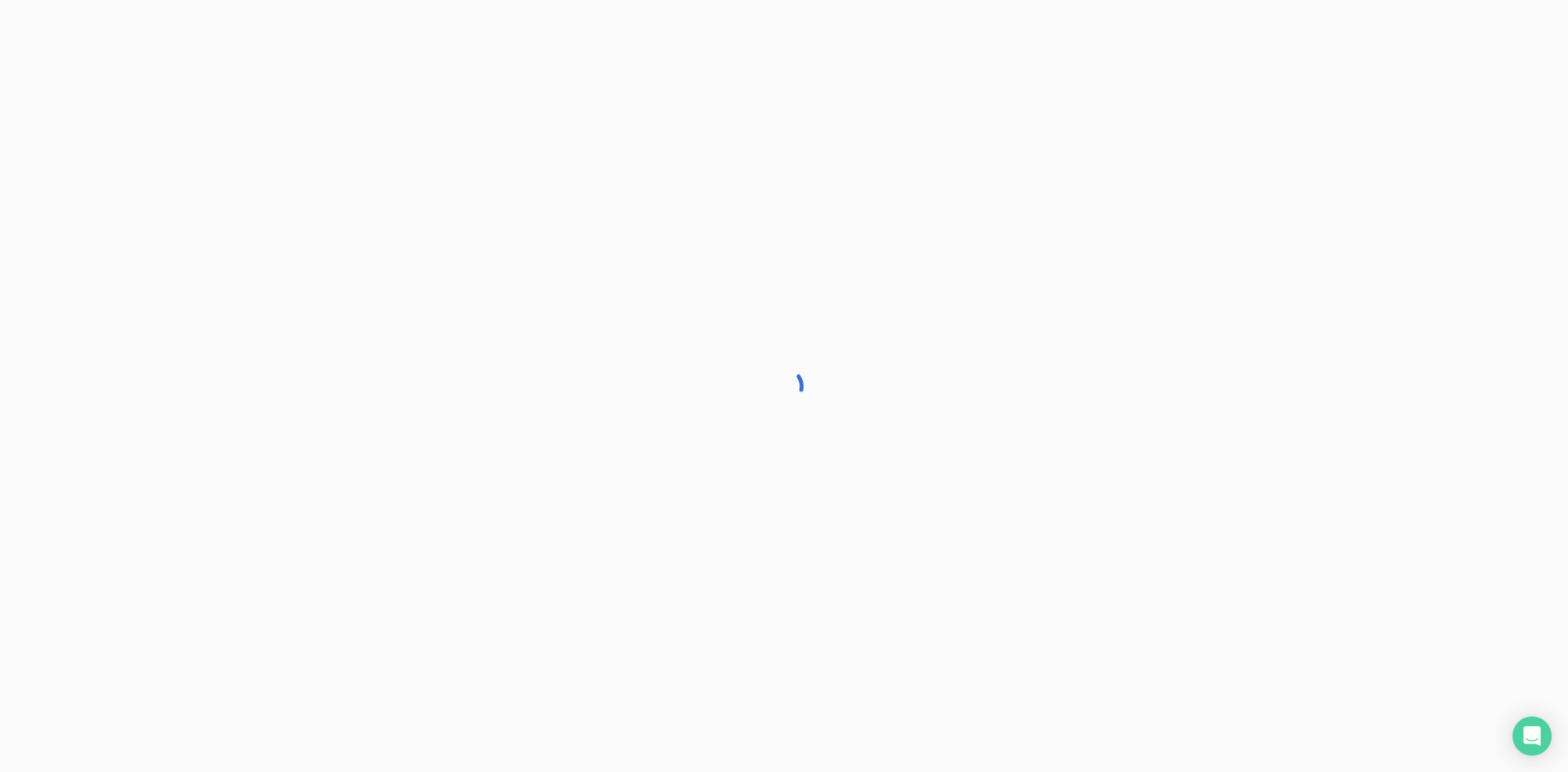 click at bounding box center (784, 386) 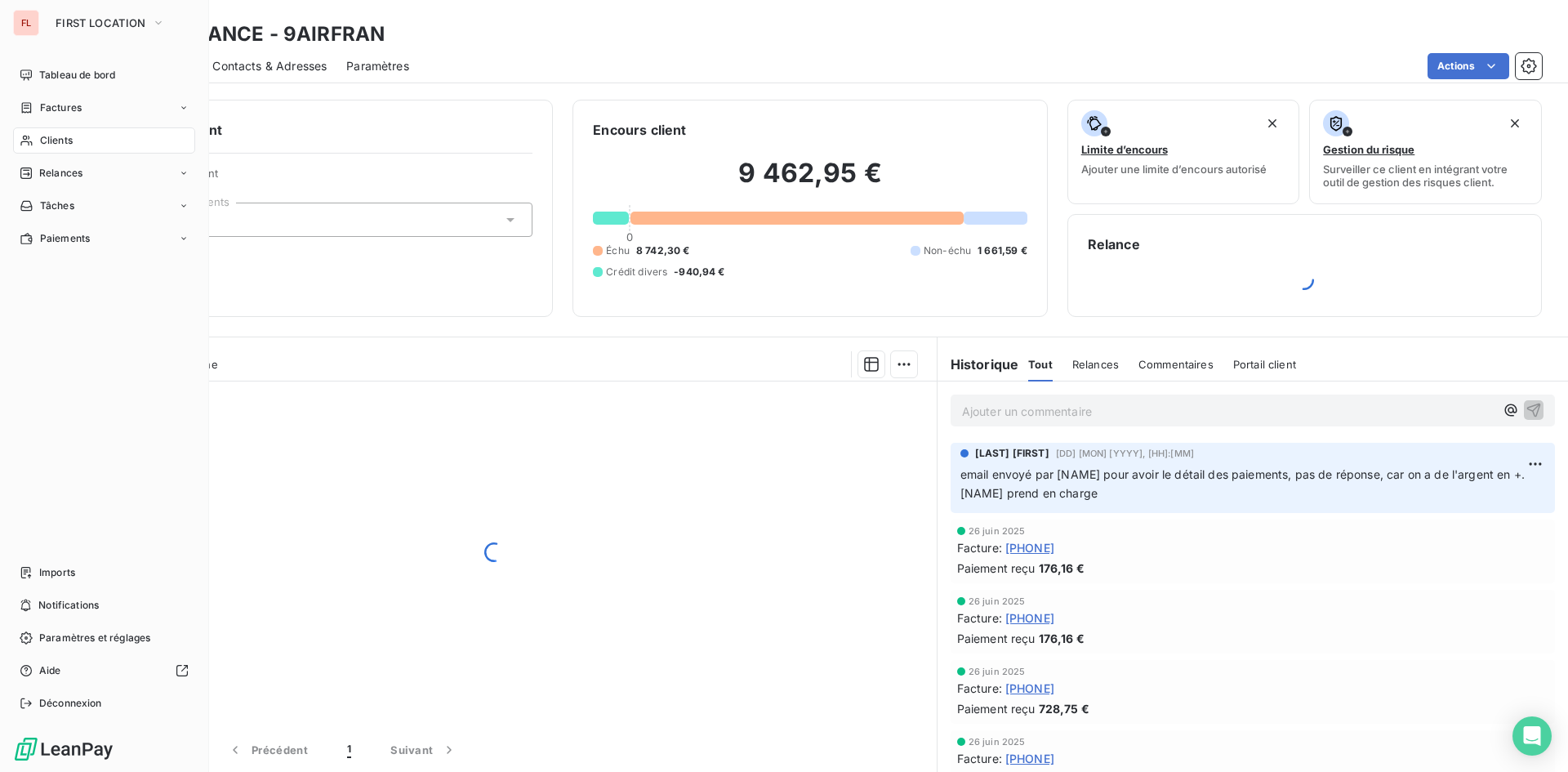 click on "Clients" at bounding box center [56, 141] 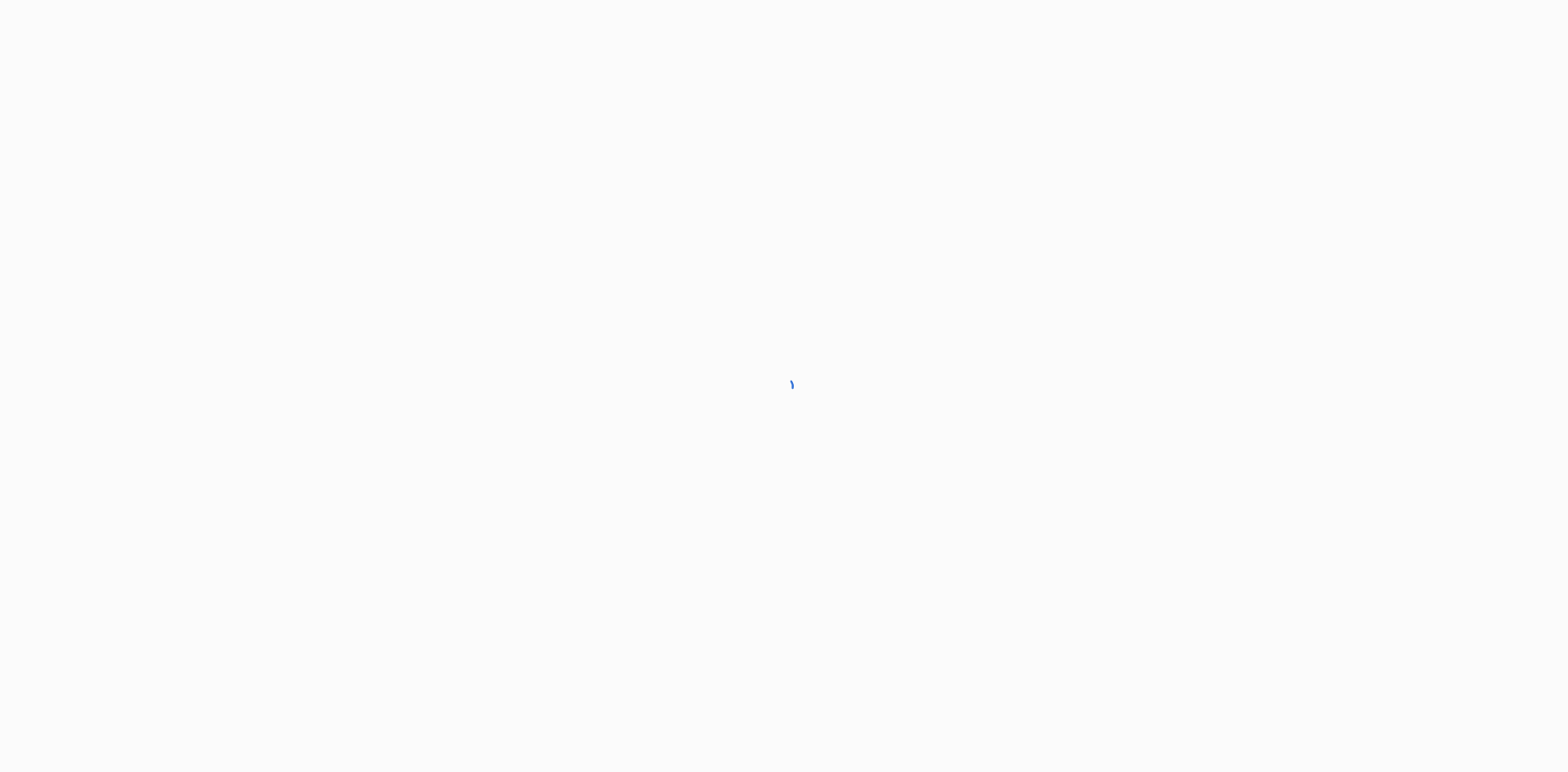 scroll, scrollTop: 0, scrollLeft: 0, axis: both 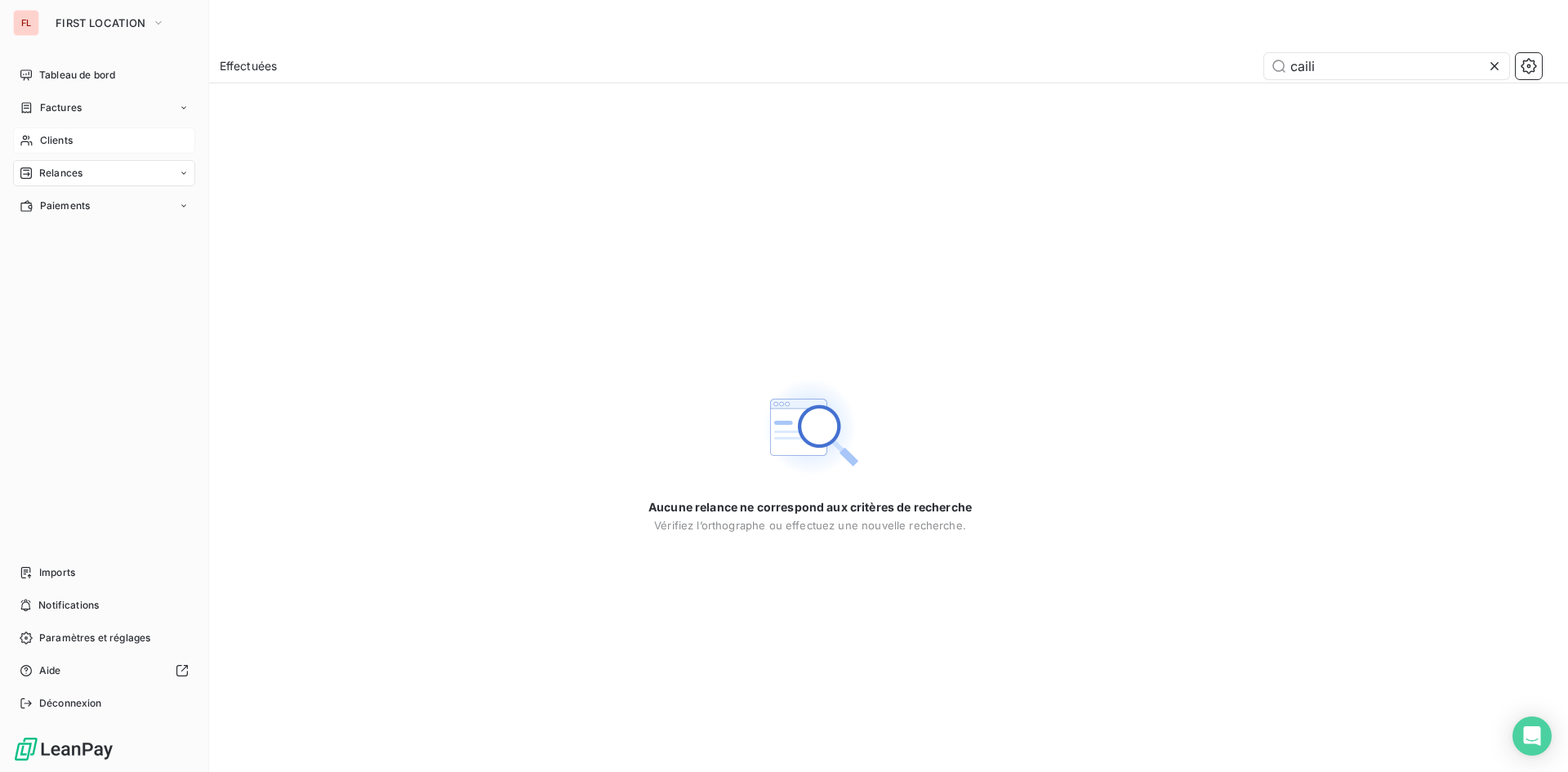 click on "Clients" at bounding box center (56, 141) 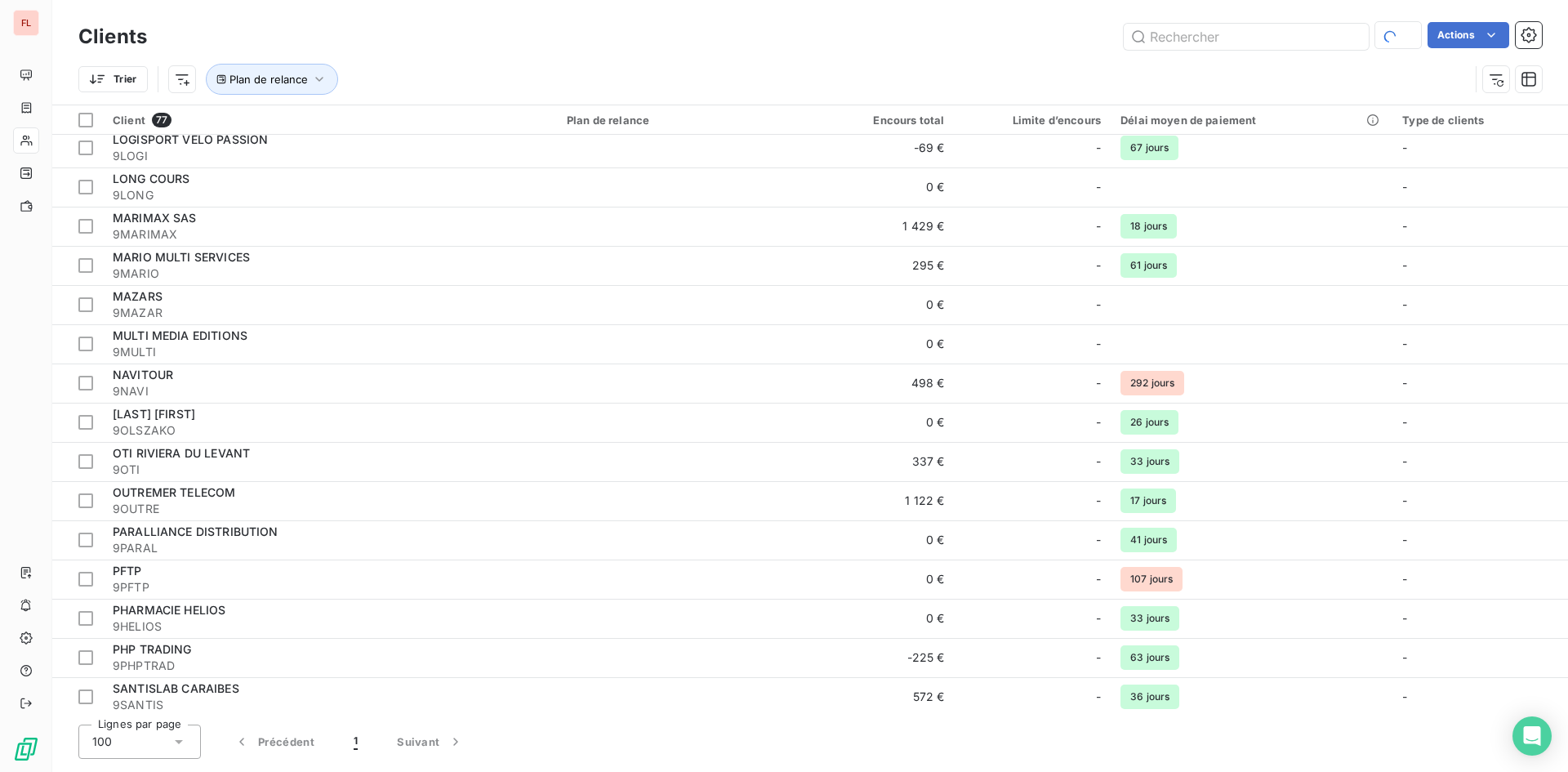 scroll, scrollTop: 1961, scrollLeft: 0, axis: vertical 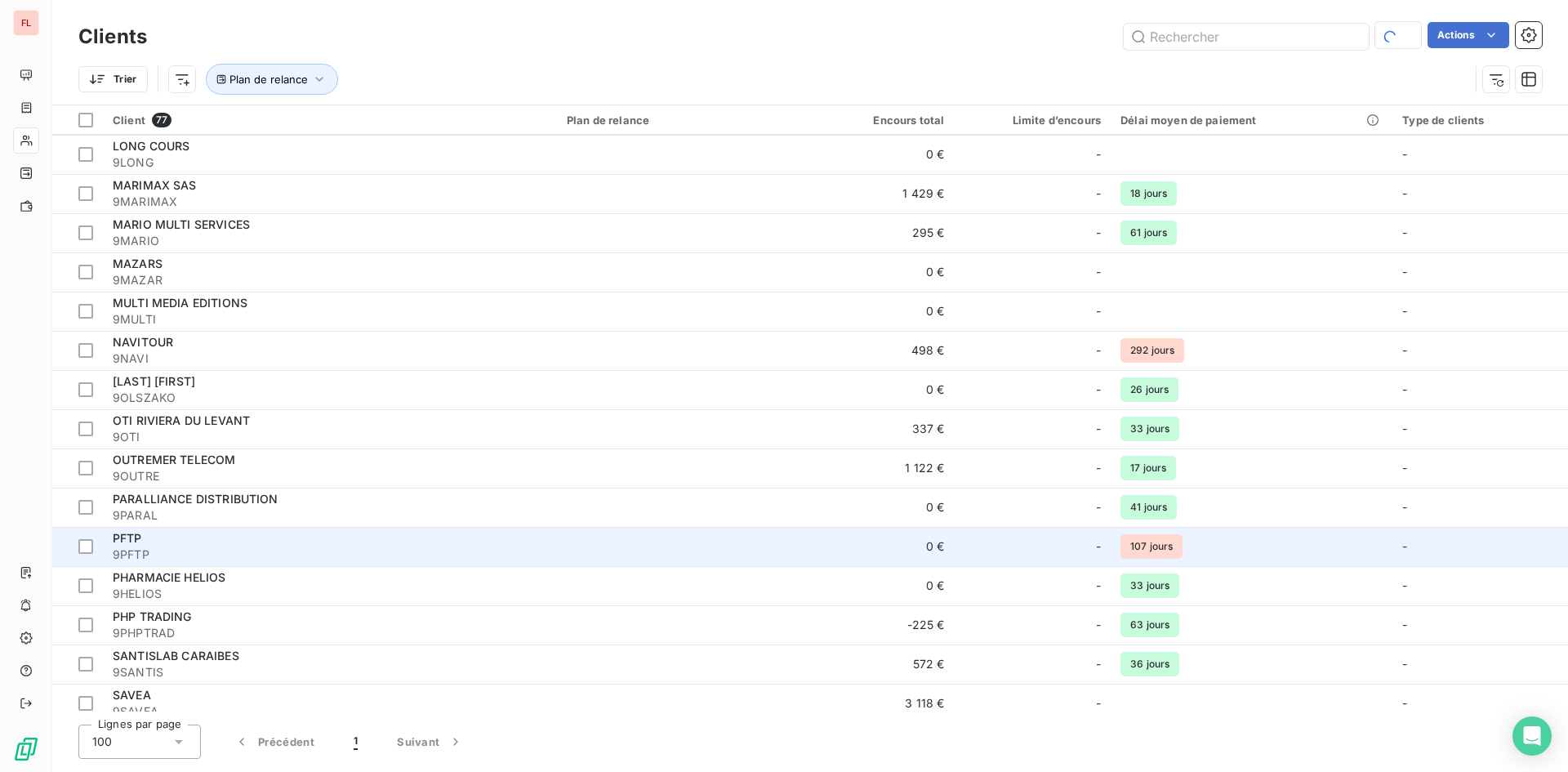 click on "PFTP" at bounding box center (330, 538) 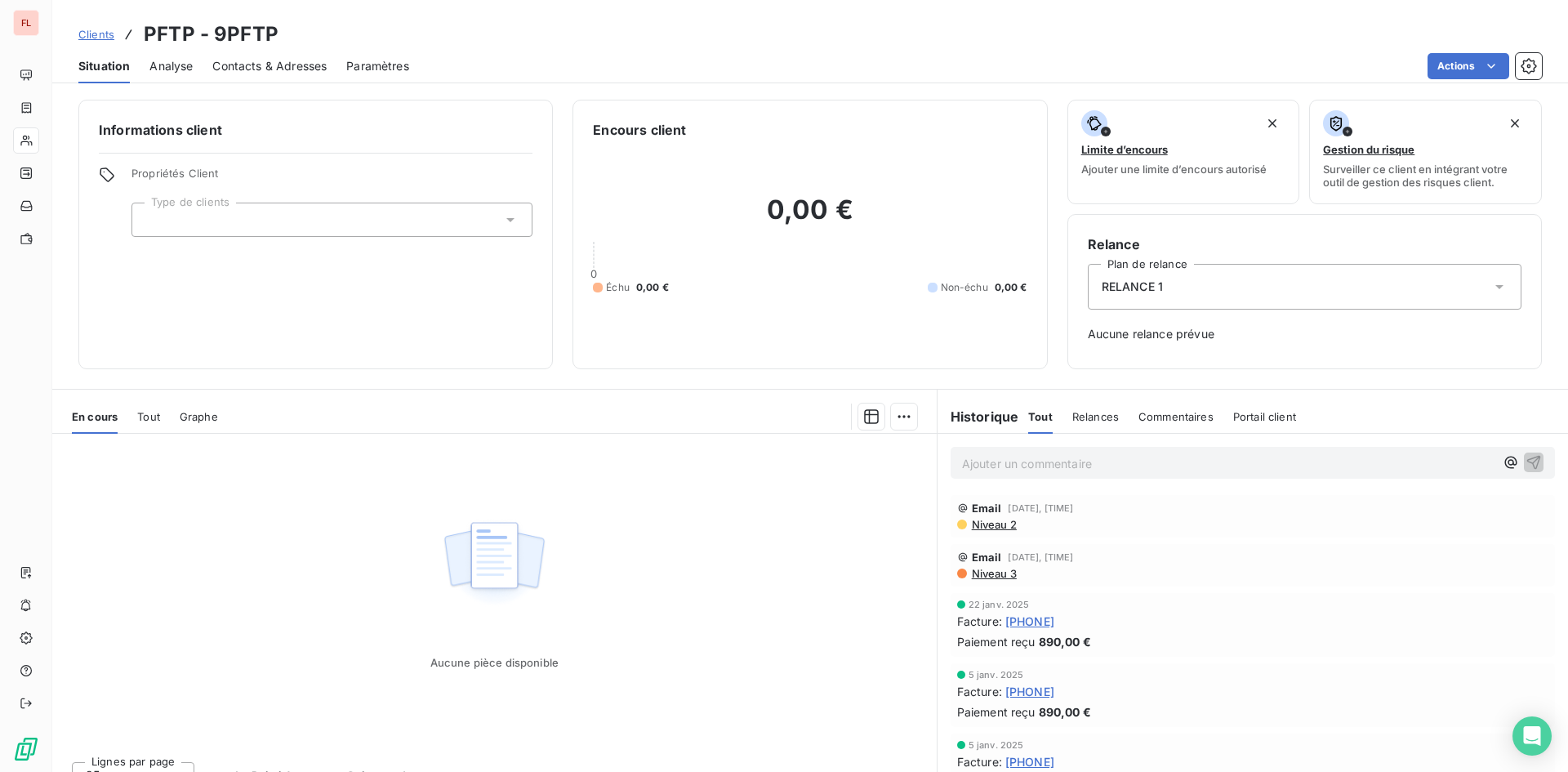 click on "Niveau 2" at bounding box center [993, 524] 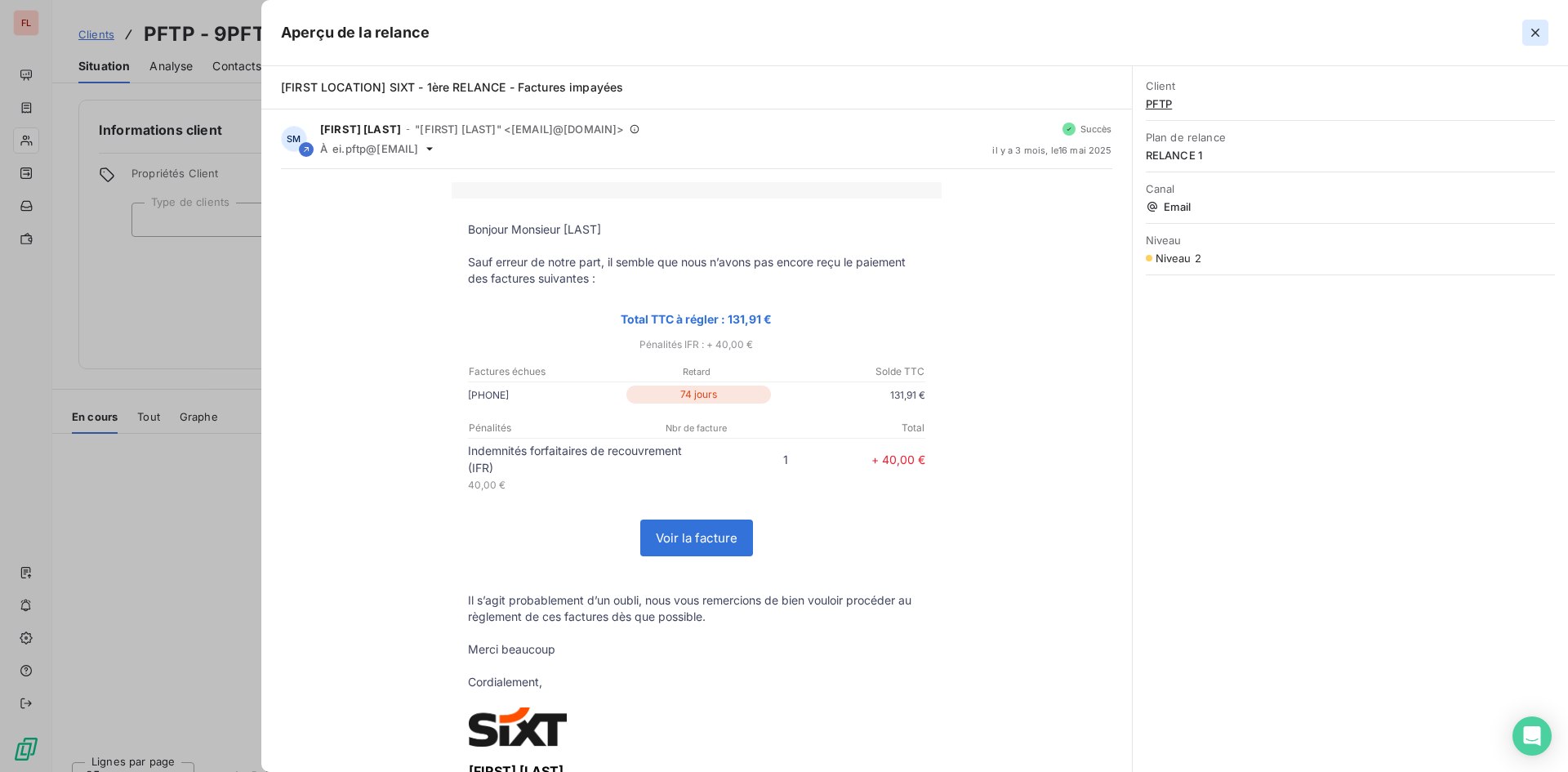 click 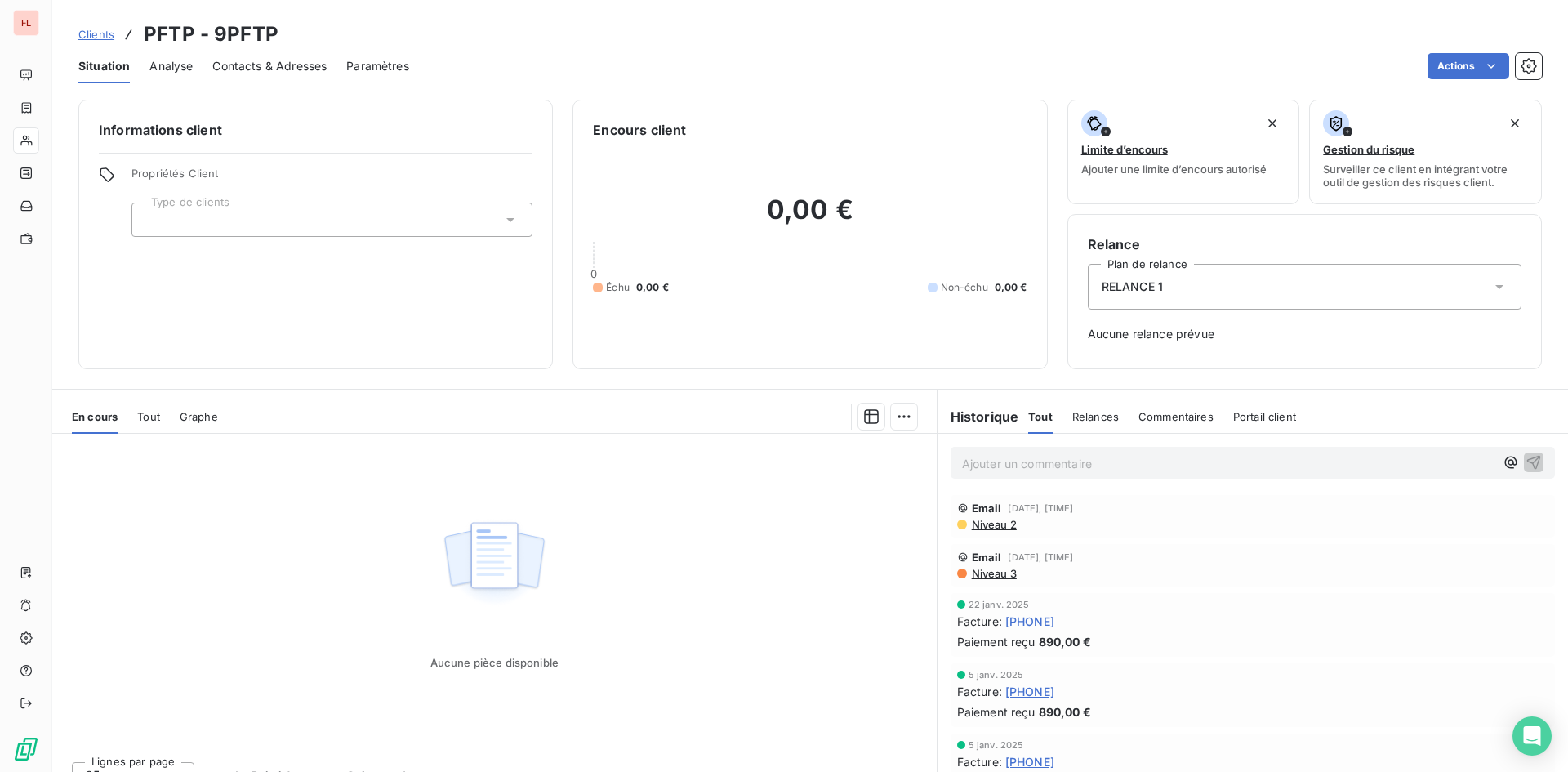 click on "Niveau 3" at bounding box center (993, 573) 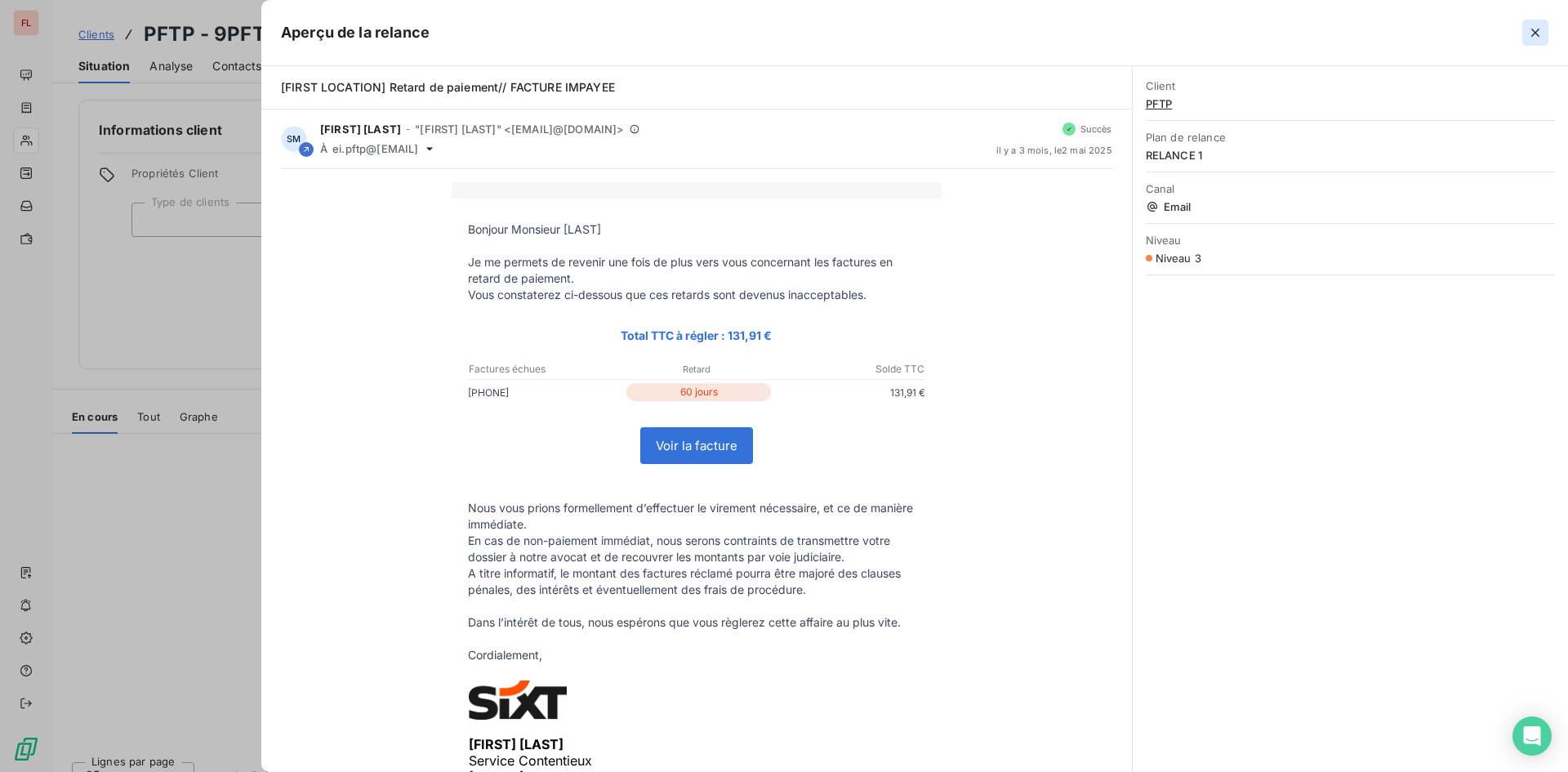 click 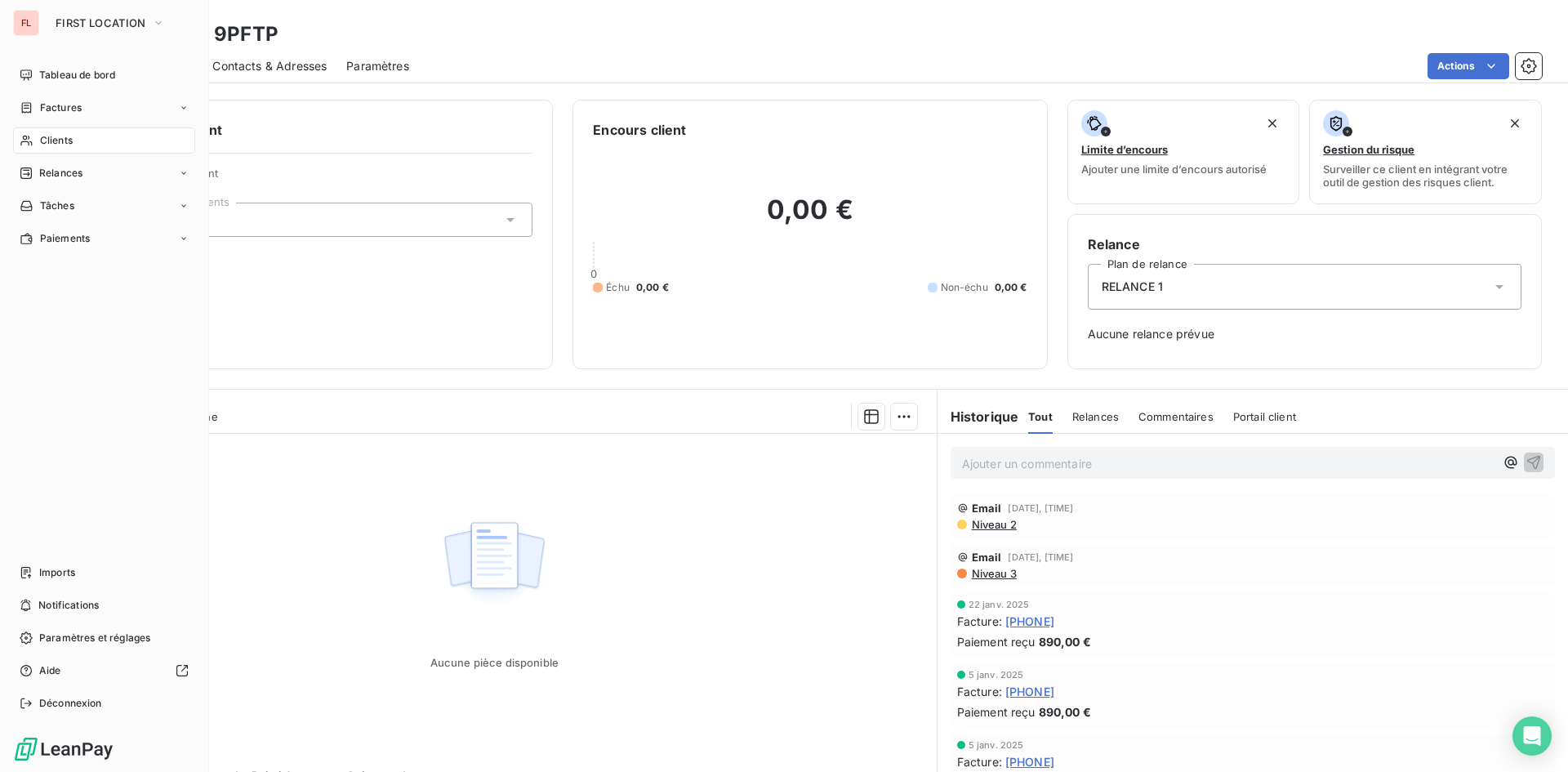 click on "Clients" at bounding box center (104, 141) 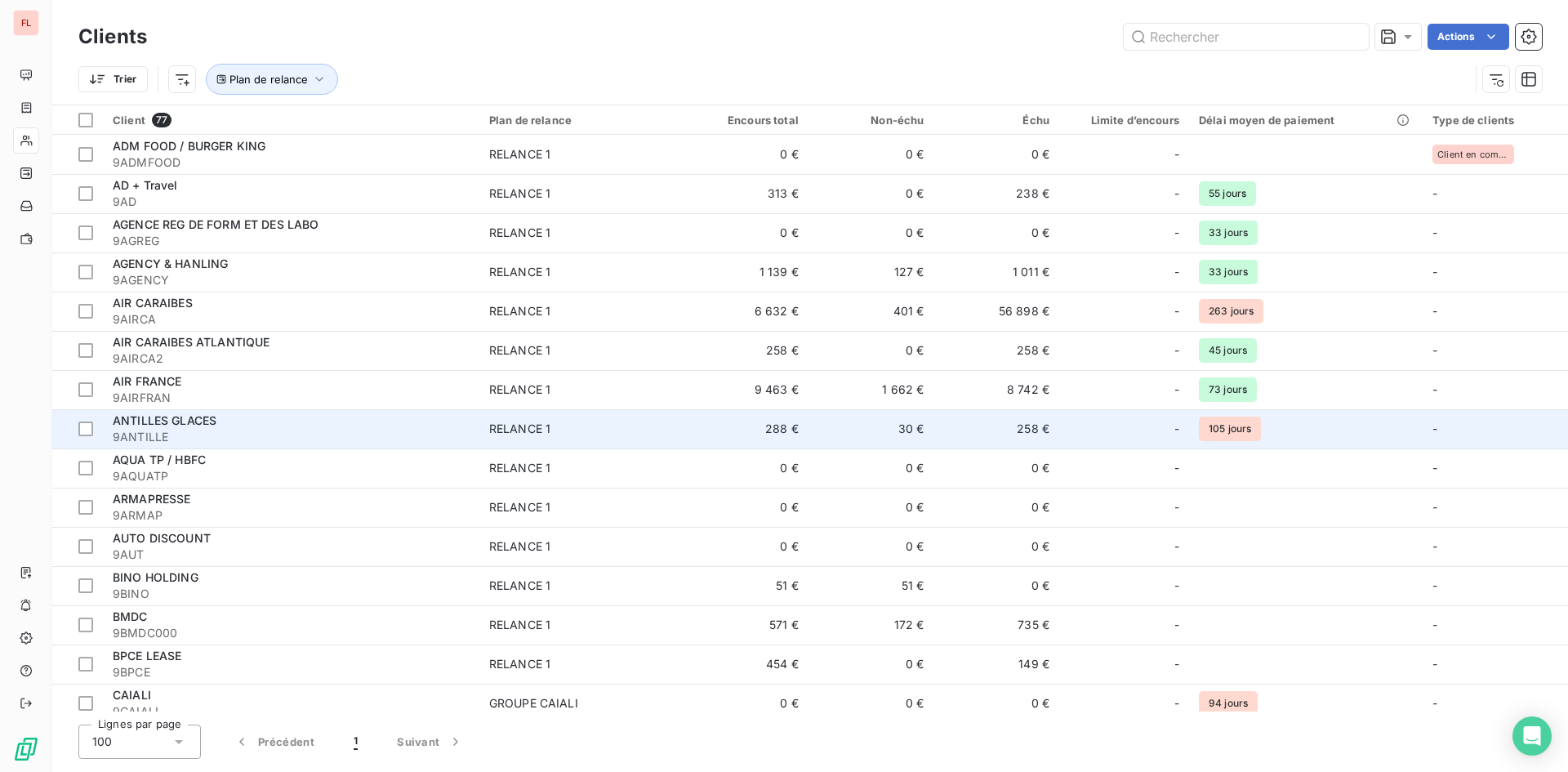 click on "RELANCE 1" at bounding box center (519, 429) 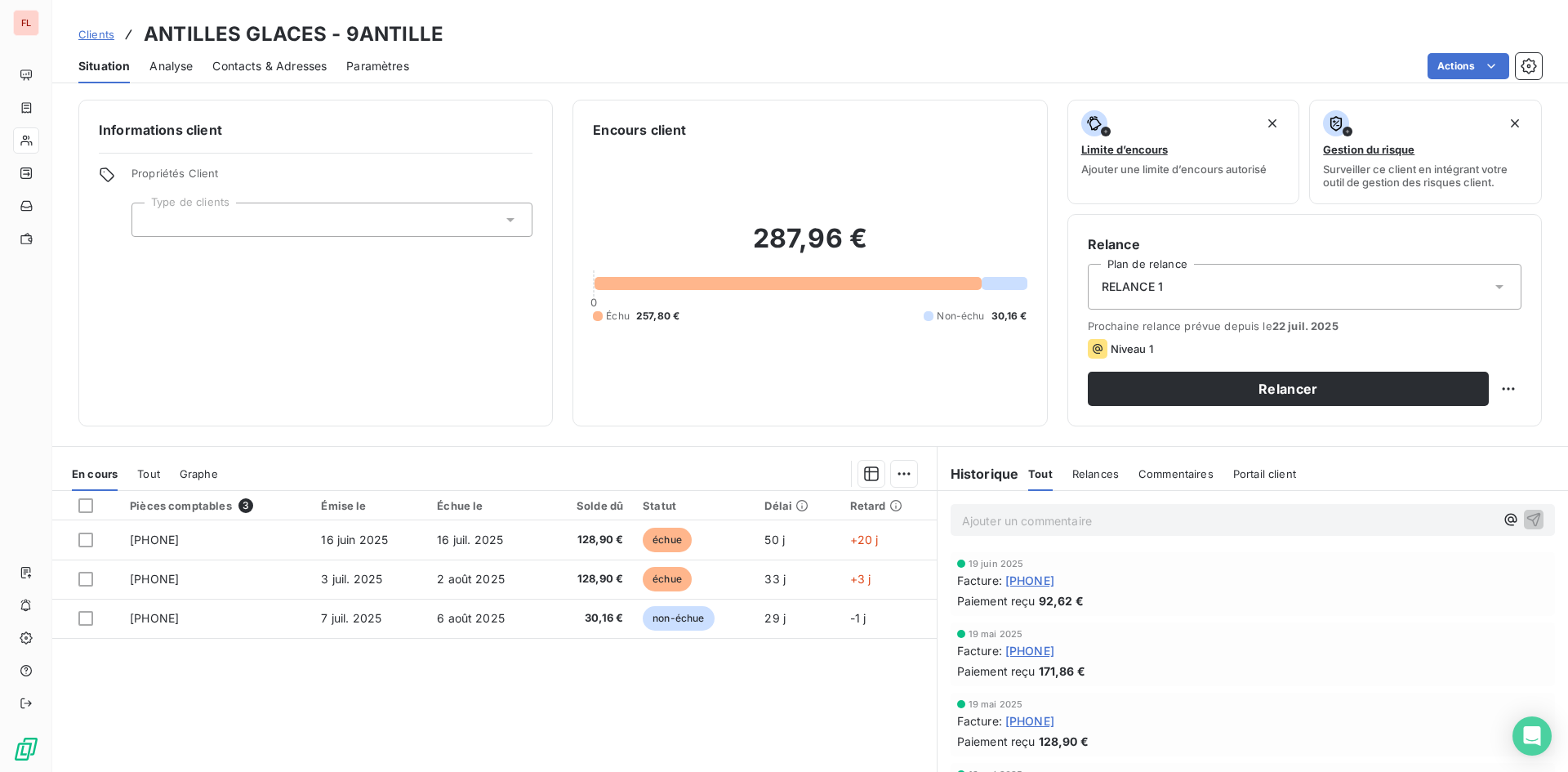 click on "Contacts & Adresses" at bounding box center [270, 66] 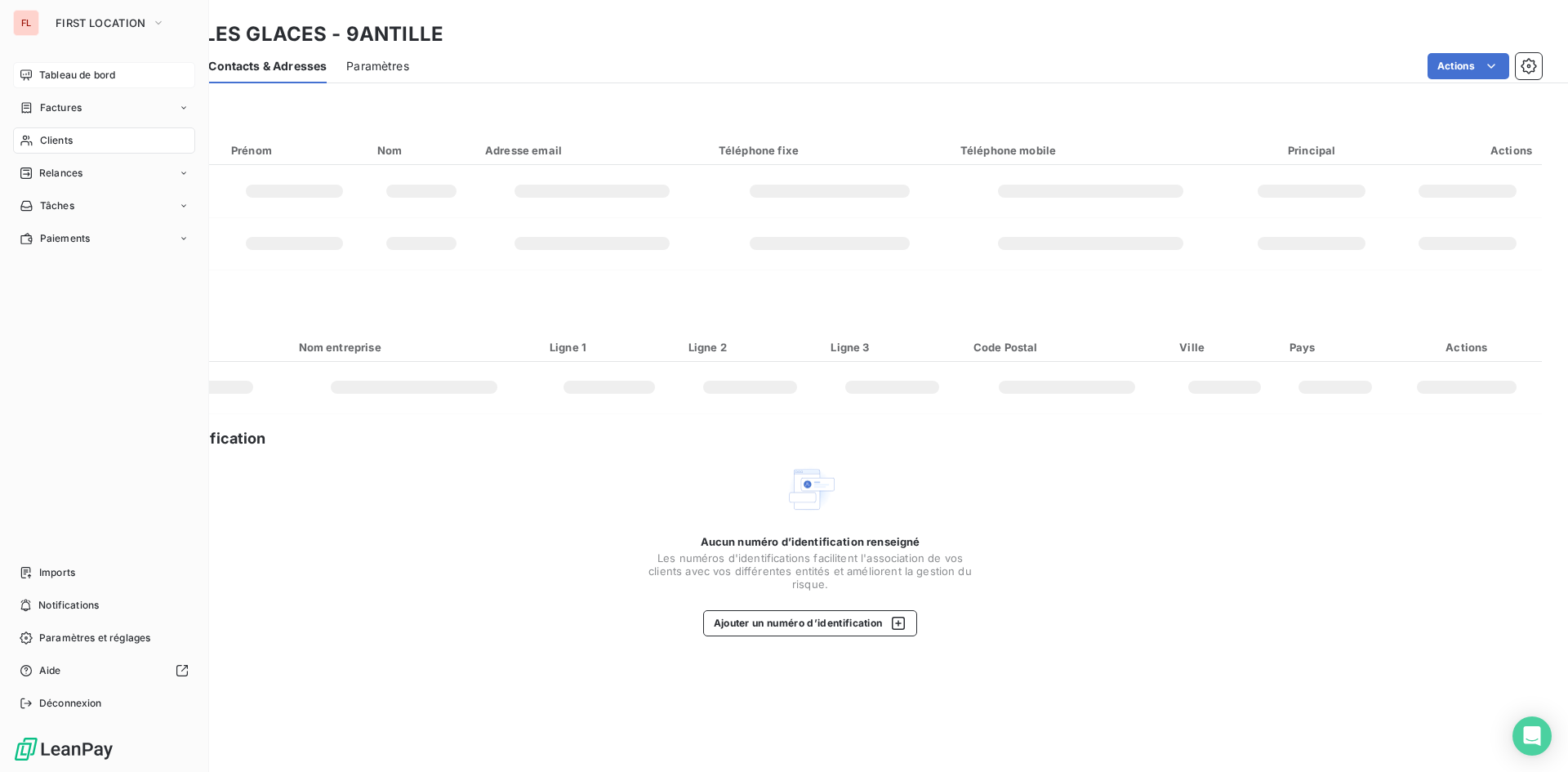 click on "Tableau de bord" at bounding box center (77, 75) 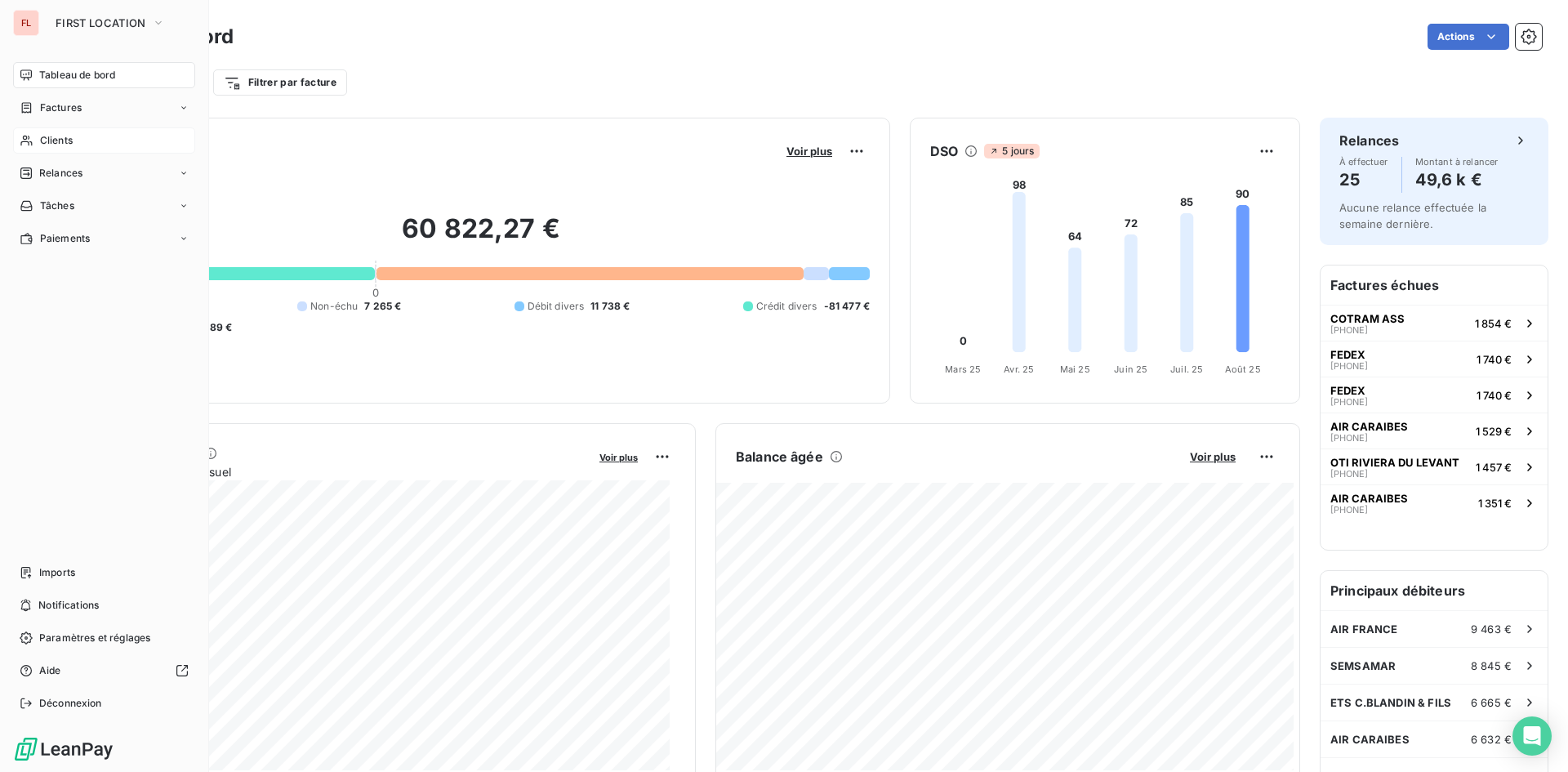 click on "Clients" at bounding box center [56, 141] 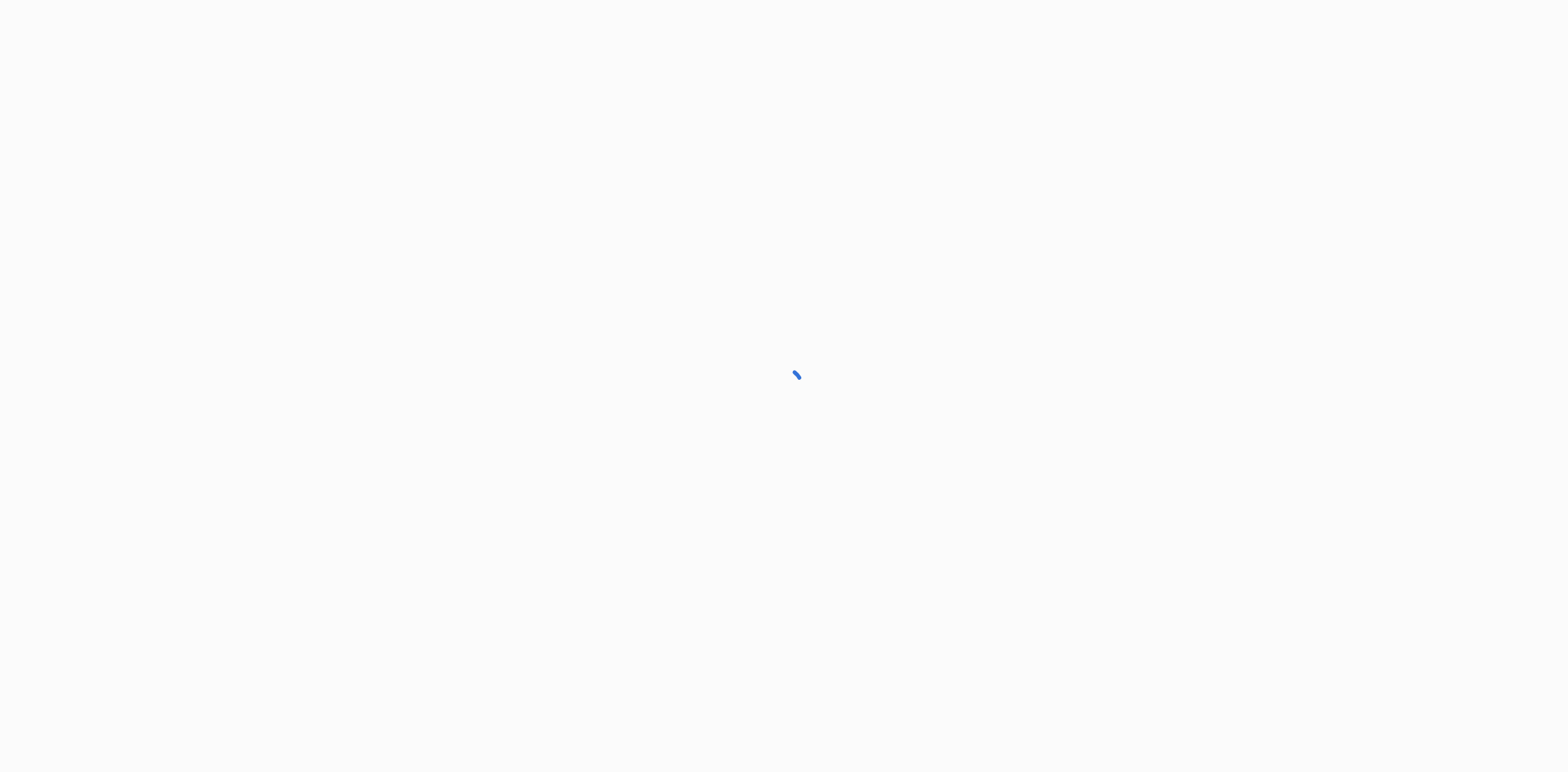 scroll, scrollTop: 0, scrollLeft: 0, axis: both 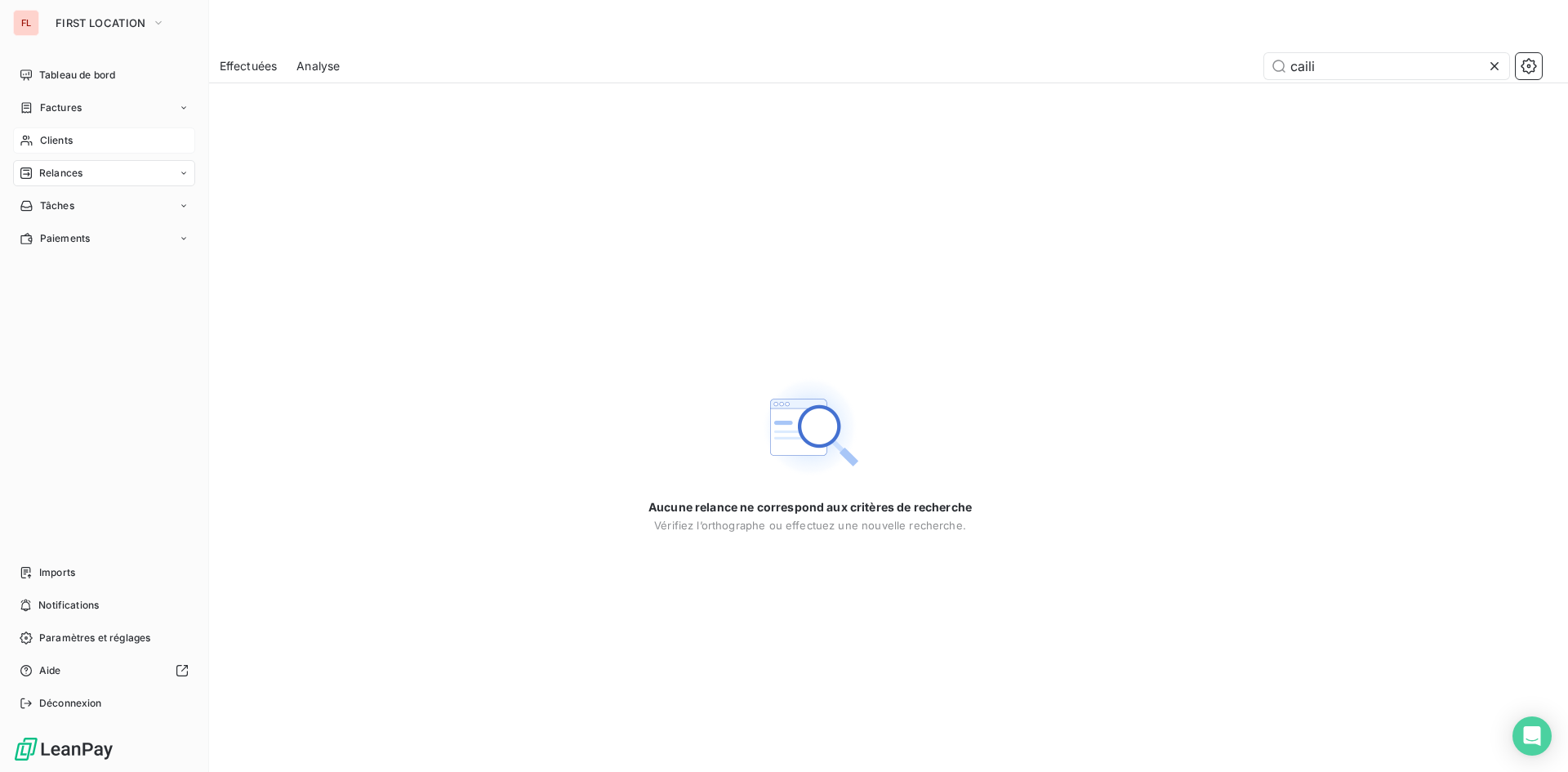 click on "Clients" at bounding box center (104, 141) 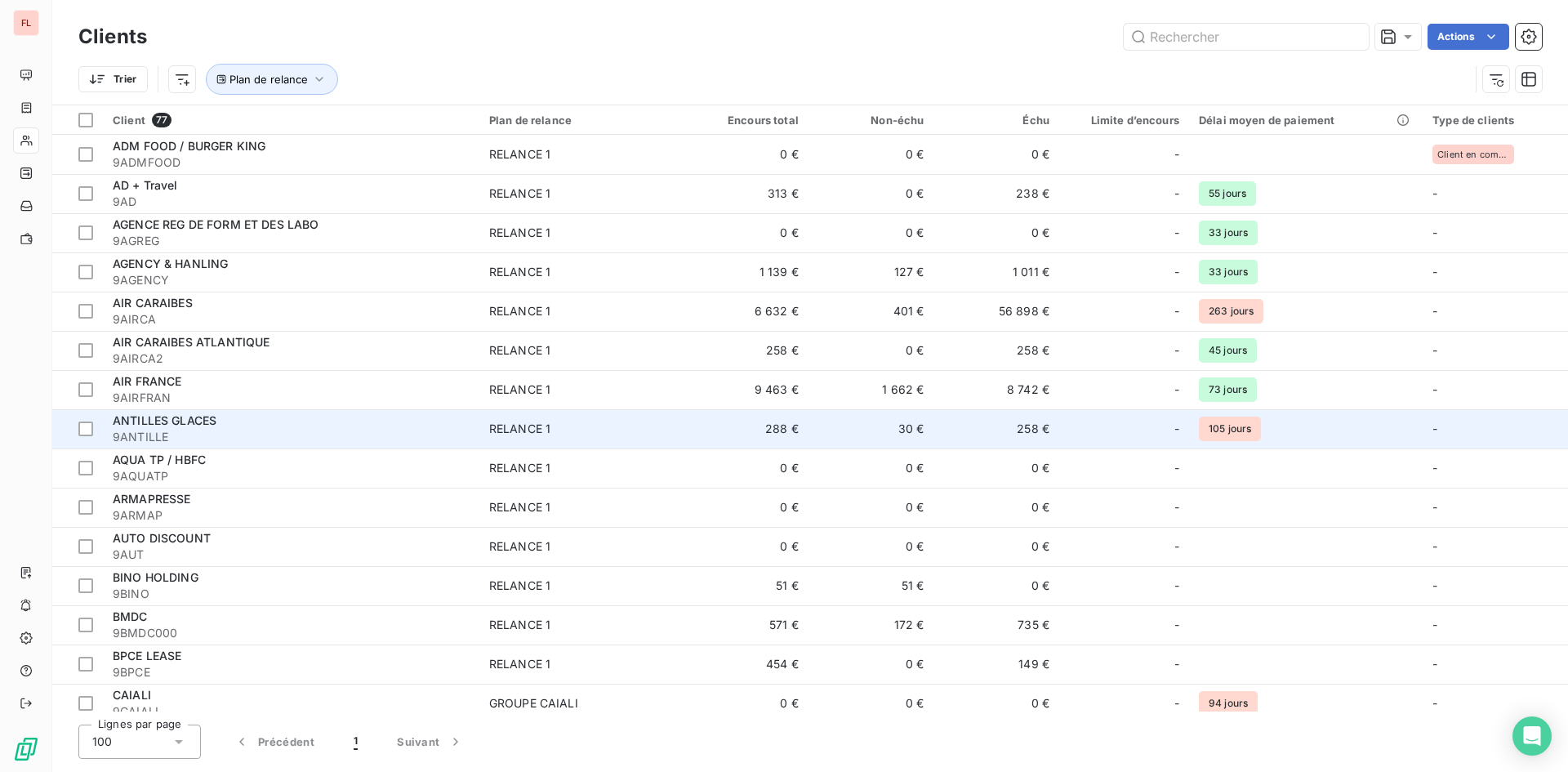 click on "ANTILLES GLACES" at bounding box center [291, 421] 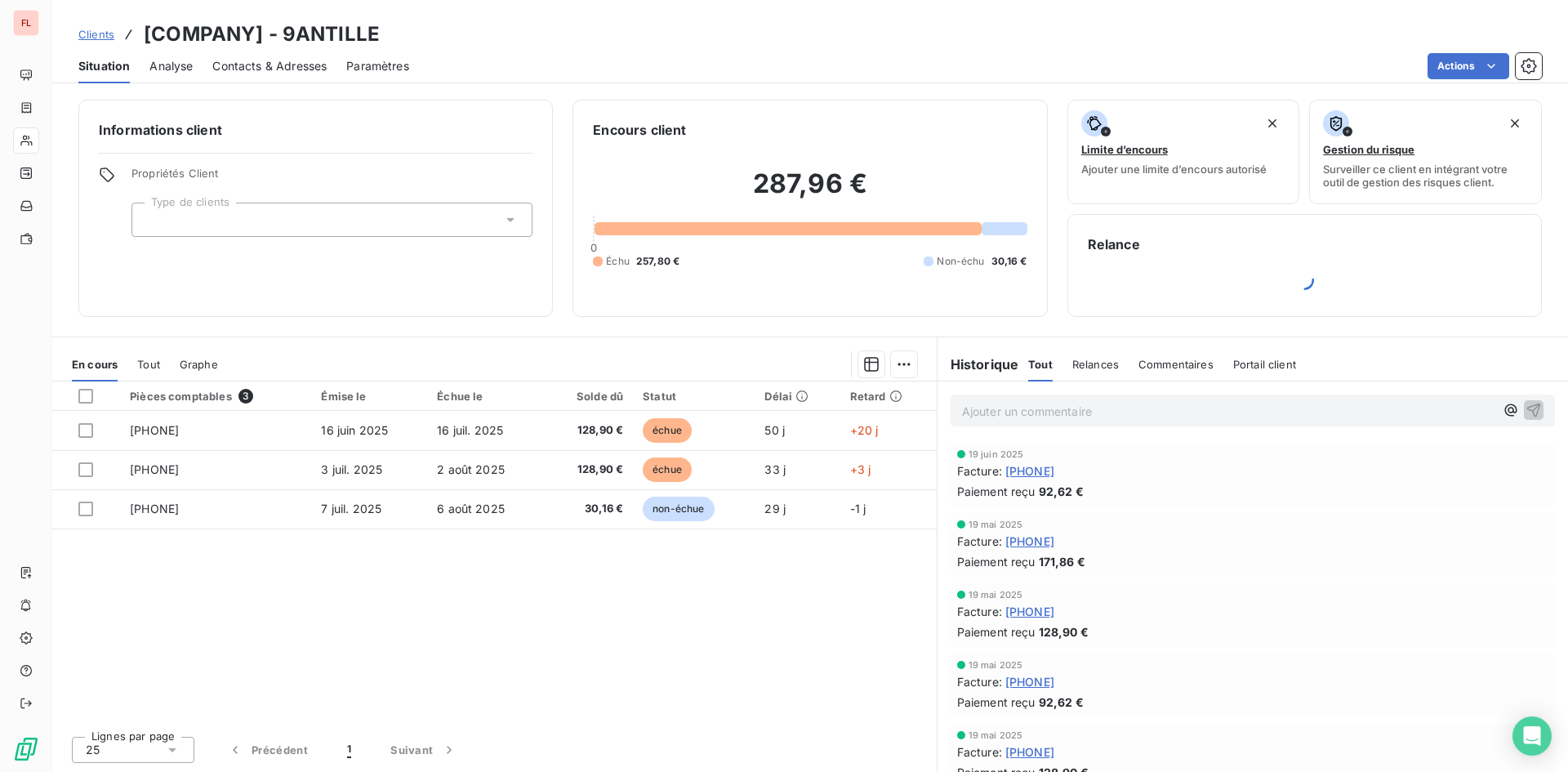 click on "Contacts & Adresses" at bounding box center [270, 66] 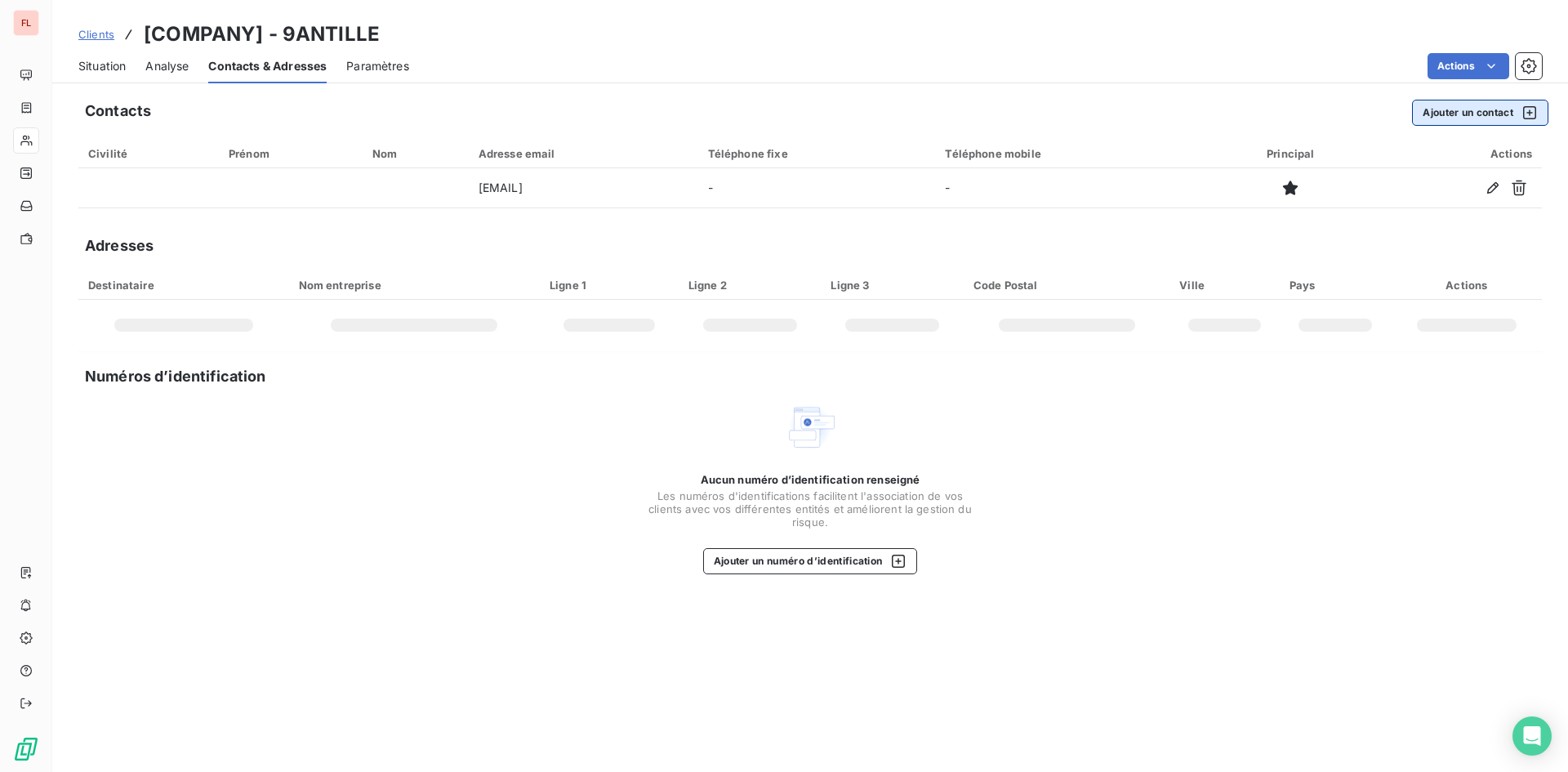 click on "Ajouter un contact" at bounding box center [1480, 113] 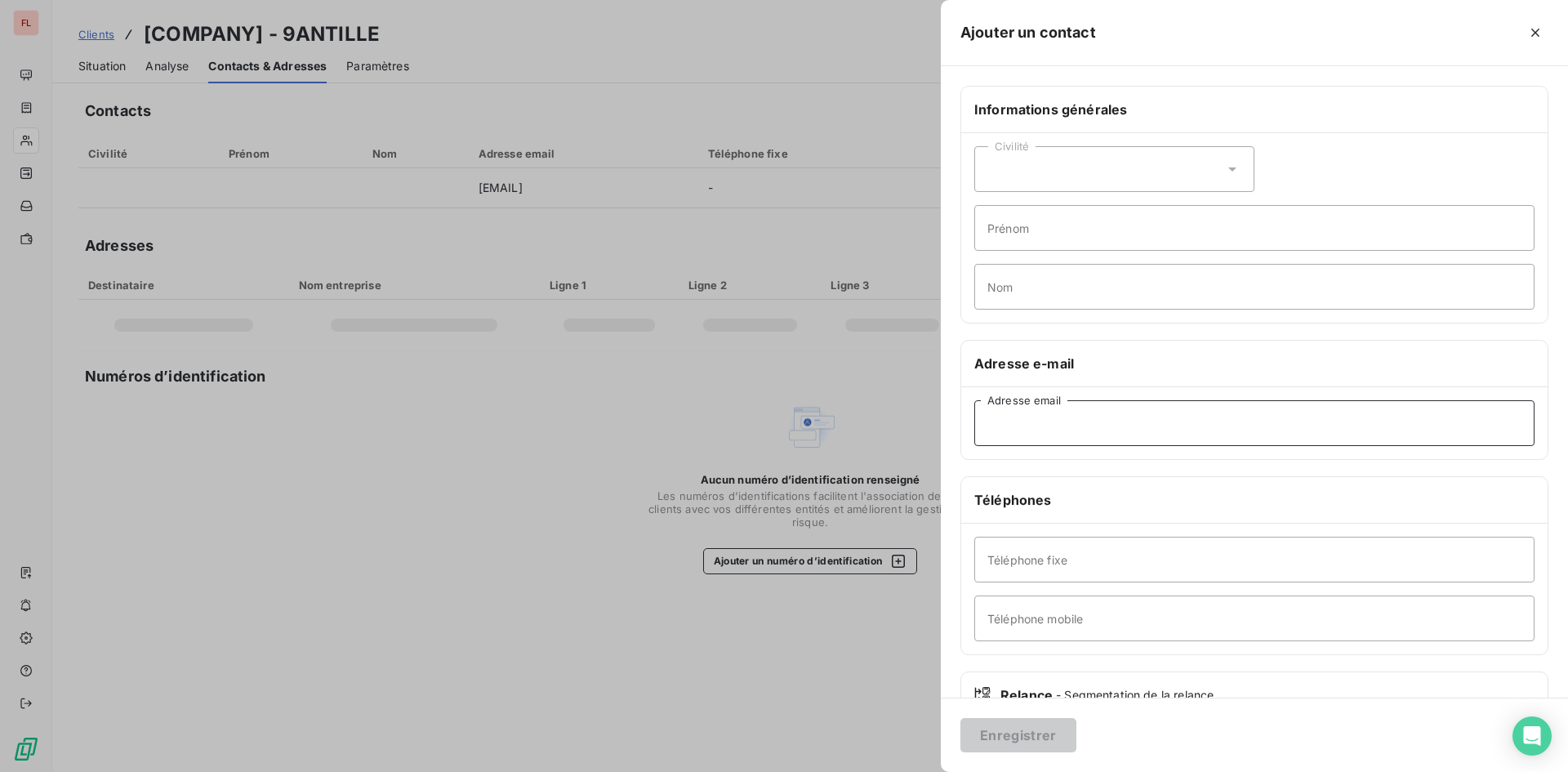 paste on "fournisseursantillesglaces@grahd.com" 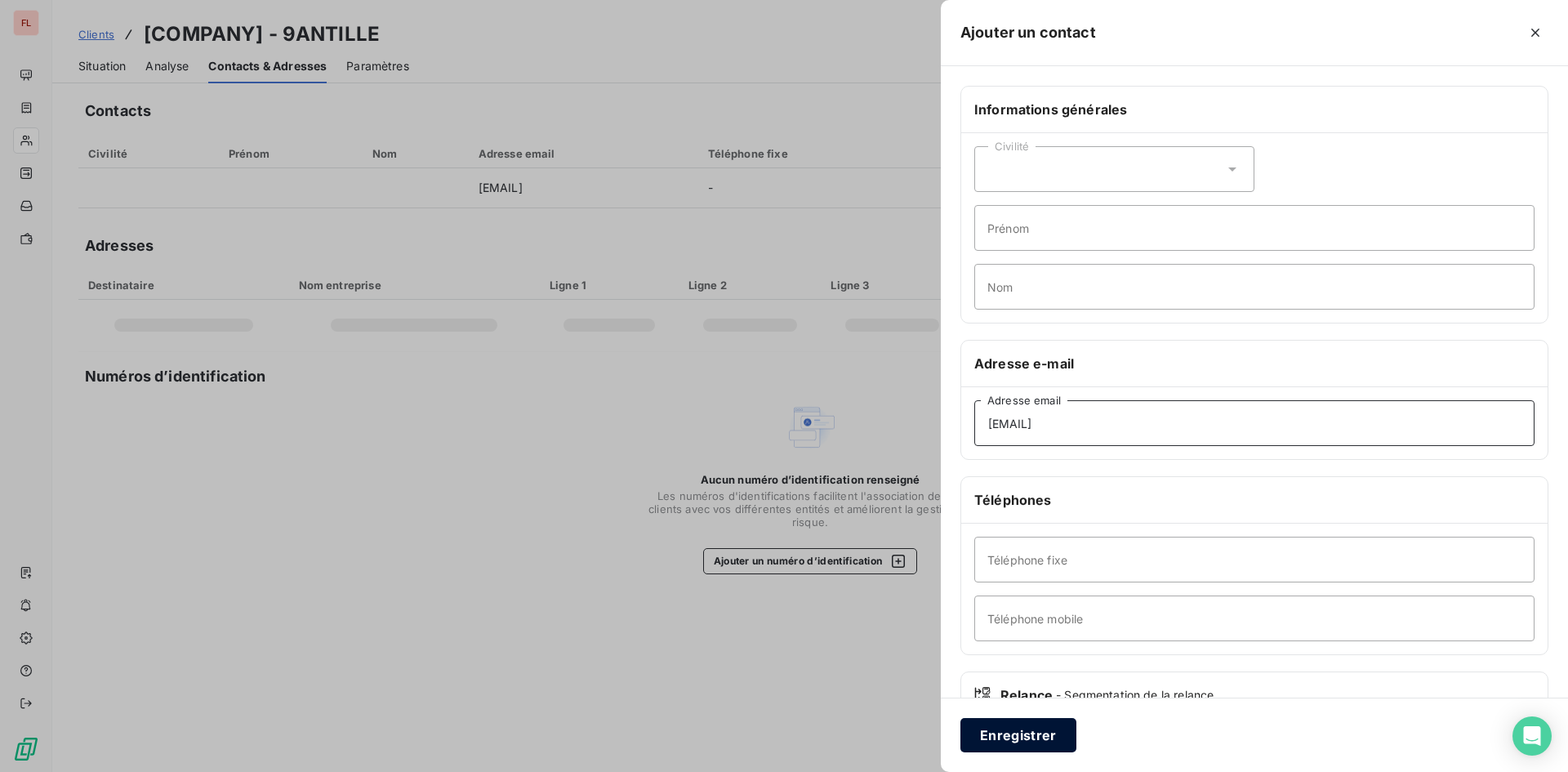 type on "fournisseursantillesglaces@grahd.com" 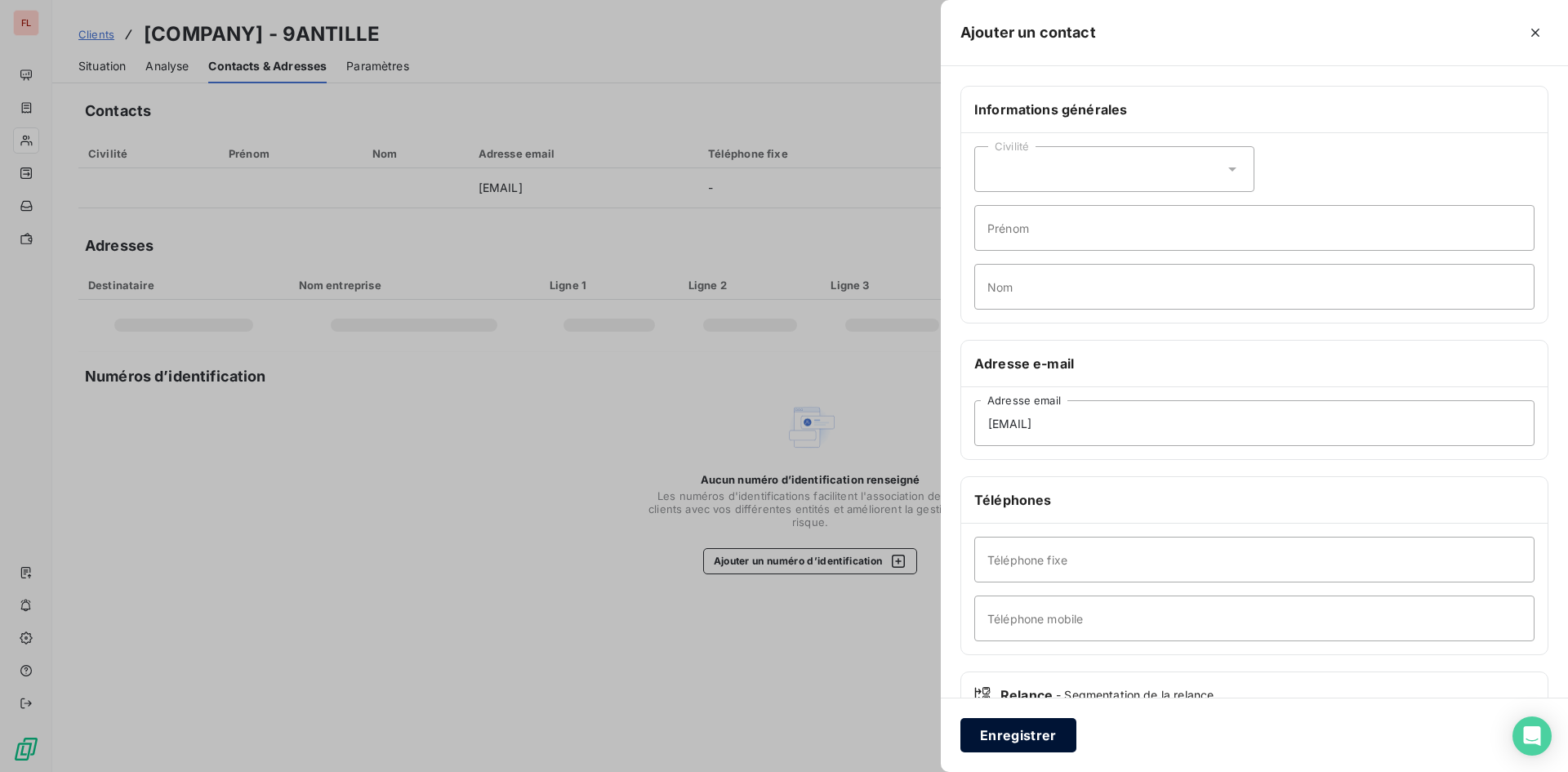 click on "Enregistrer" at bounding box center (1018, 735) 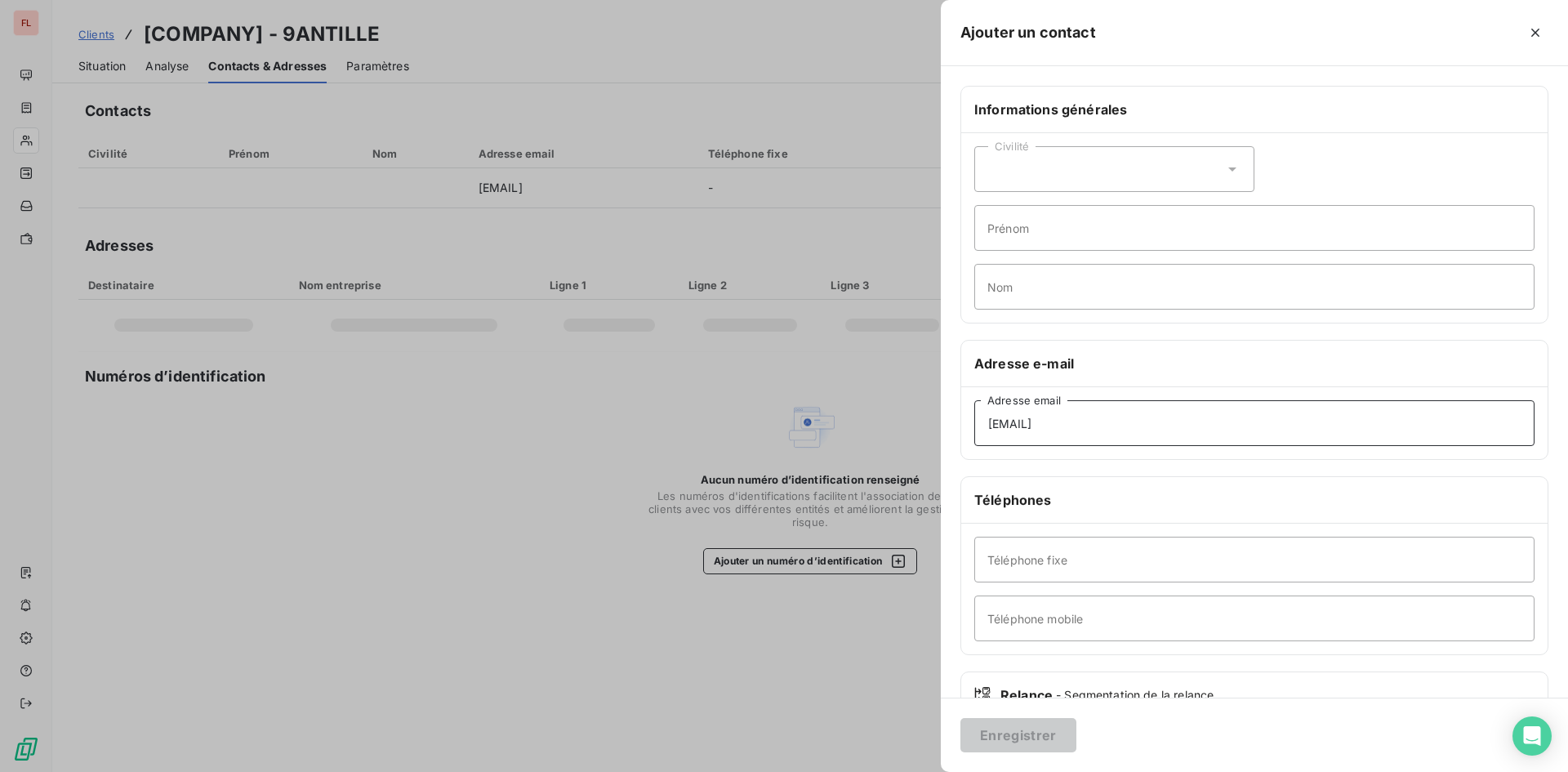 click on "fournisseursantillesglaces@grahd.com" at bounding box center (1254, 423) 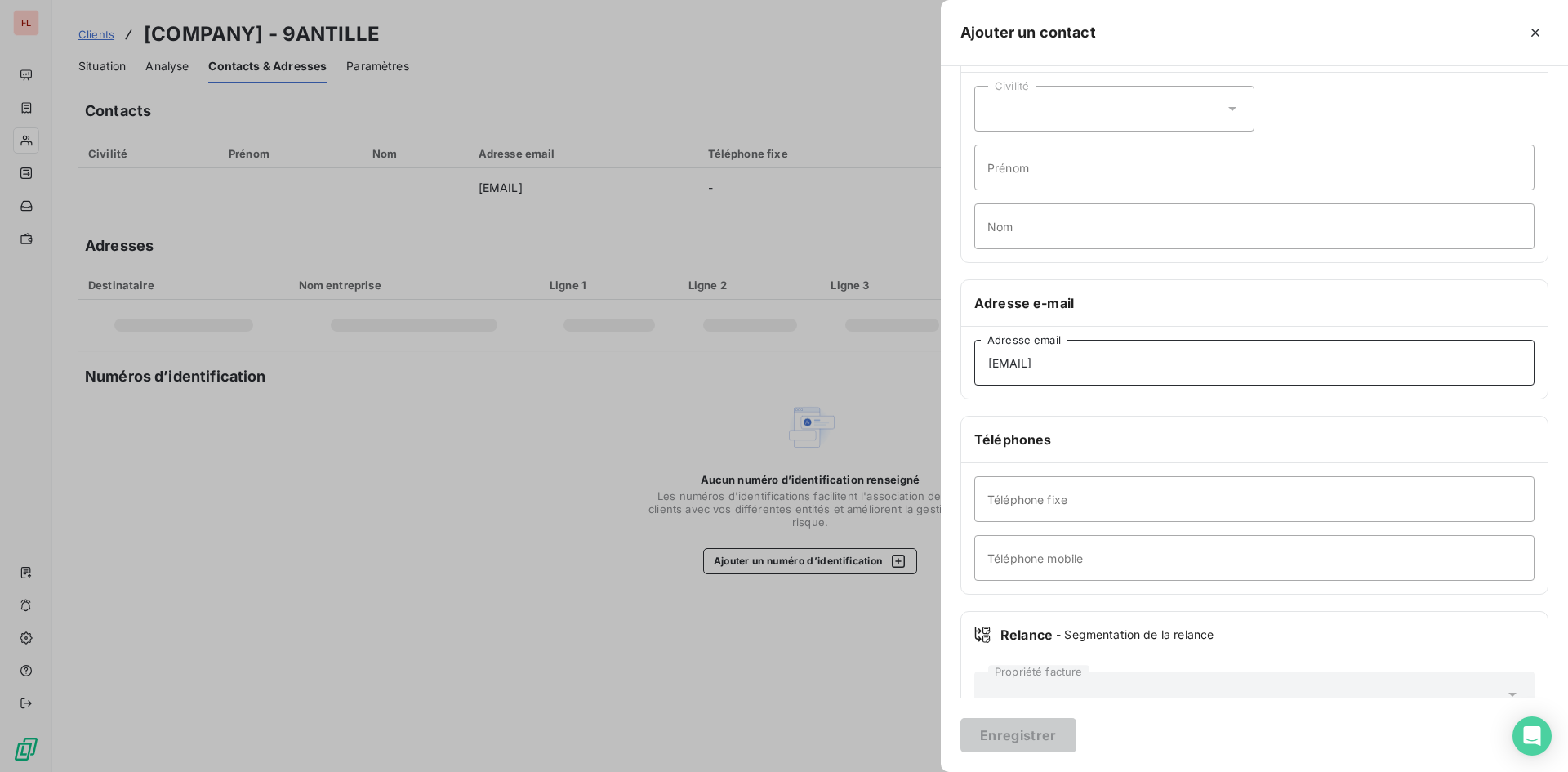 scroll, scrollTop: 0, scrollLeft: 0, axis: both 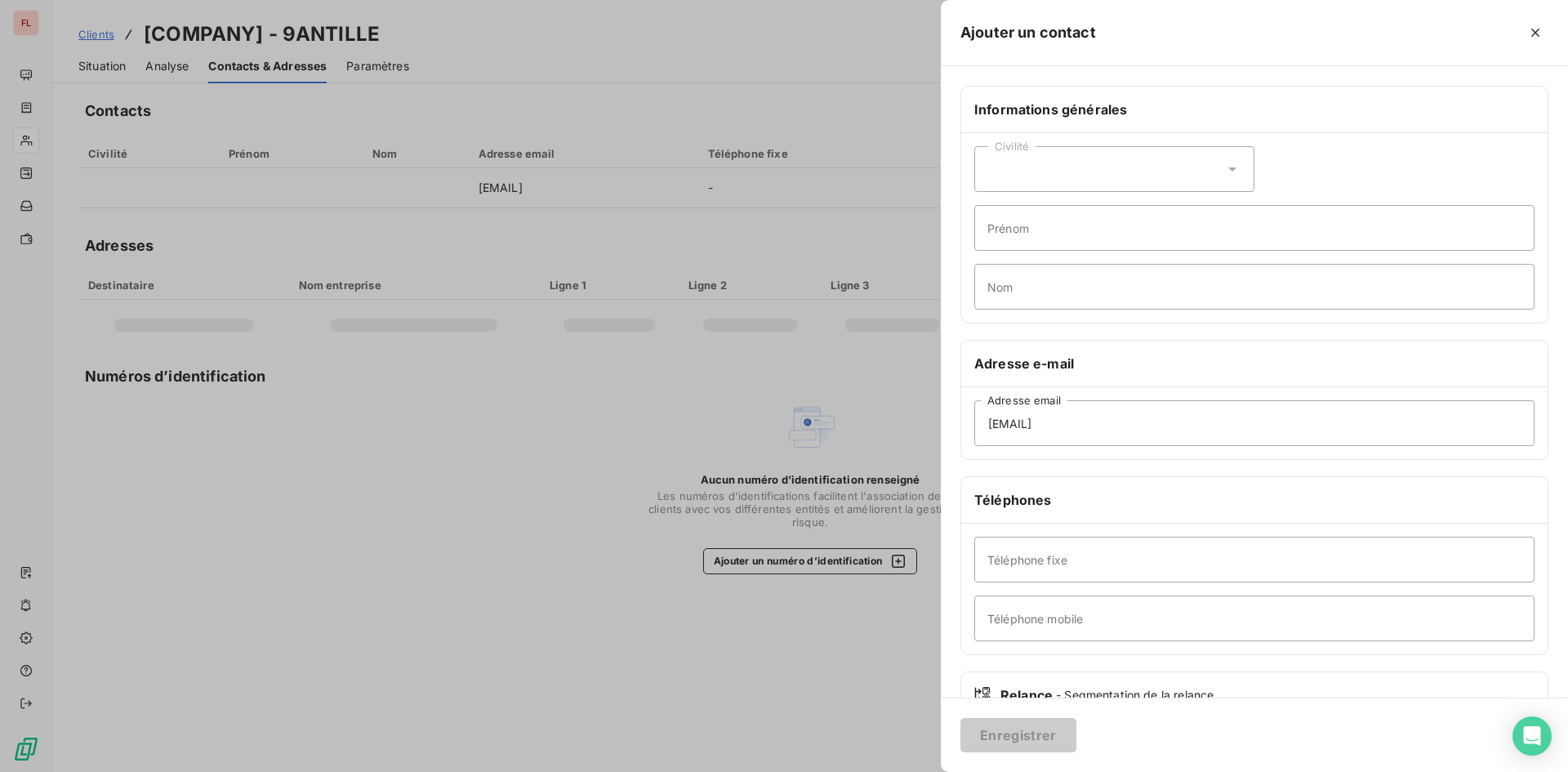 click on "Téléphones" at bounding box center (1254, 500) 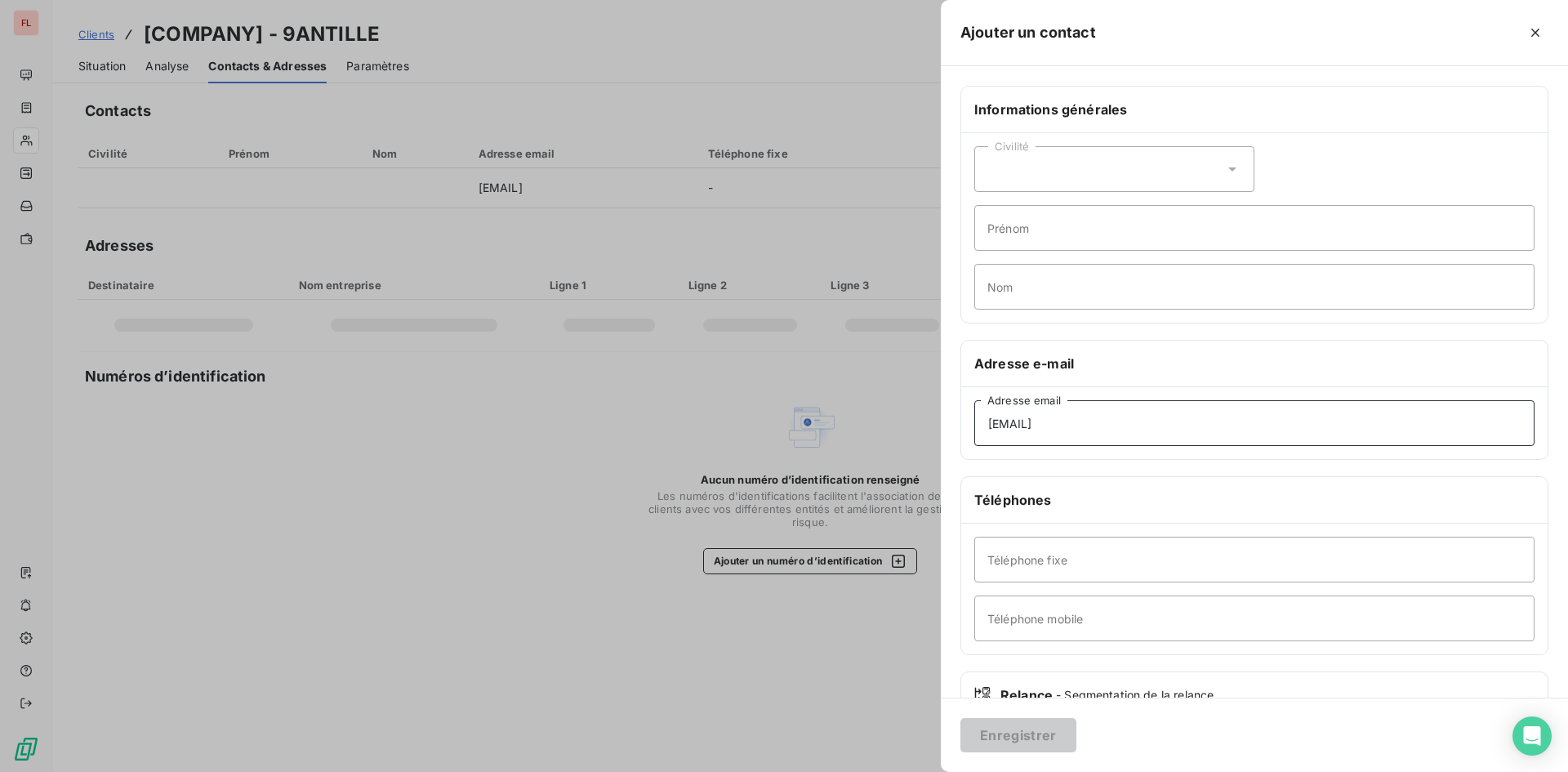 click on "fournisseursantillesglaces@grahd.com" at bounding box center [1254, 423] 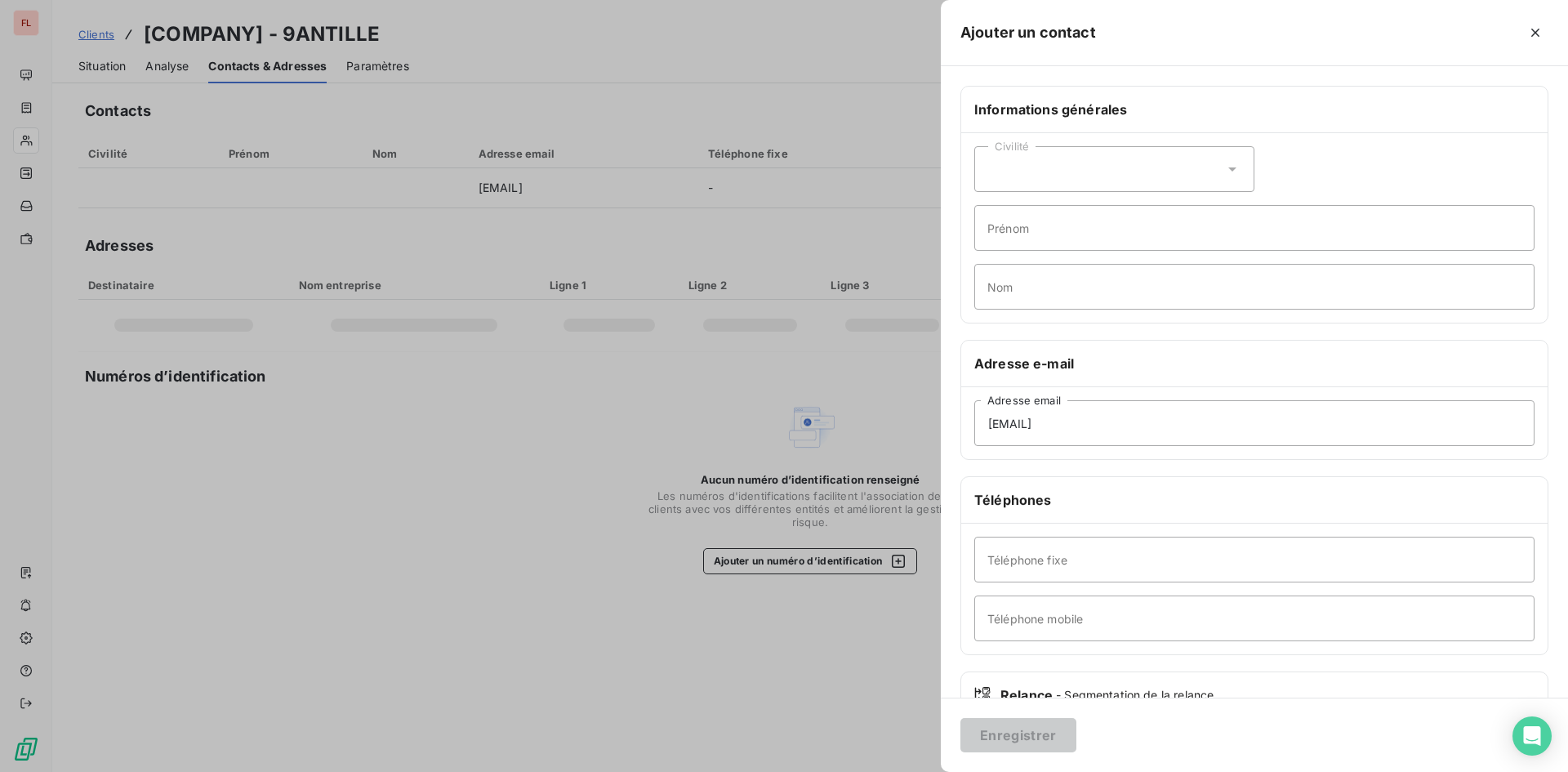 click at bounding box center [784, 386] 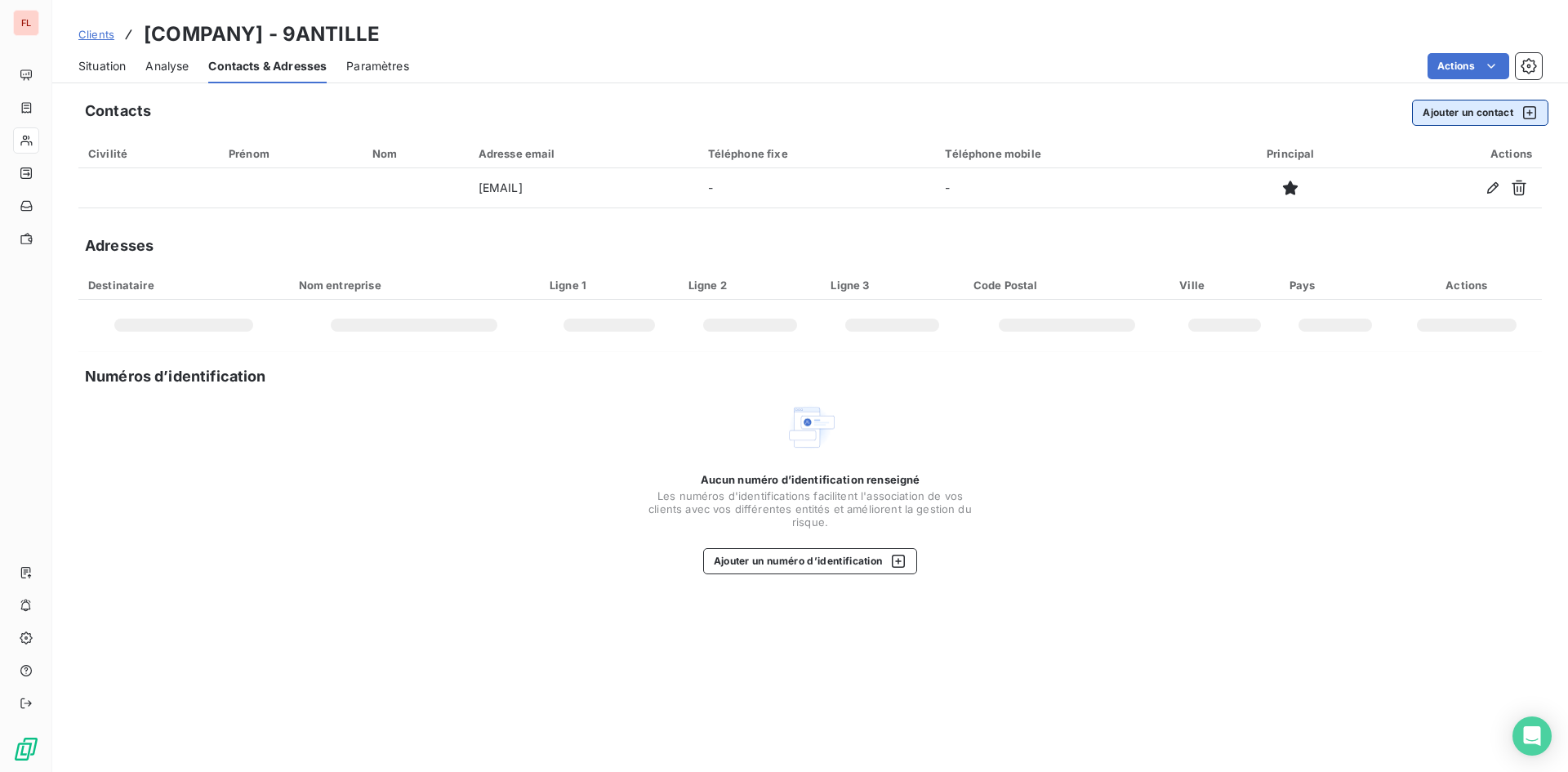 click on "Ajouter un contact" at bounding box center (1480, 113) 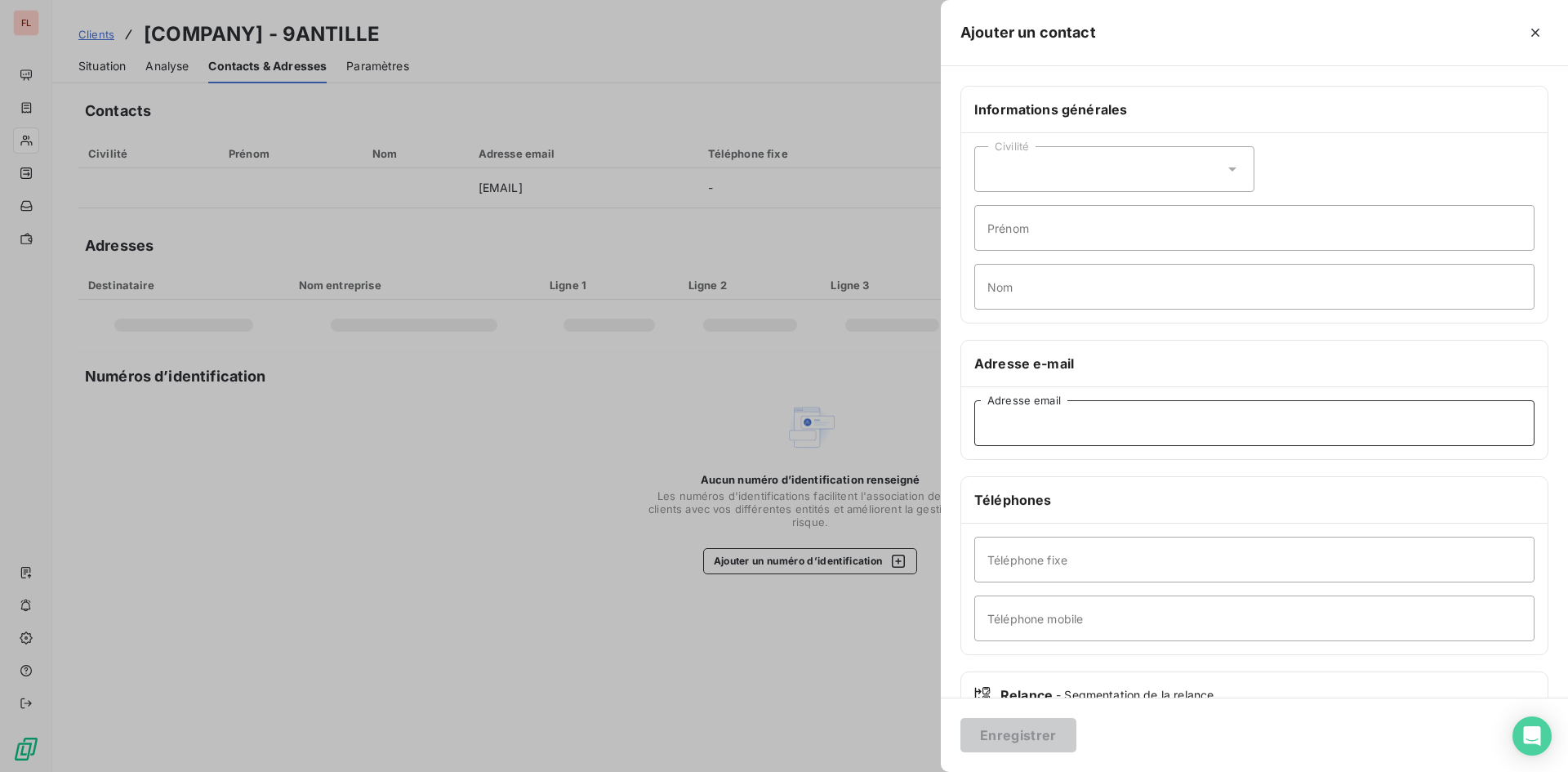 click on "Adresse email" at bounding box center (1254, 423) 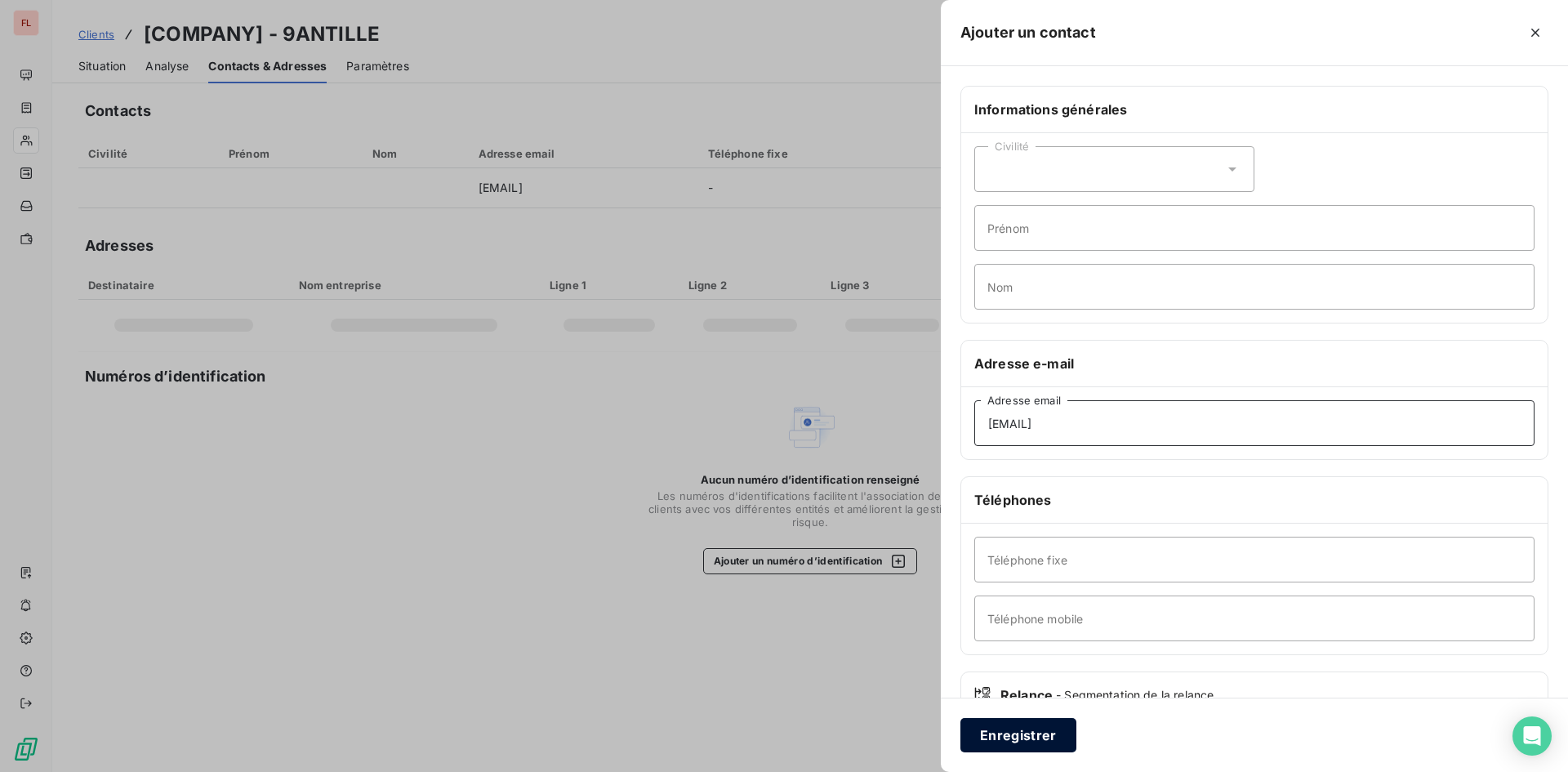 type on "fournisseursantillesglaces@grahd.com" 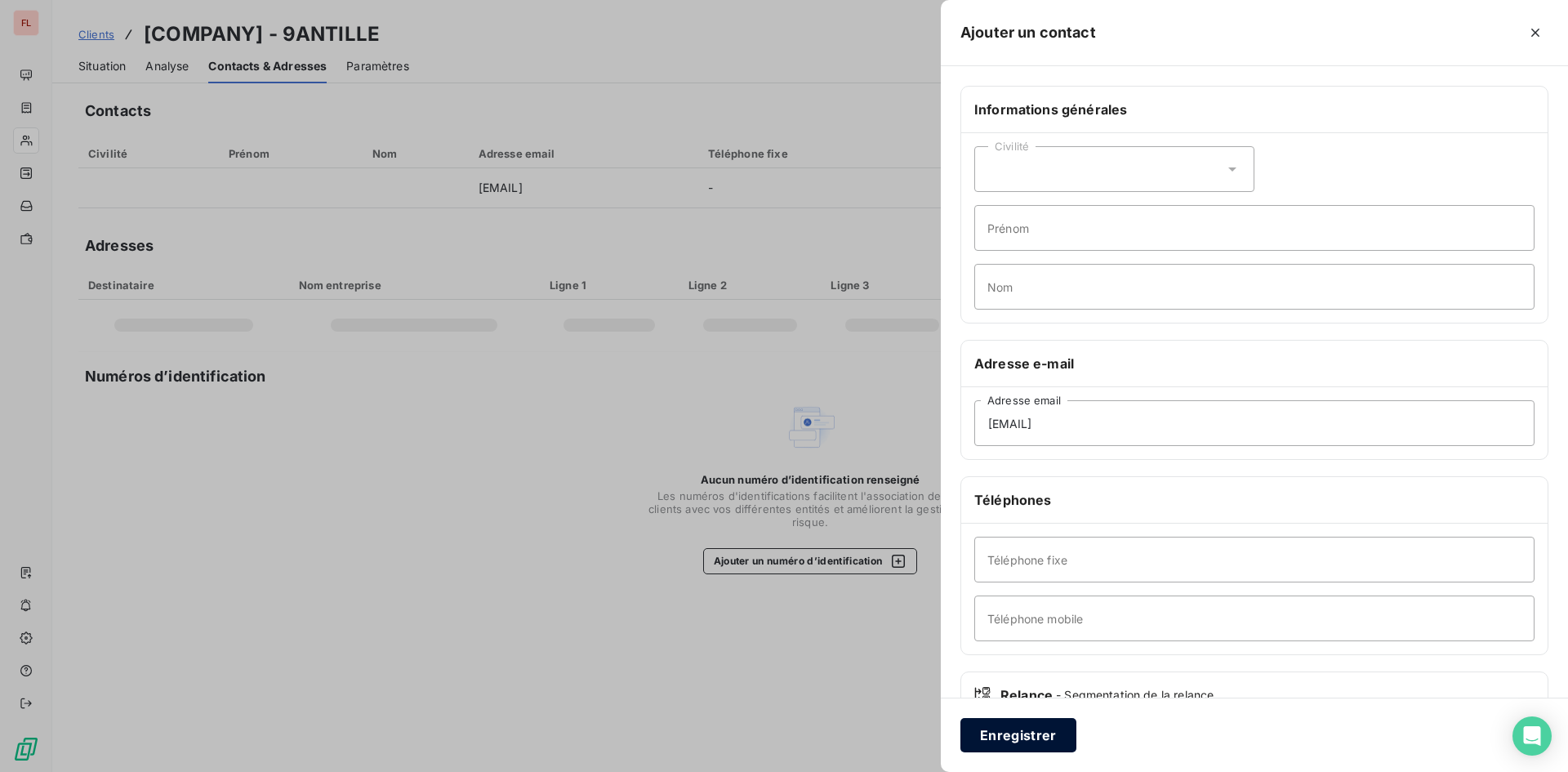 click on "Enregistrer" at bounding box center (1018, 735) 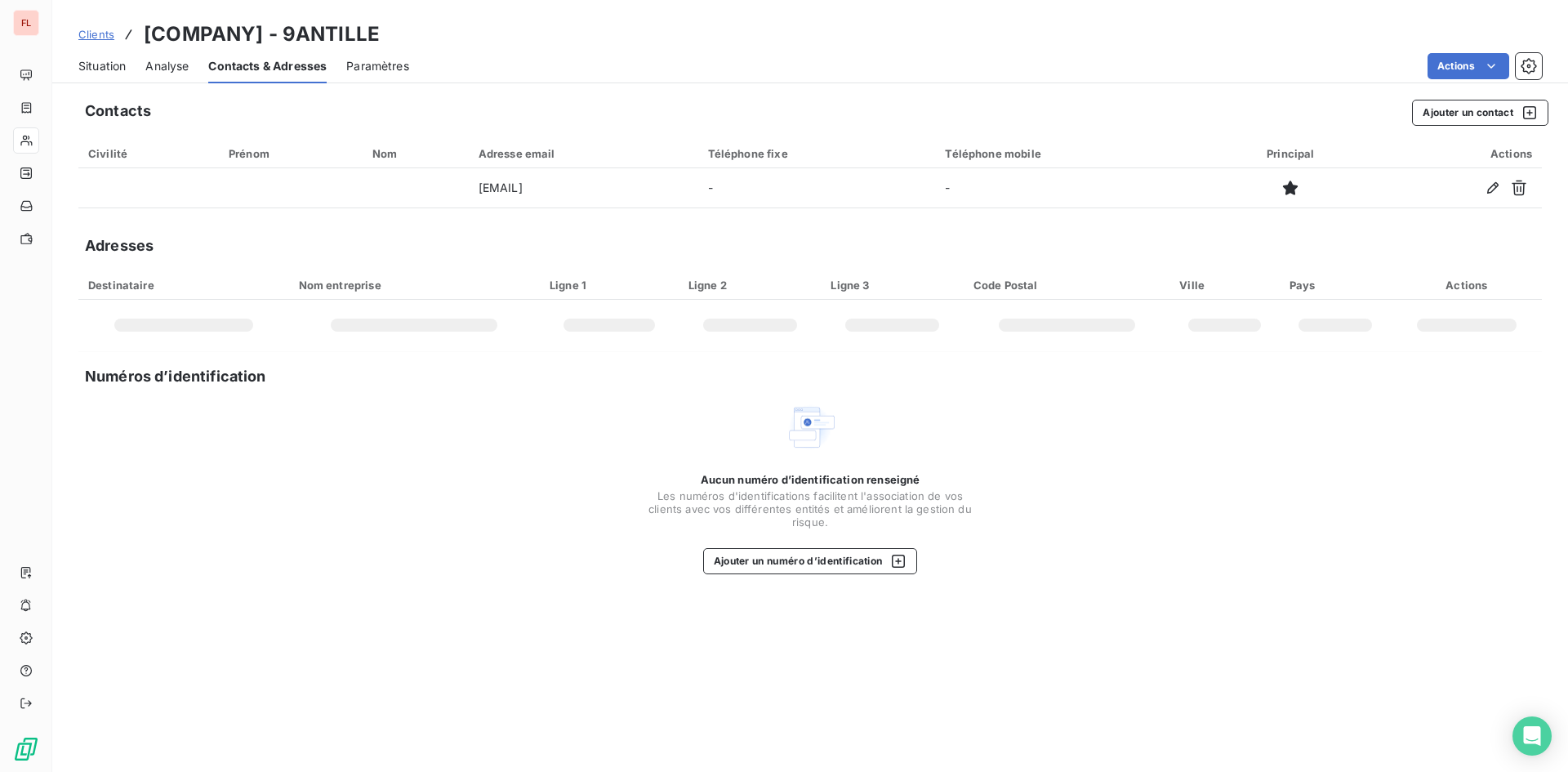 click on "Contacts & Adresses" at bounding box center (267, 66) 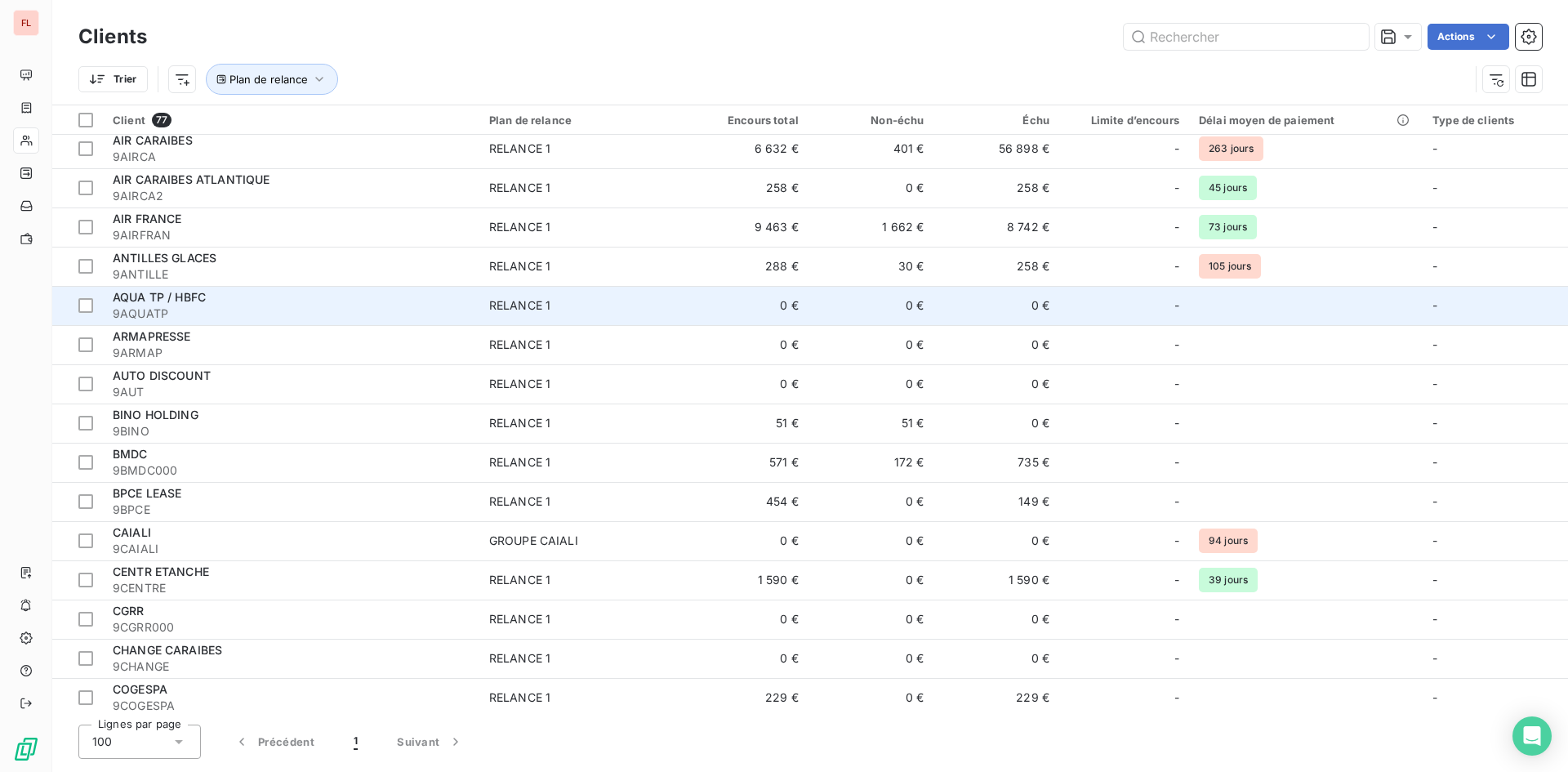 scroll, scrollTop: 0, scrollLeft: 0, axis: both 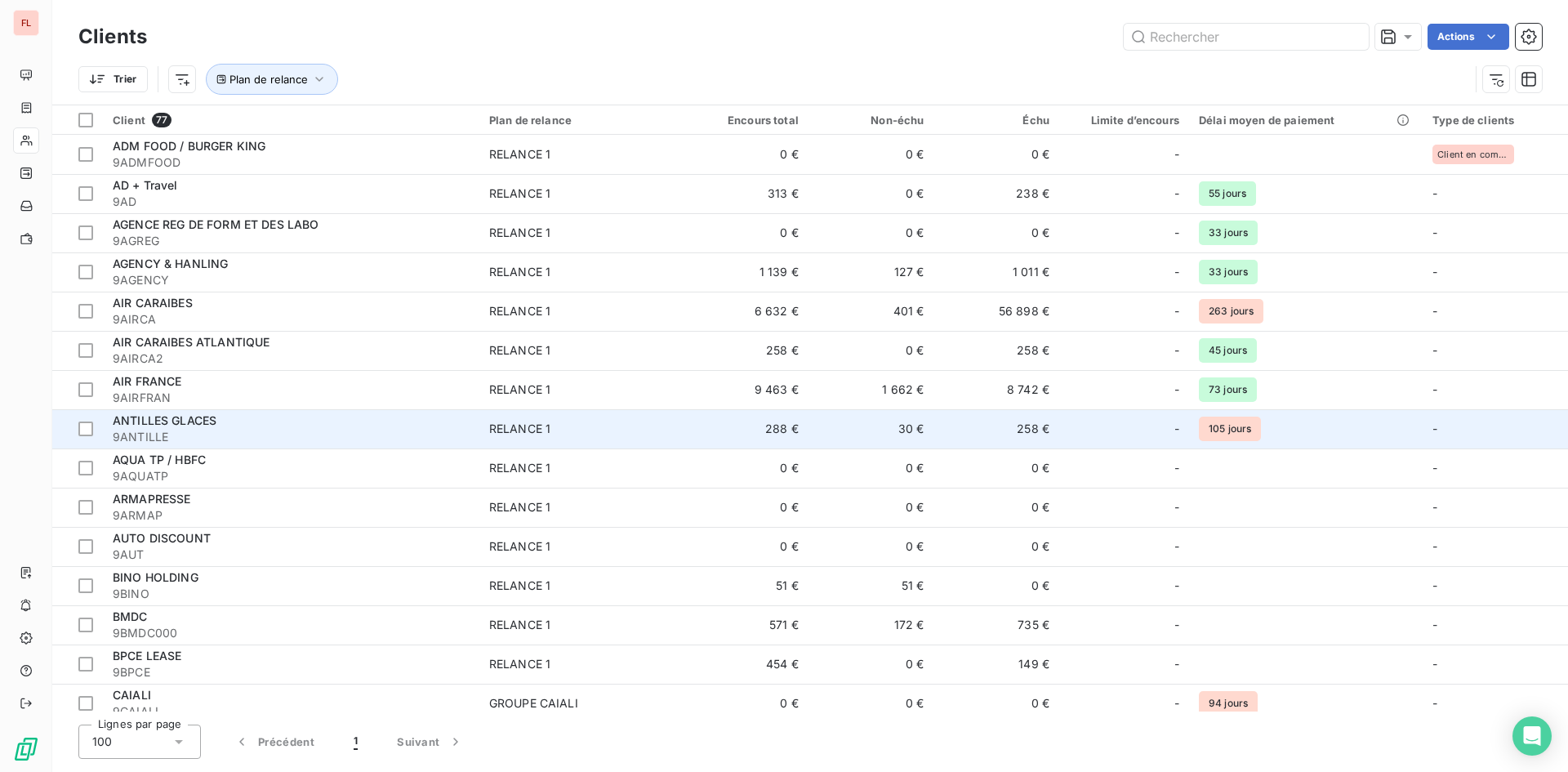 click on "9ANTILLE" at bounding box center [291, 437] 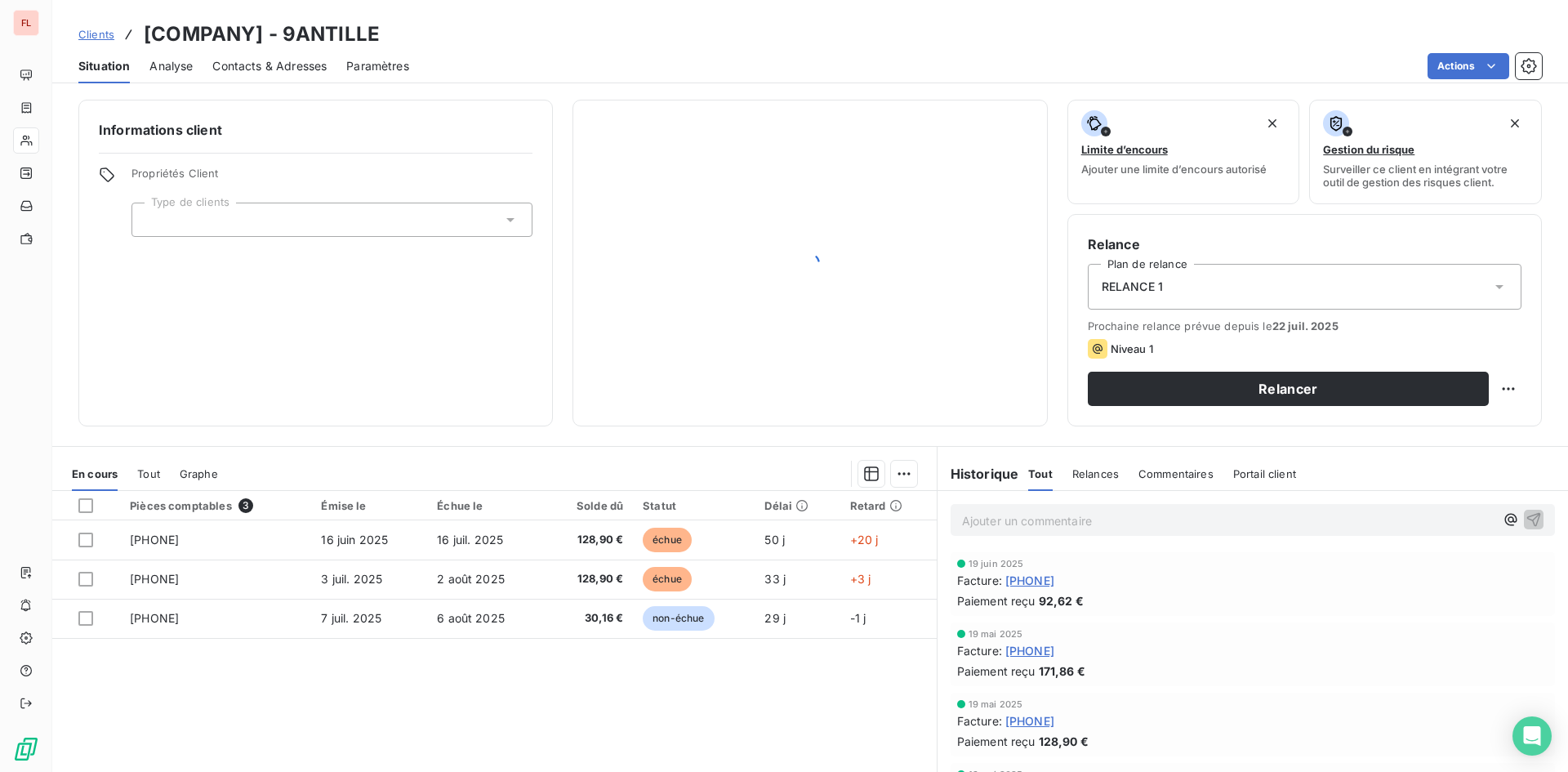 click on "Contacts & Adresses" at bounding box center [270, 66] 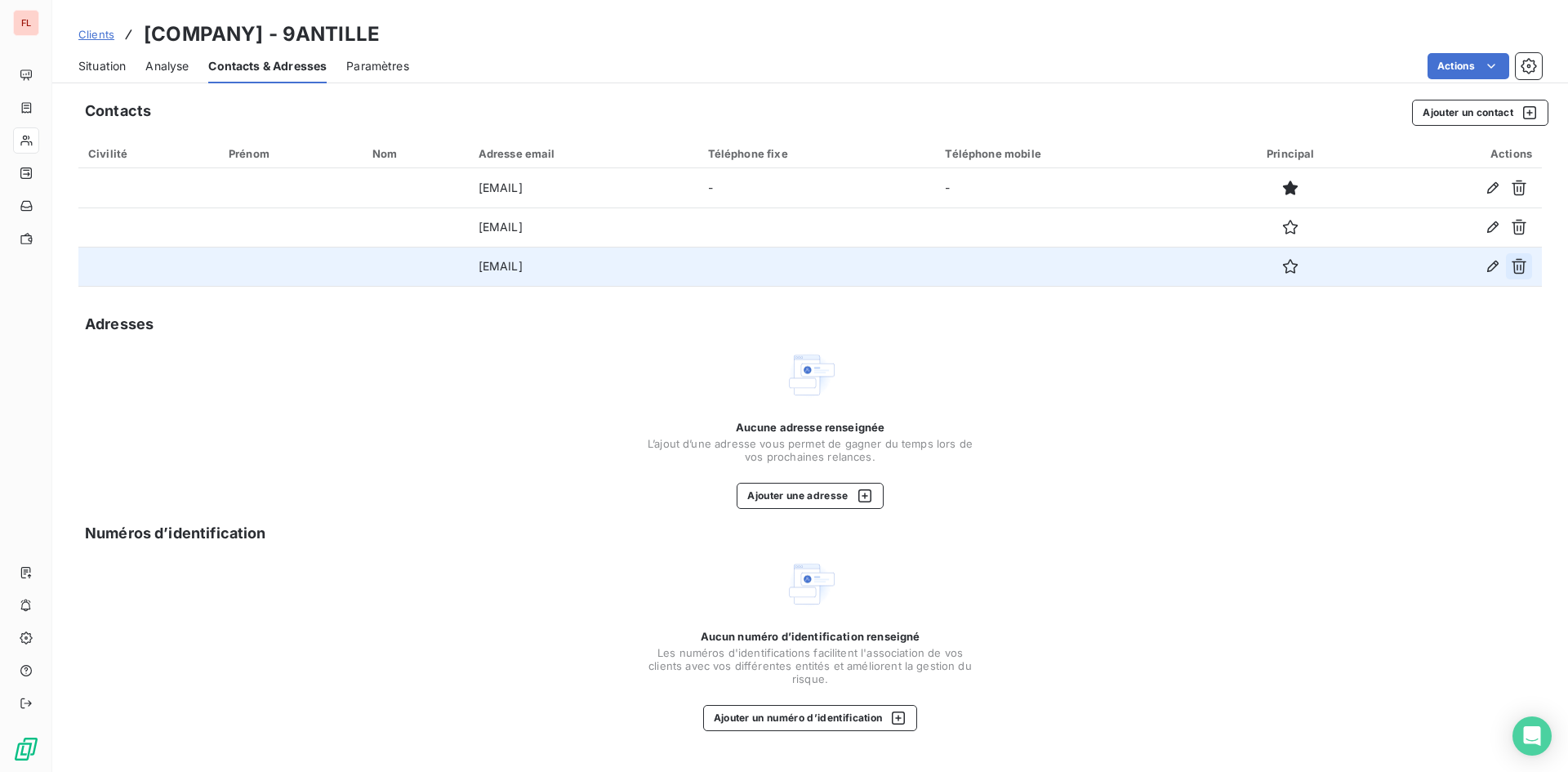 click 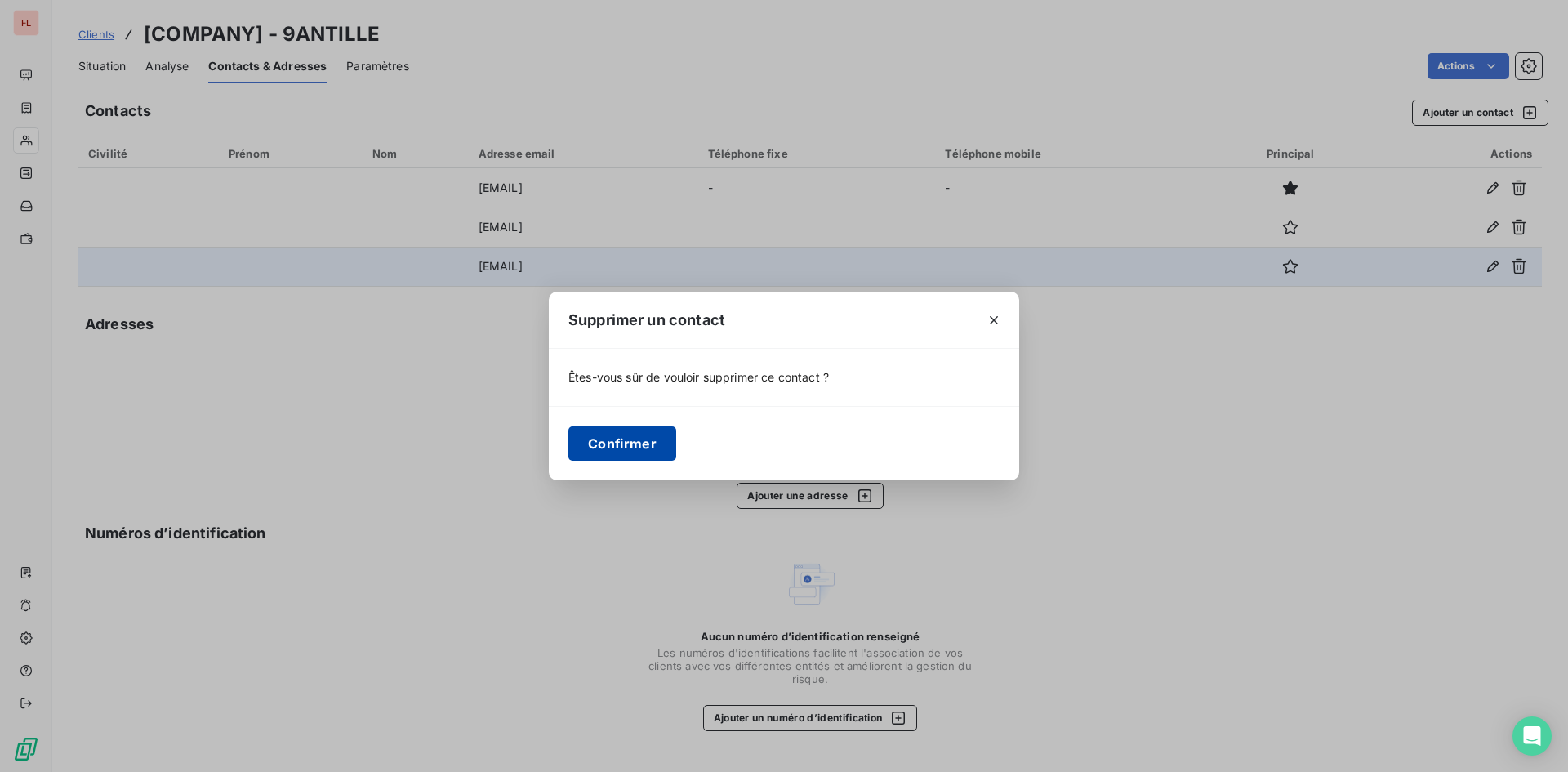 click on "Confirmer" at bounding box center (622, 444) 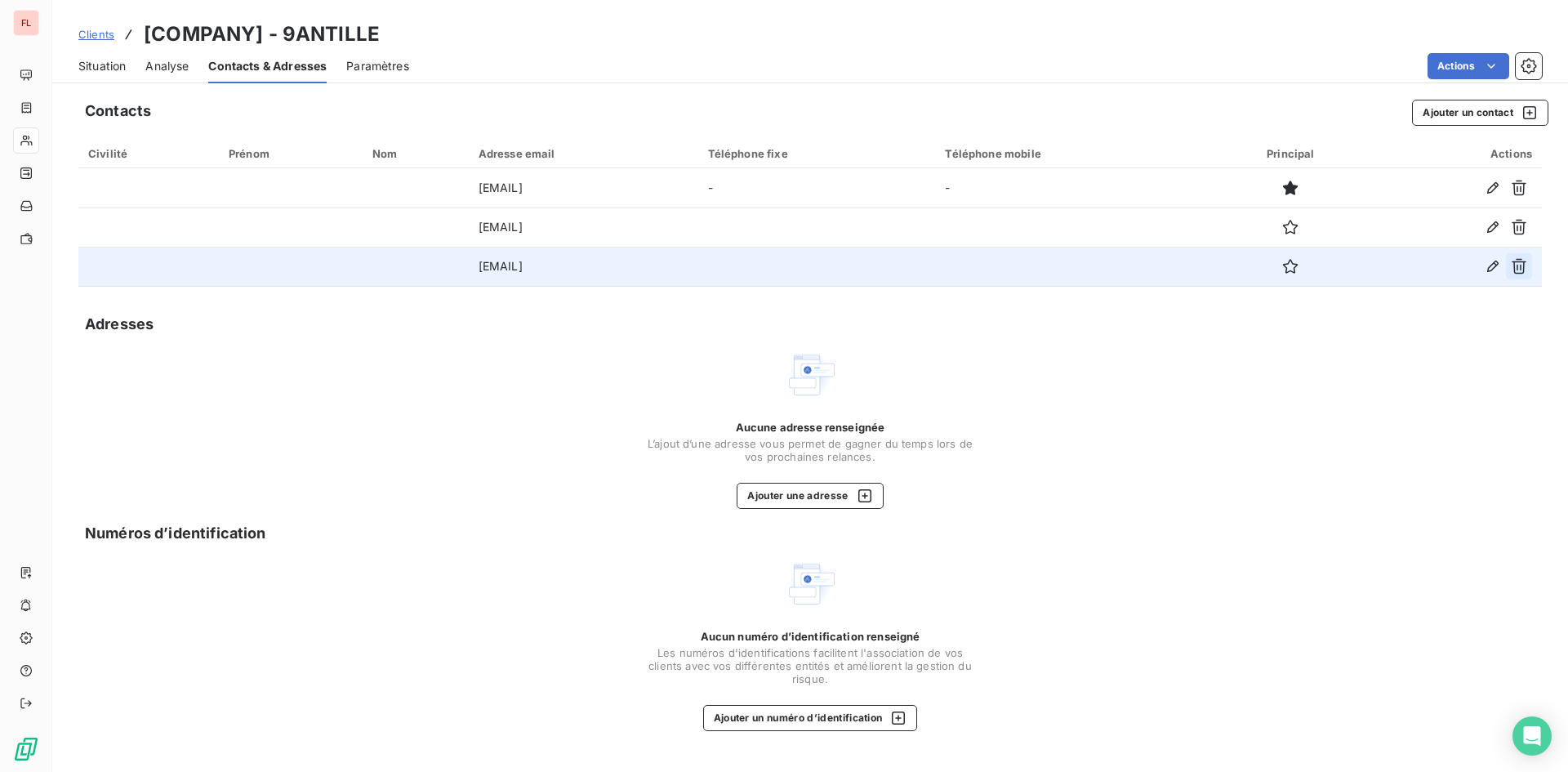 click 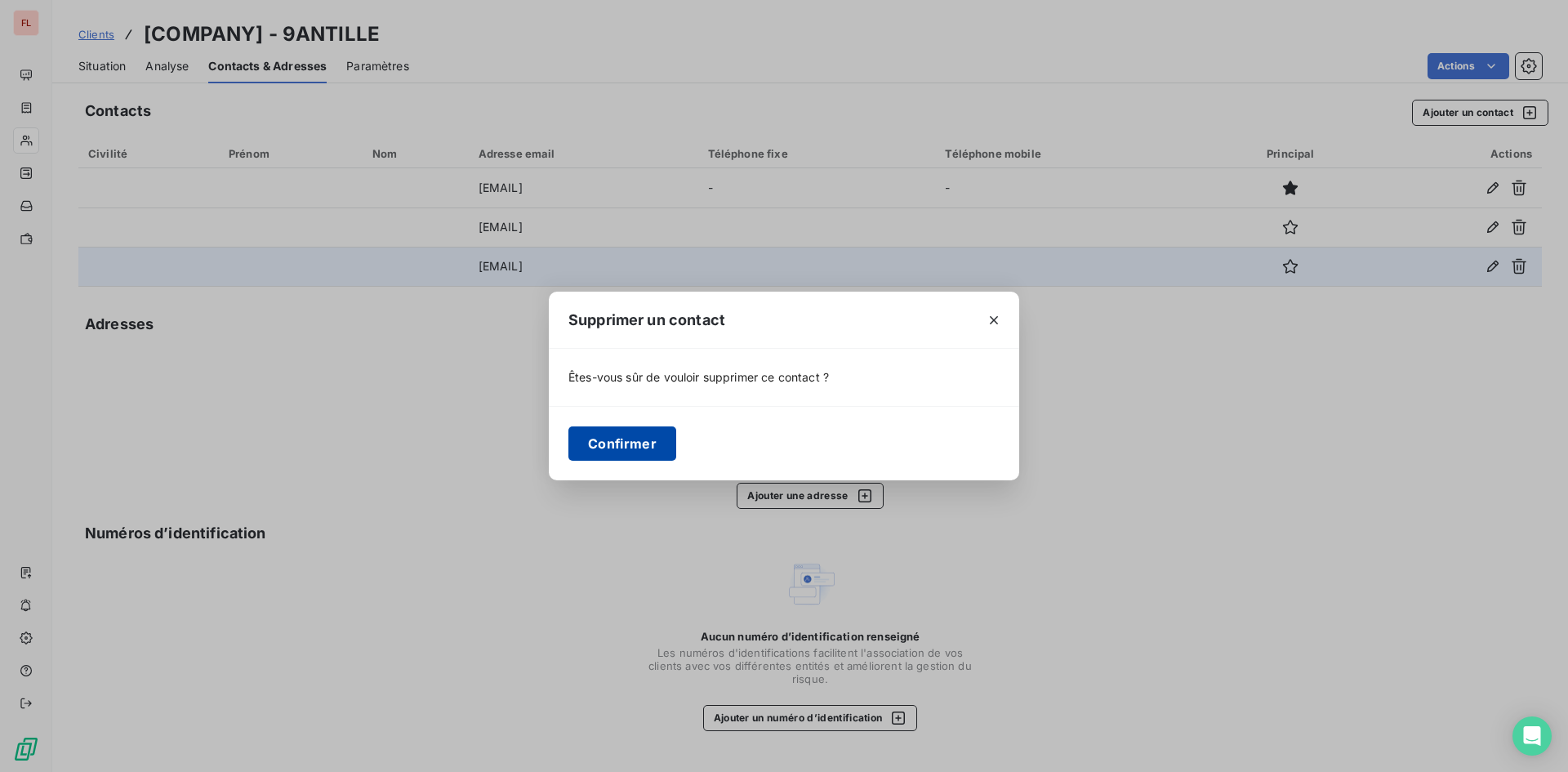 click on "Confirmer" at bounding box center (622, 444) 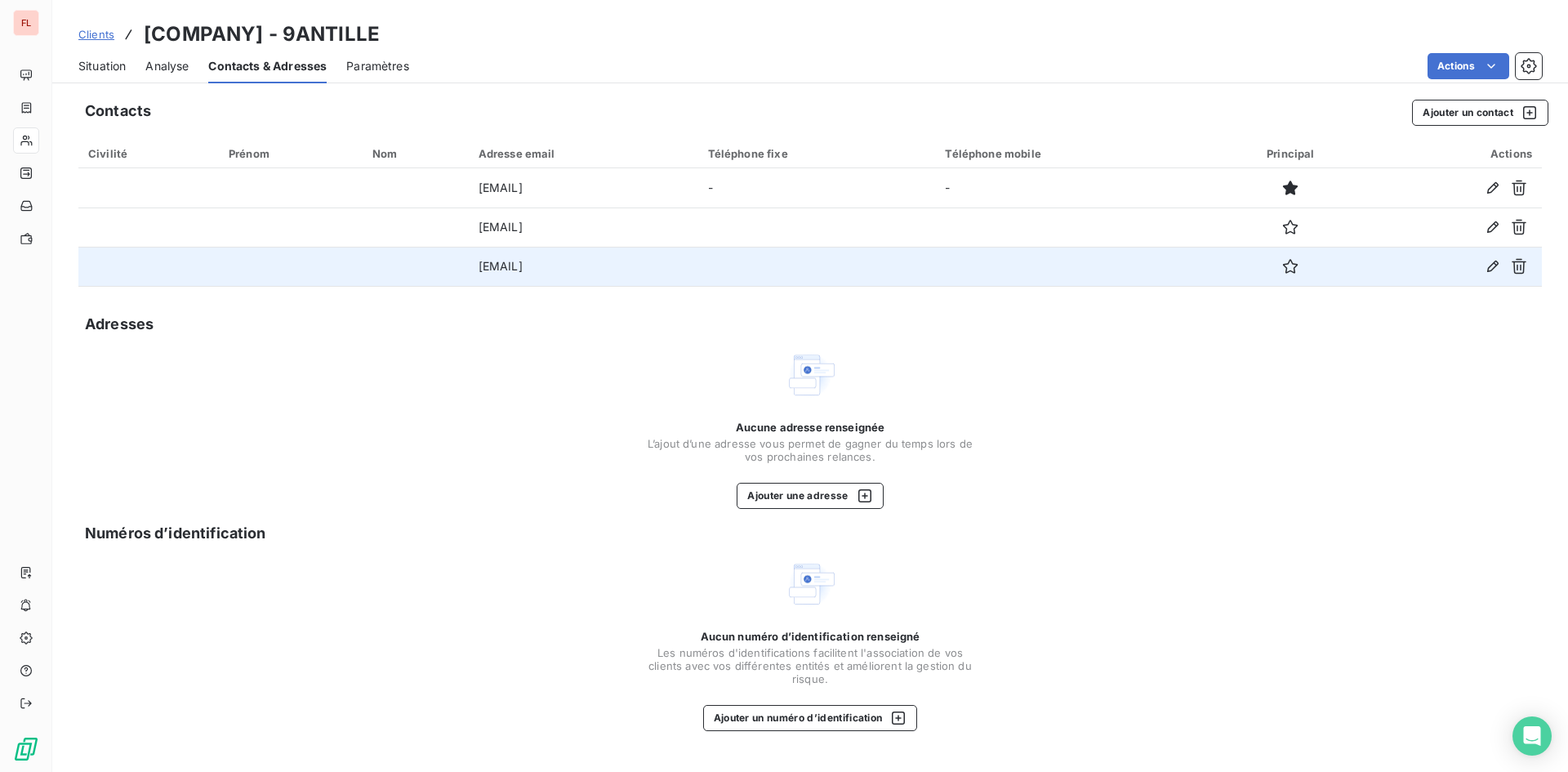 click on "Situation" at bounding box center (102, 66) 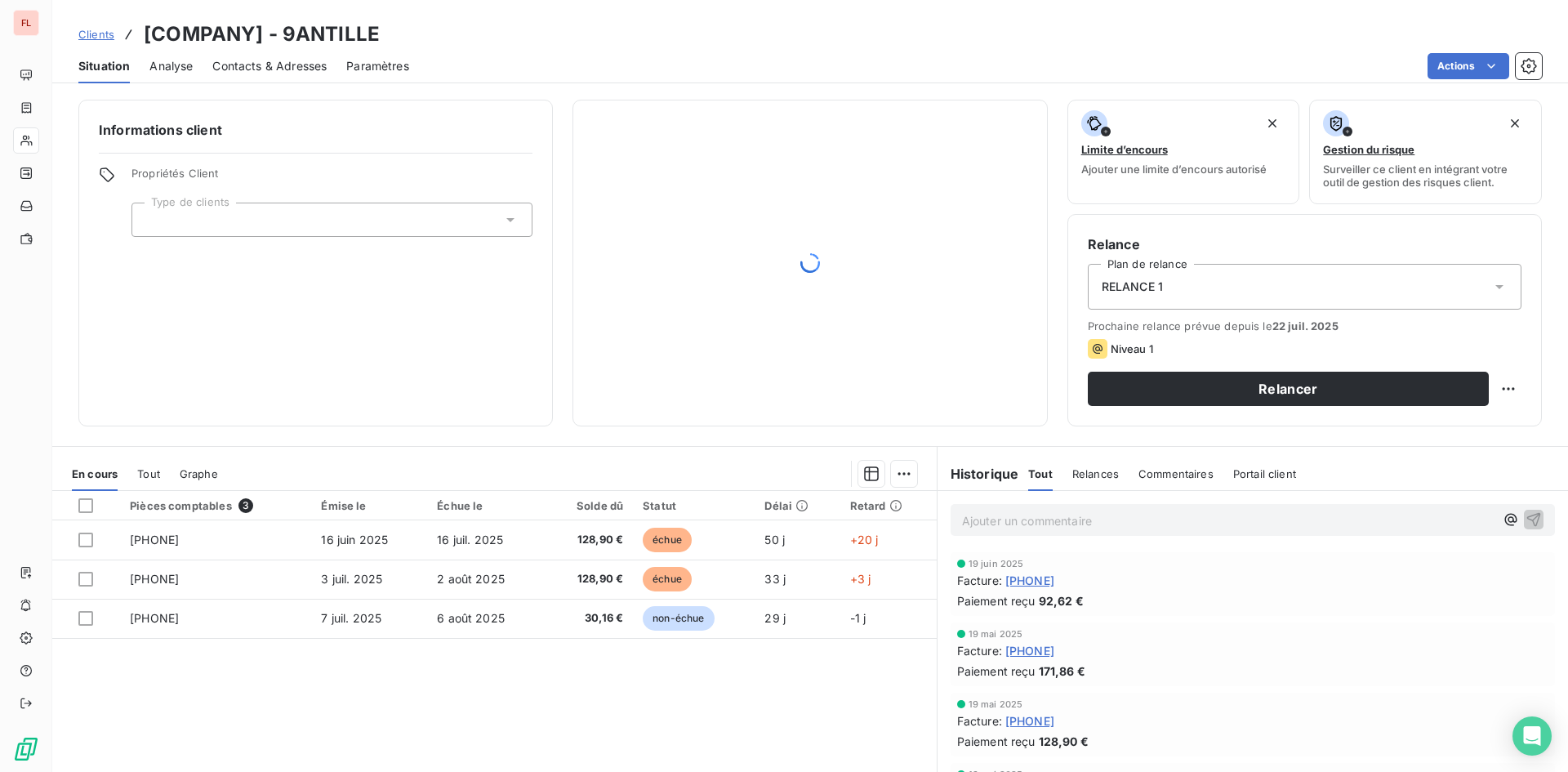 click on "Contacts & Adresses" at bounding box center (270, 66) 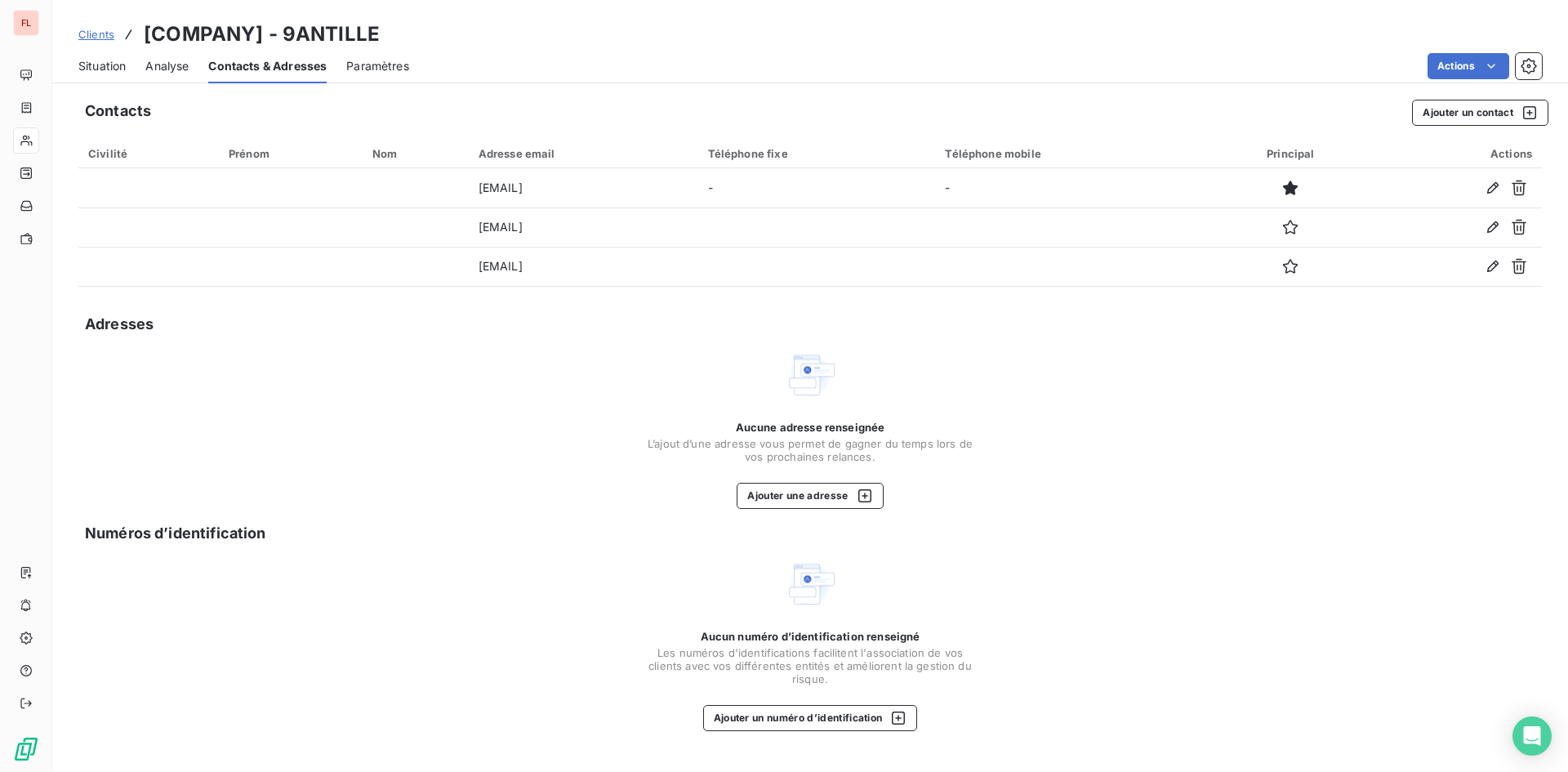 click on "Analyse" at bounding box center (167, 66) 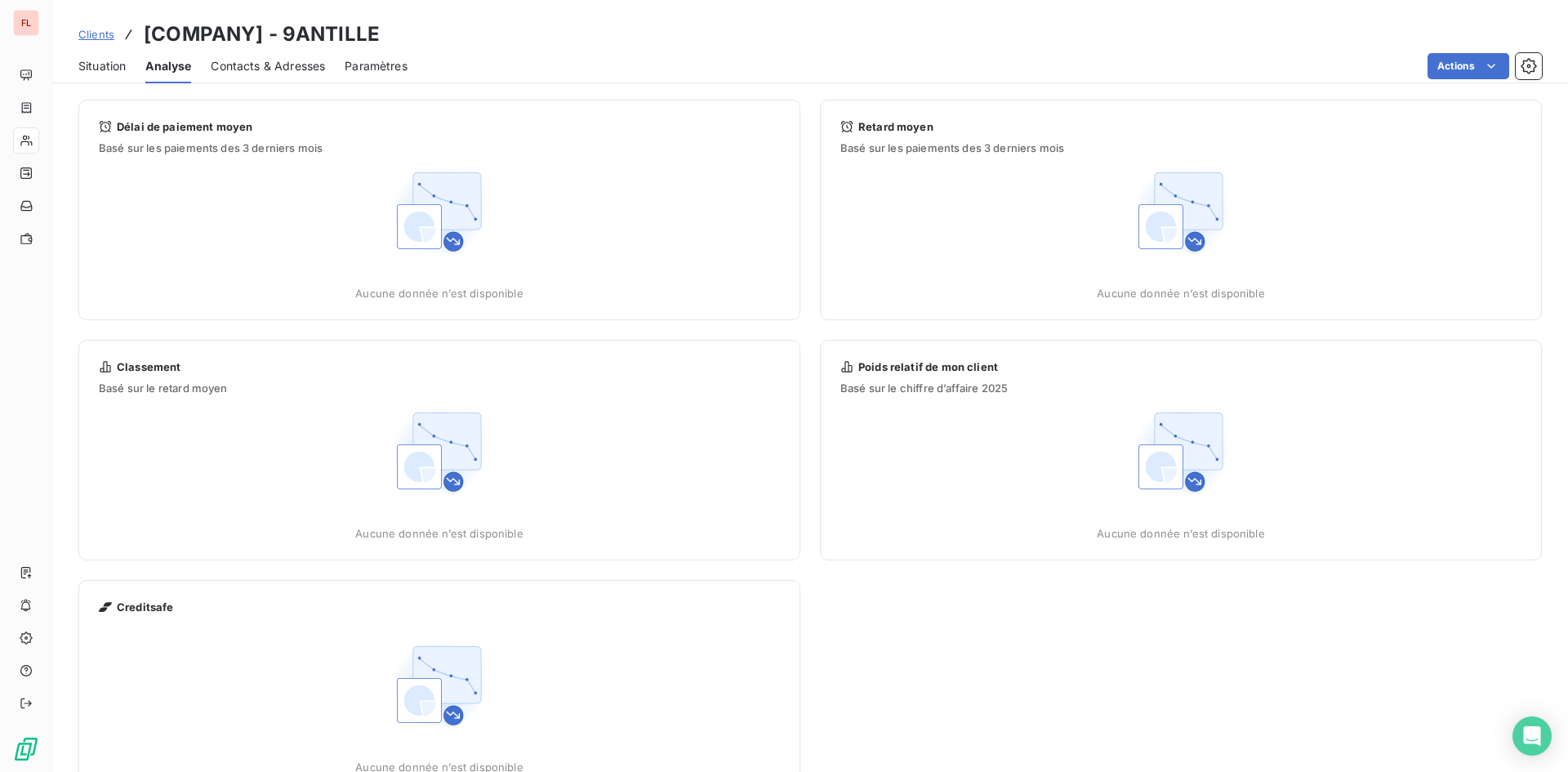 click on "Situation" at bounding box center (102, 66) 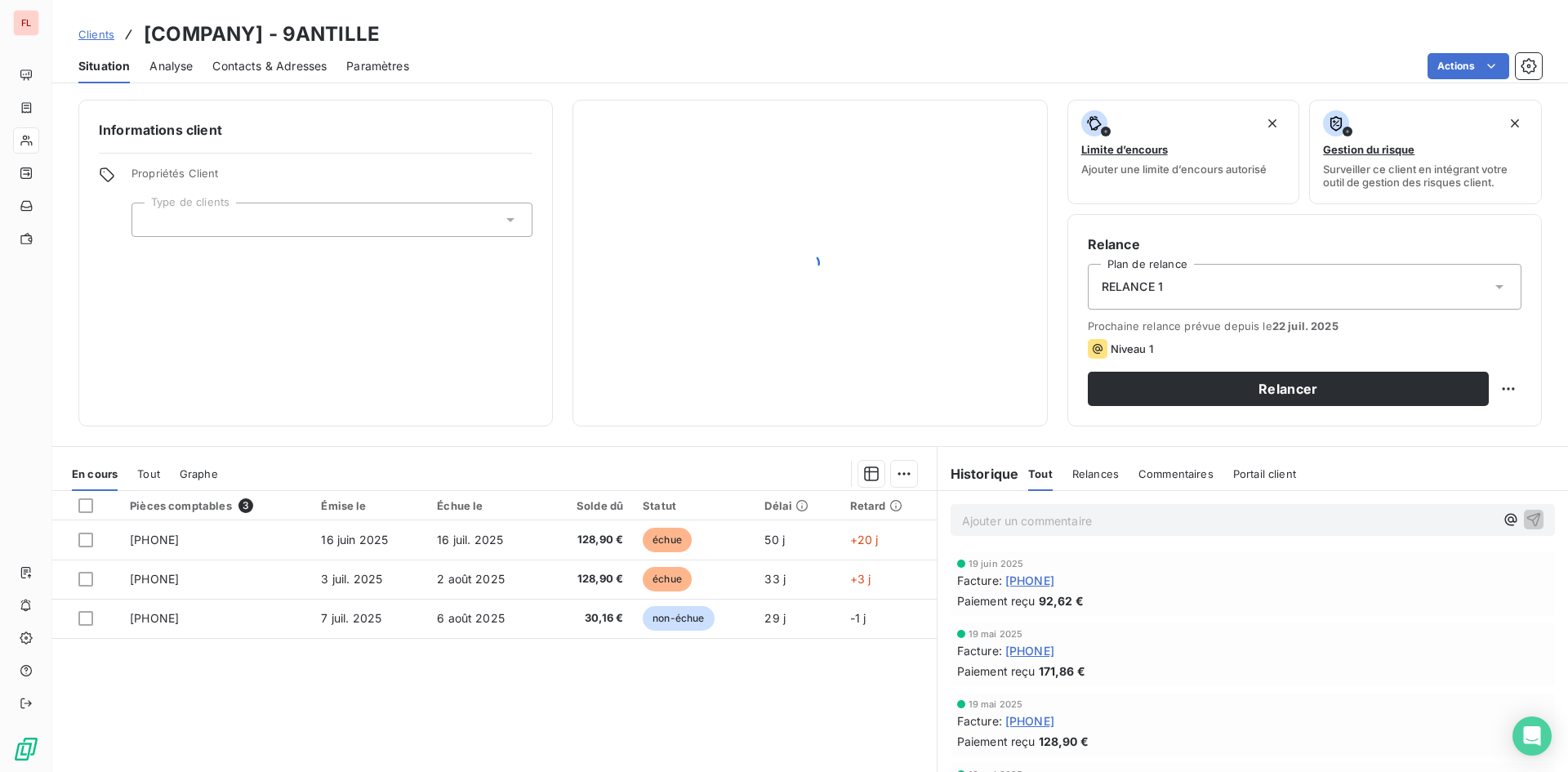 click on "Contacts & Adresses" at bounding box center [270, 66] 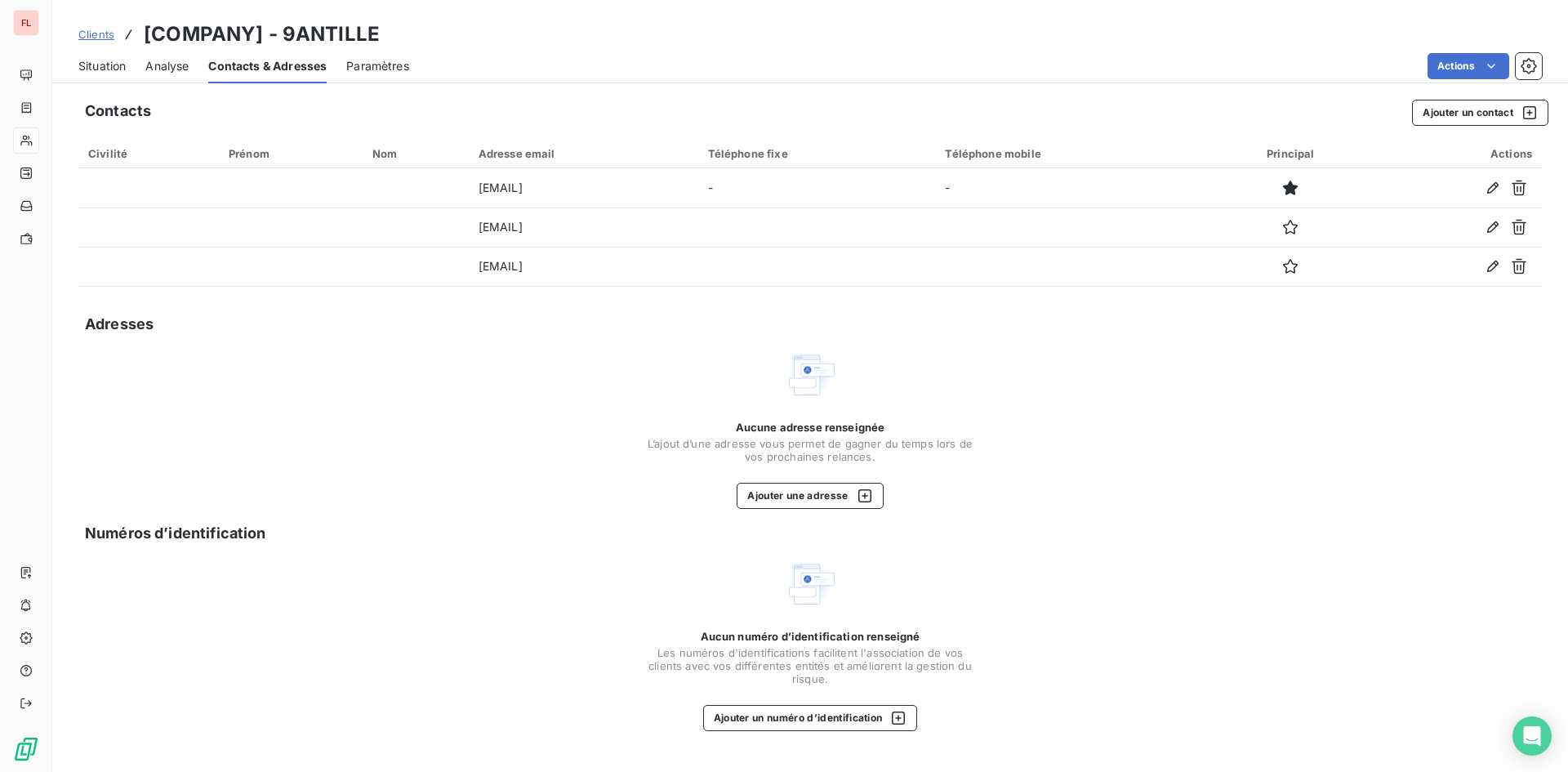 click on "Analyse" at bounding box center (167, 66) 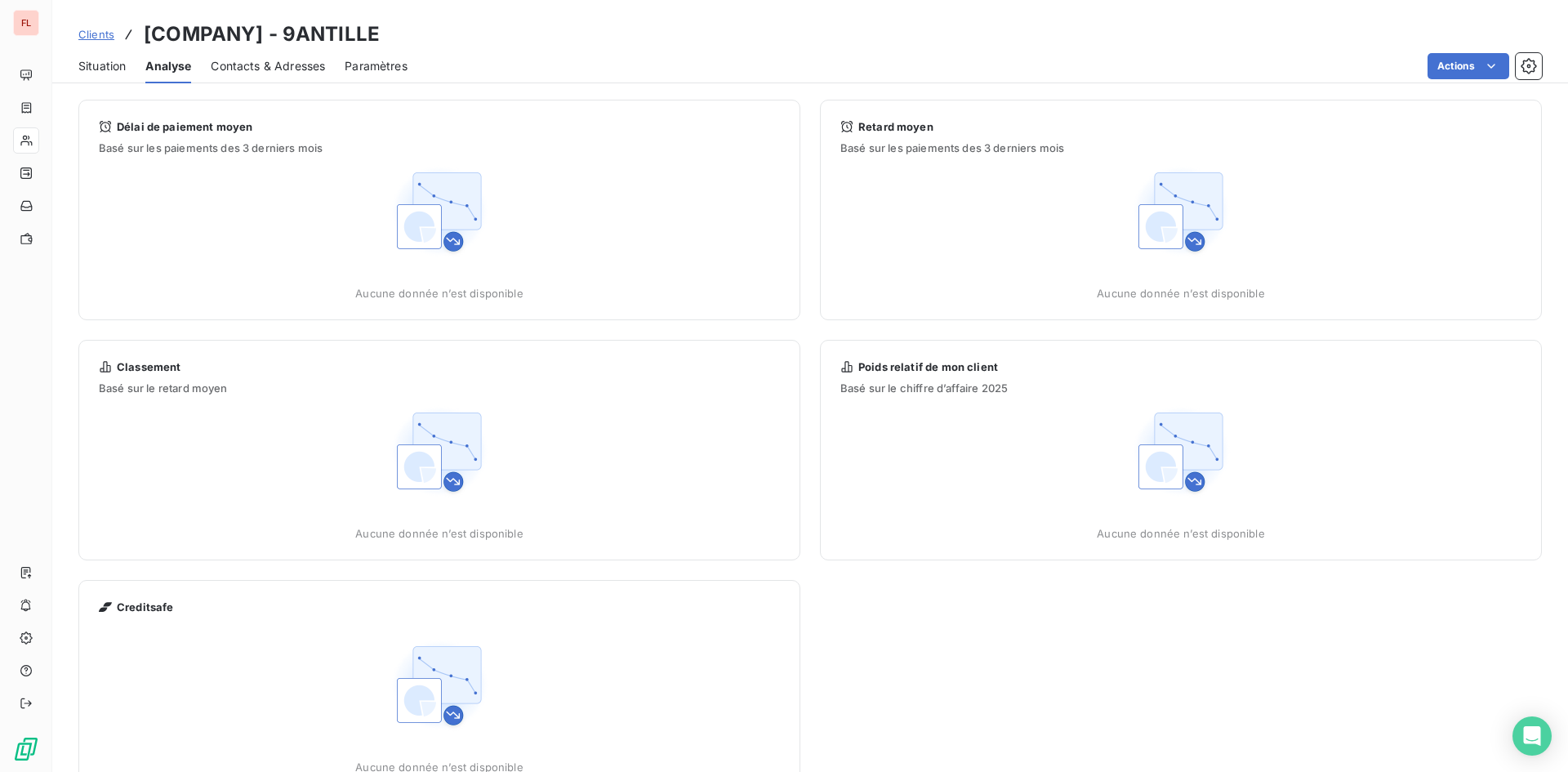 click on "Situation" at bounding box center (102, 66) 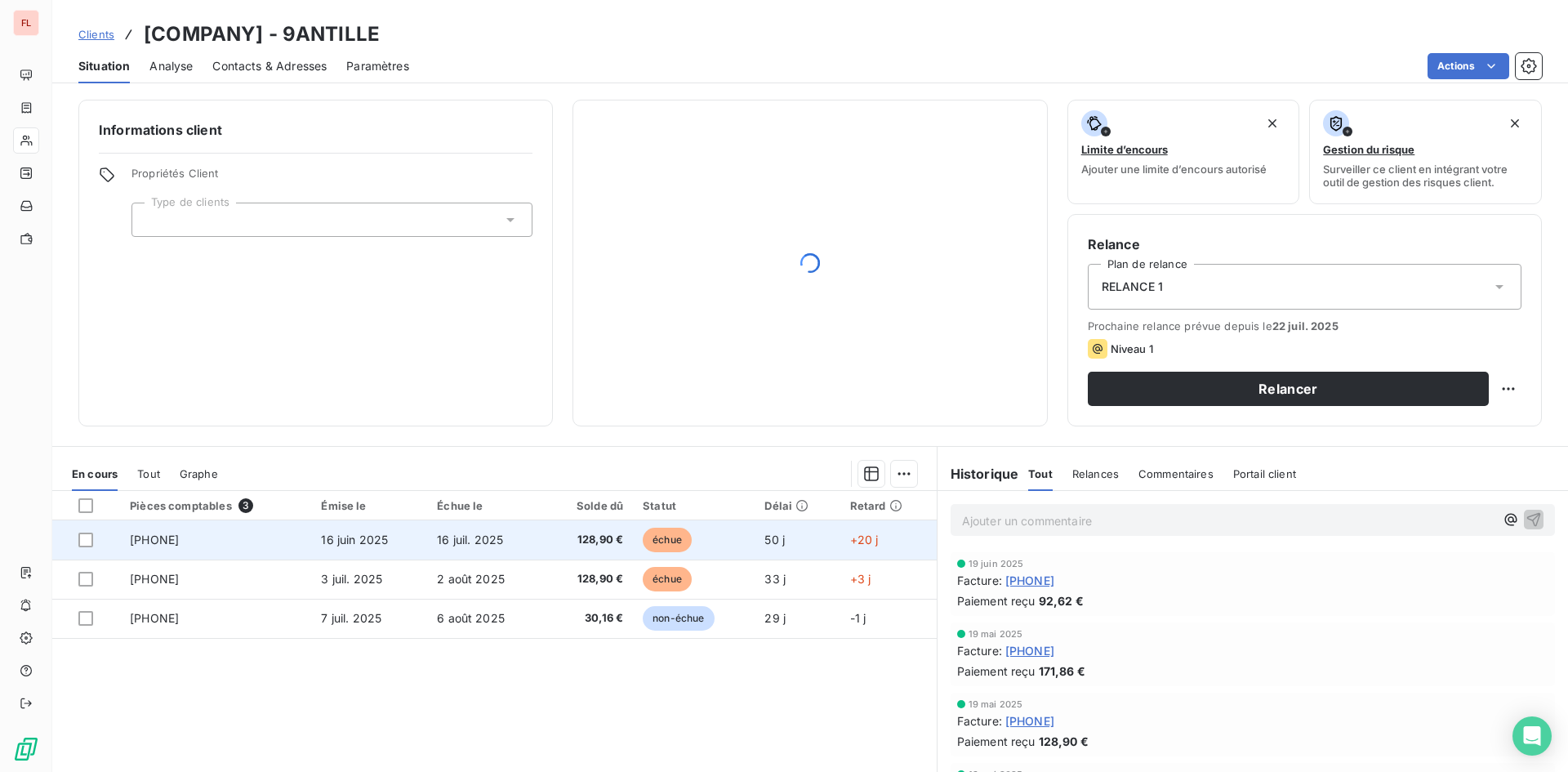 click on "16 juil. 2025" at bounding box center [470, 539] 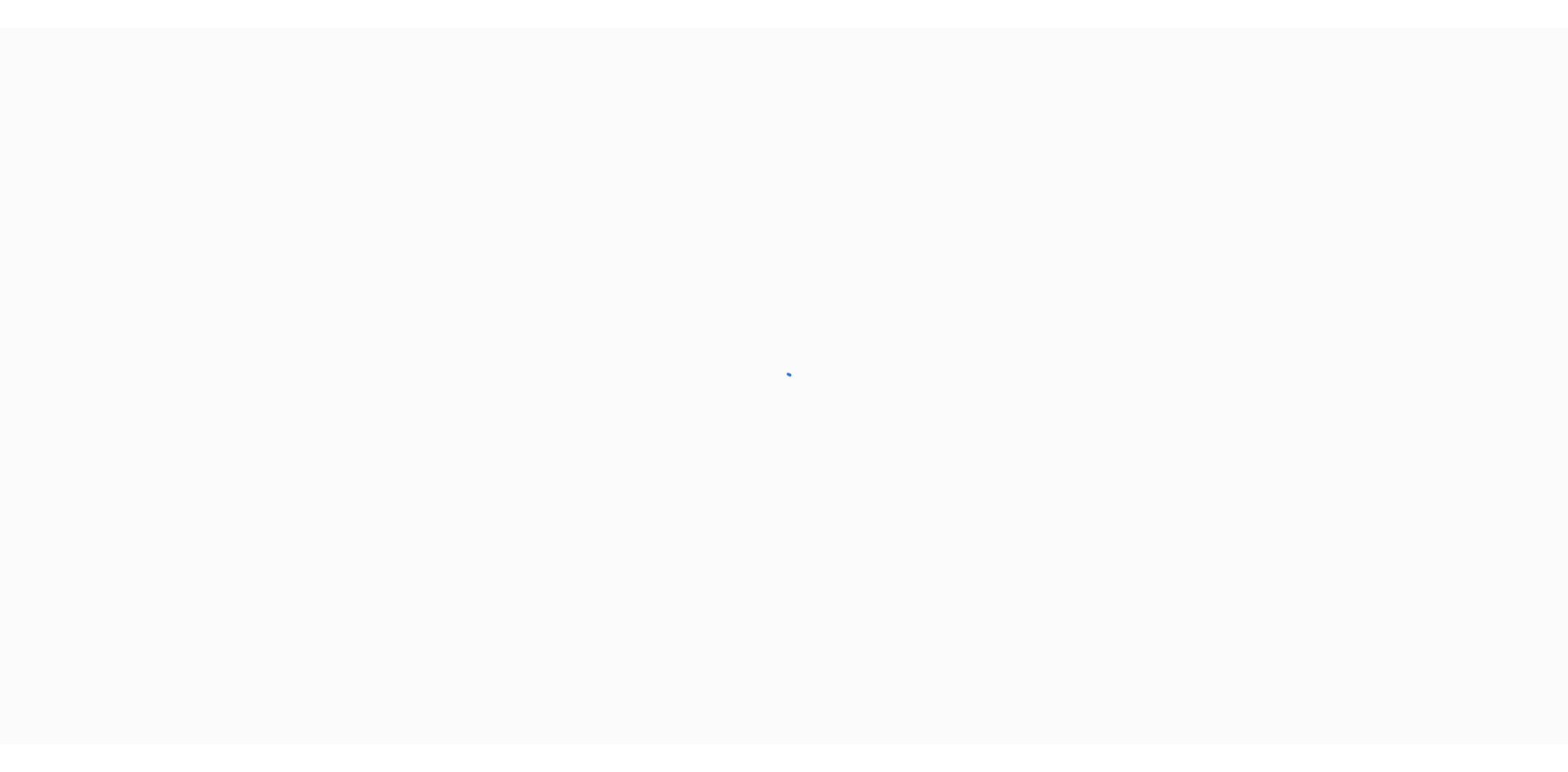 scroll, scrollTop: 0, scrollLeft: 0, axis: both 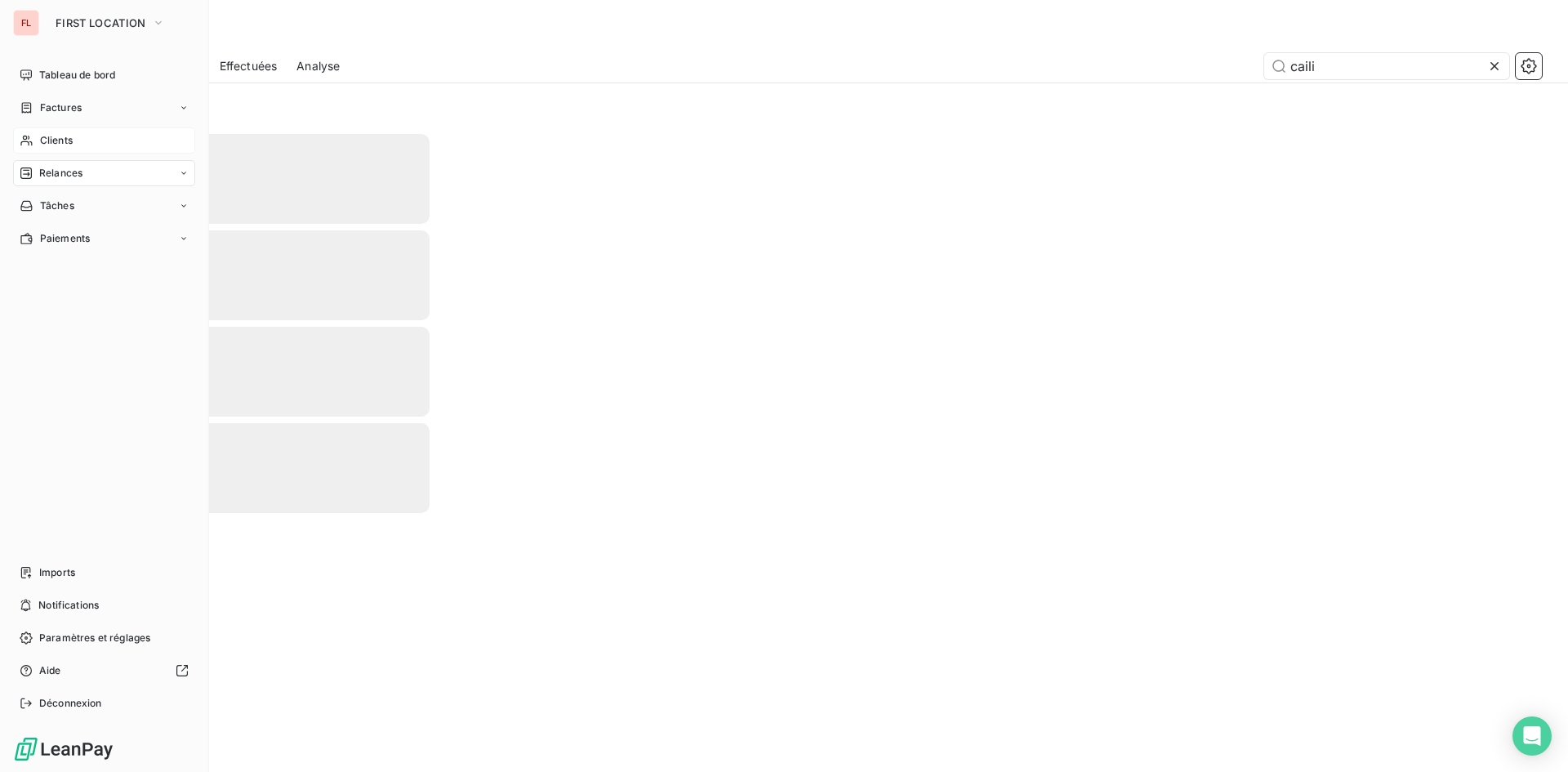 click on "Clients" at bounding box center [56, 141] 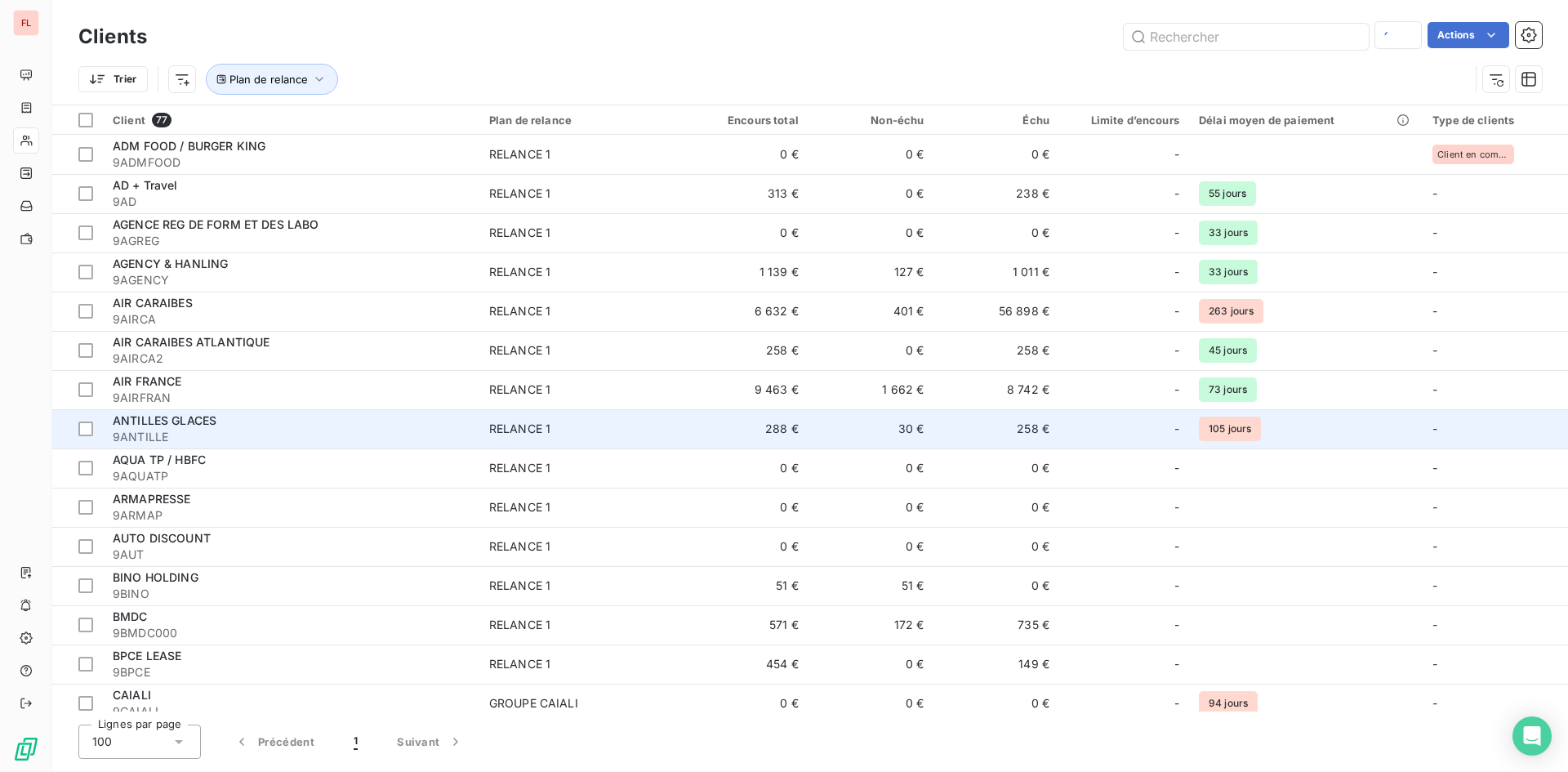 click on "288 €" at bounding box center [746, 429] 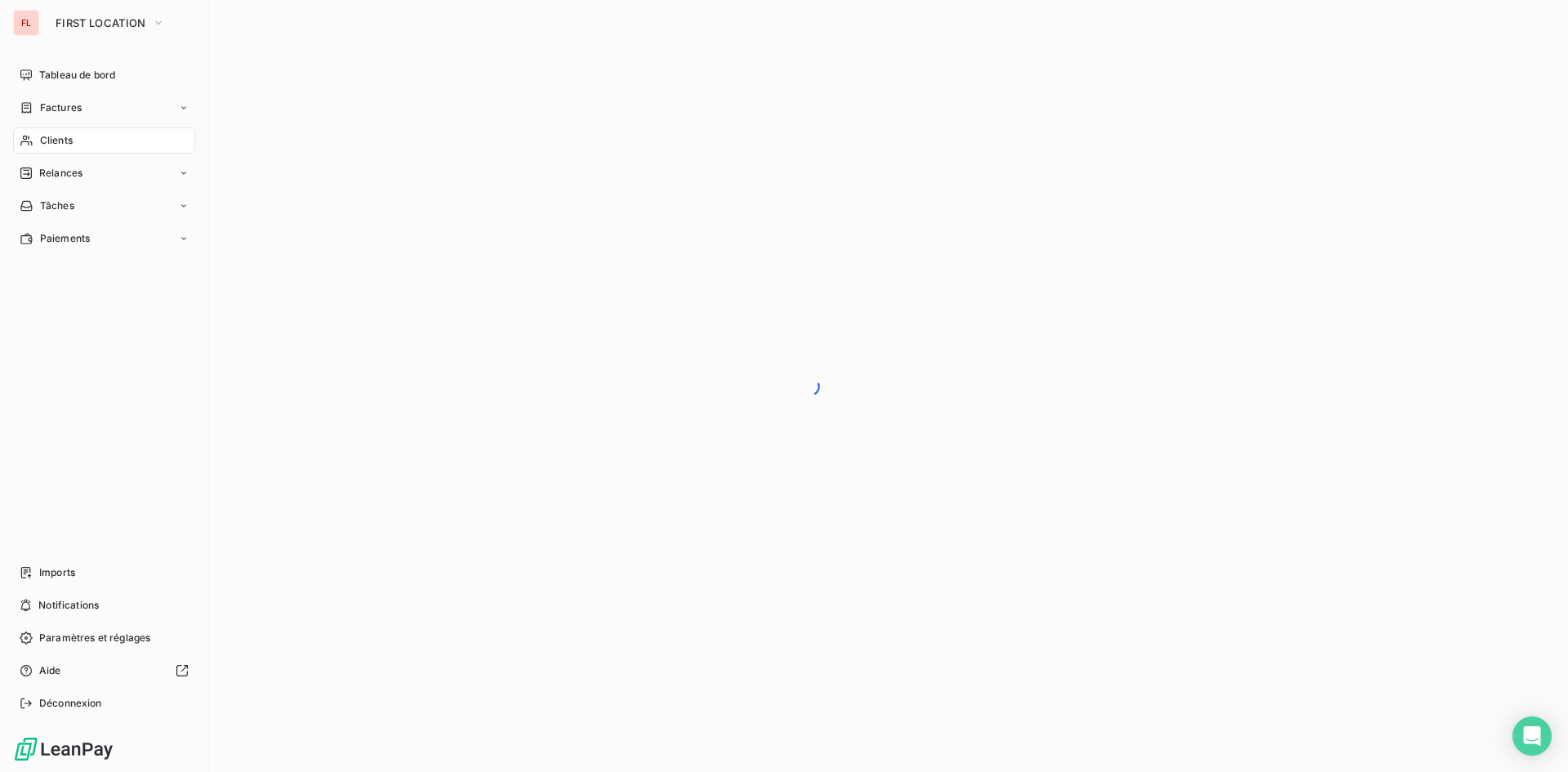 click on "Clients" at bounding box center [56, 141] 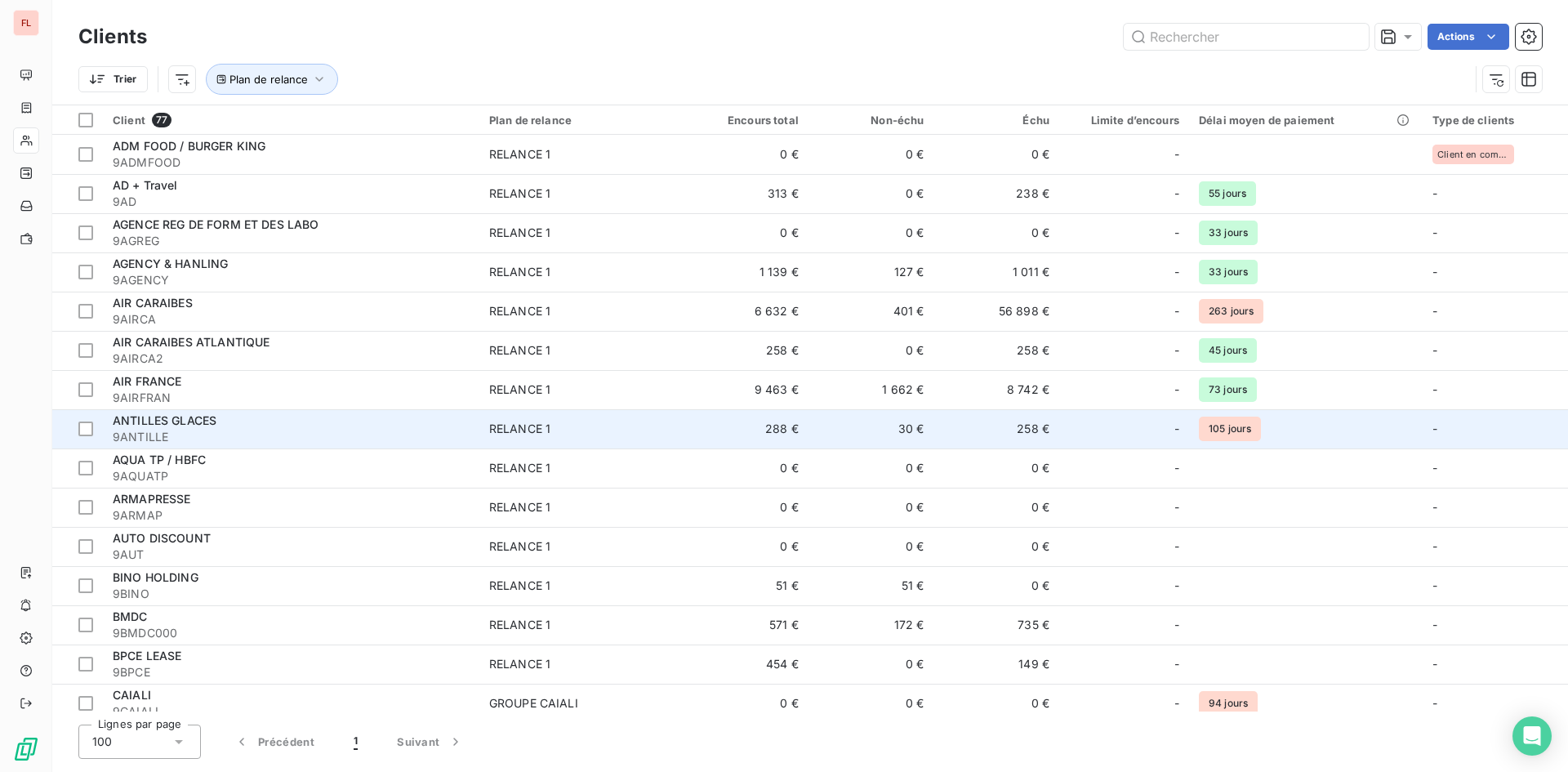 click on "288 €" at bounding box center (746, 429) 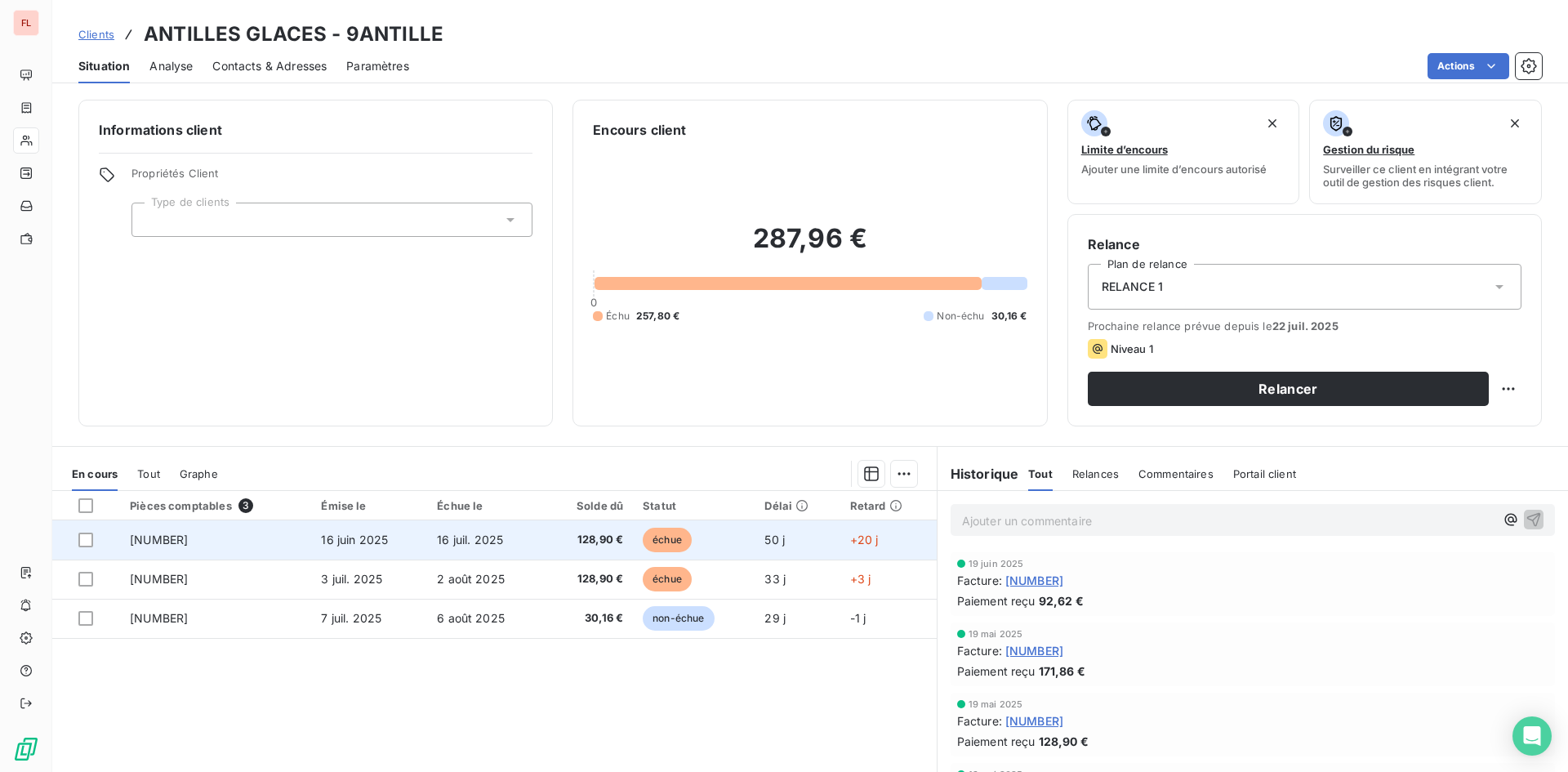 click on "16 juil. 2025" at bounding box center (470, 539) 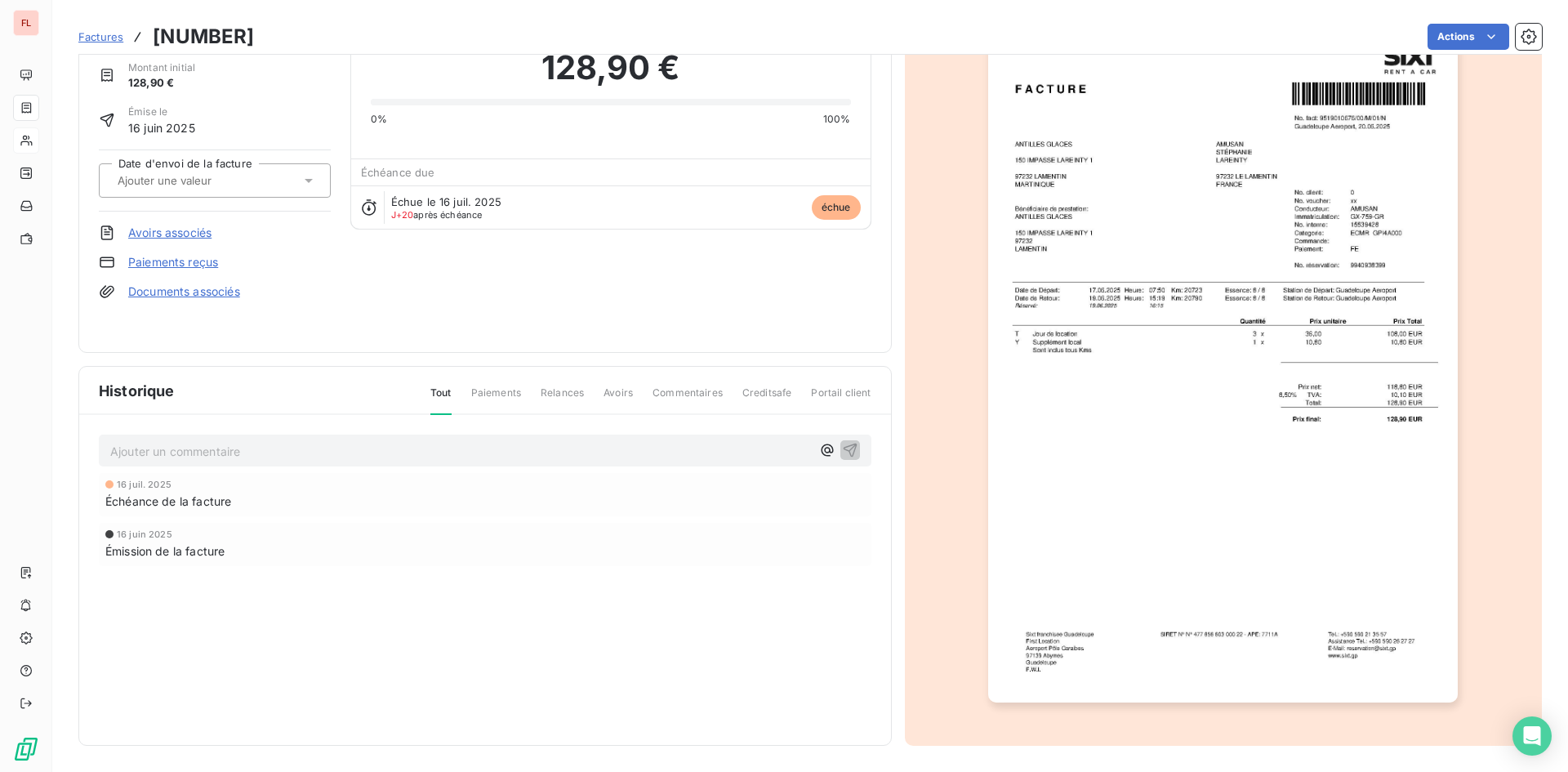 scroll, scrollTop: 0, scrollLeft: 0, axis: both 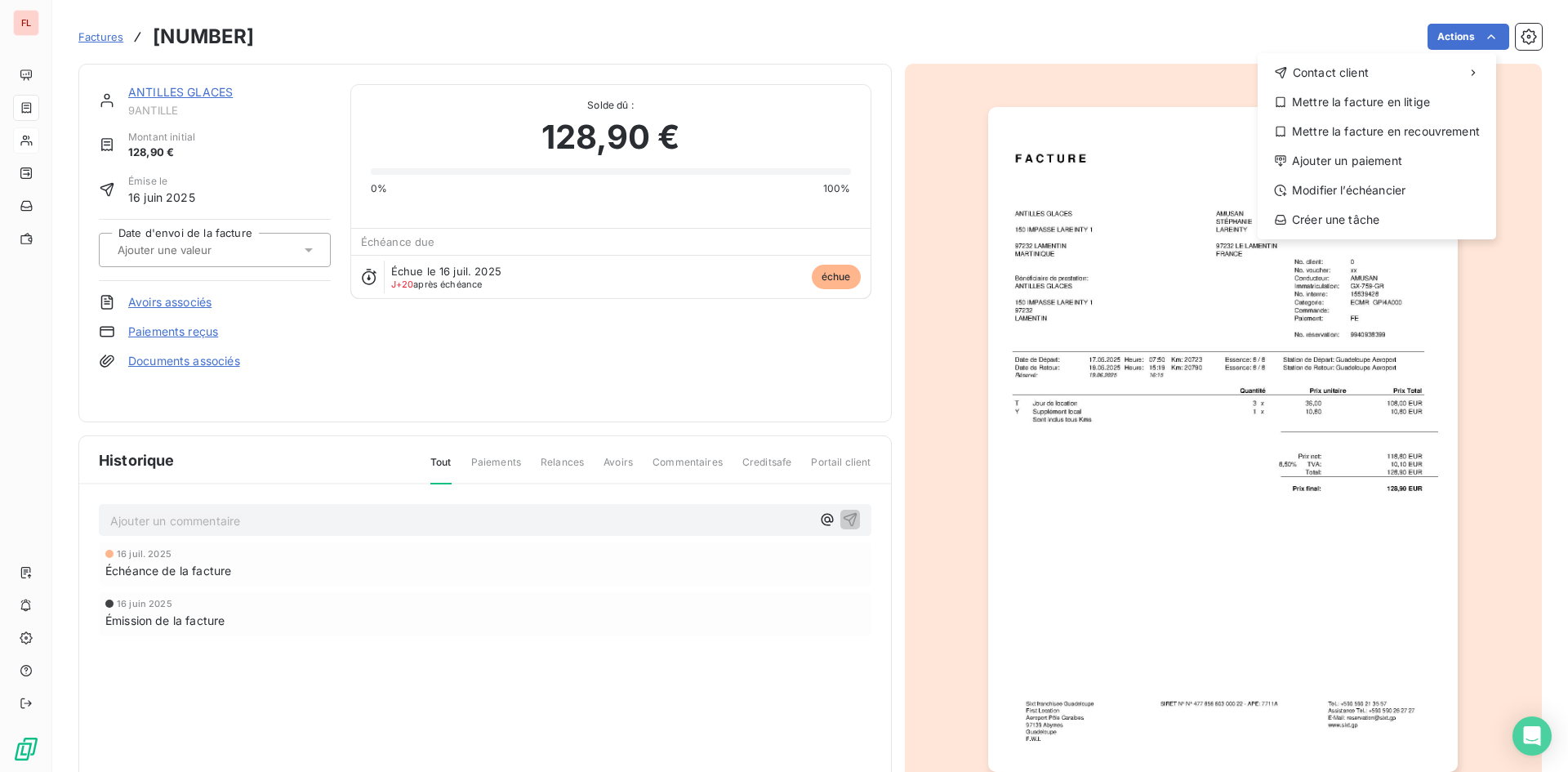 click on "FL Factures 9519010676 Actions Contact client Mettre la facture en litige Mettre la facture en recouvrement Ajouter un paiement Modifier l’échéancier Créer une tâche ANTILLES GLACES 9ANTILLE Montant initial 128,90 € Émise le 16 juin 2025 Date d'envoi de la facture Avoirs associés Paiements reçus Documents associés Solde dû : 128,90 € 0% 100% Échéance due Échue le 16 juil. 2025 J+20  après échéance échue Historique Tout Paiements Relances Avoirs Commentaires Creditsafe Portail client Ajouter un commentaire ﻿ 16 juil. 2025 Échéance de la facture 16 juin 2025 Émission de la facture" at bounding box center (784, 386) 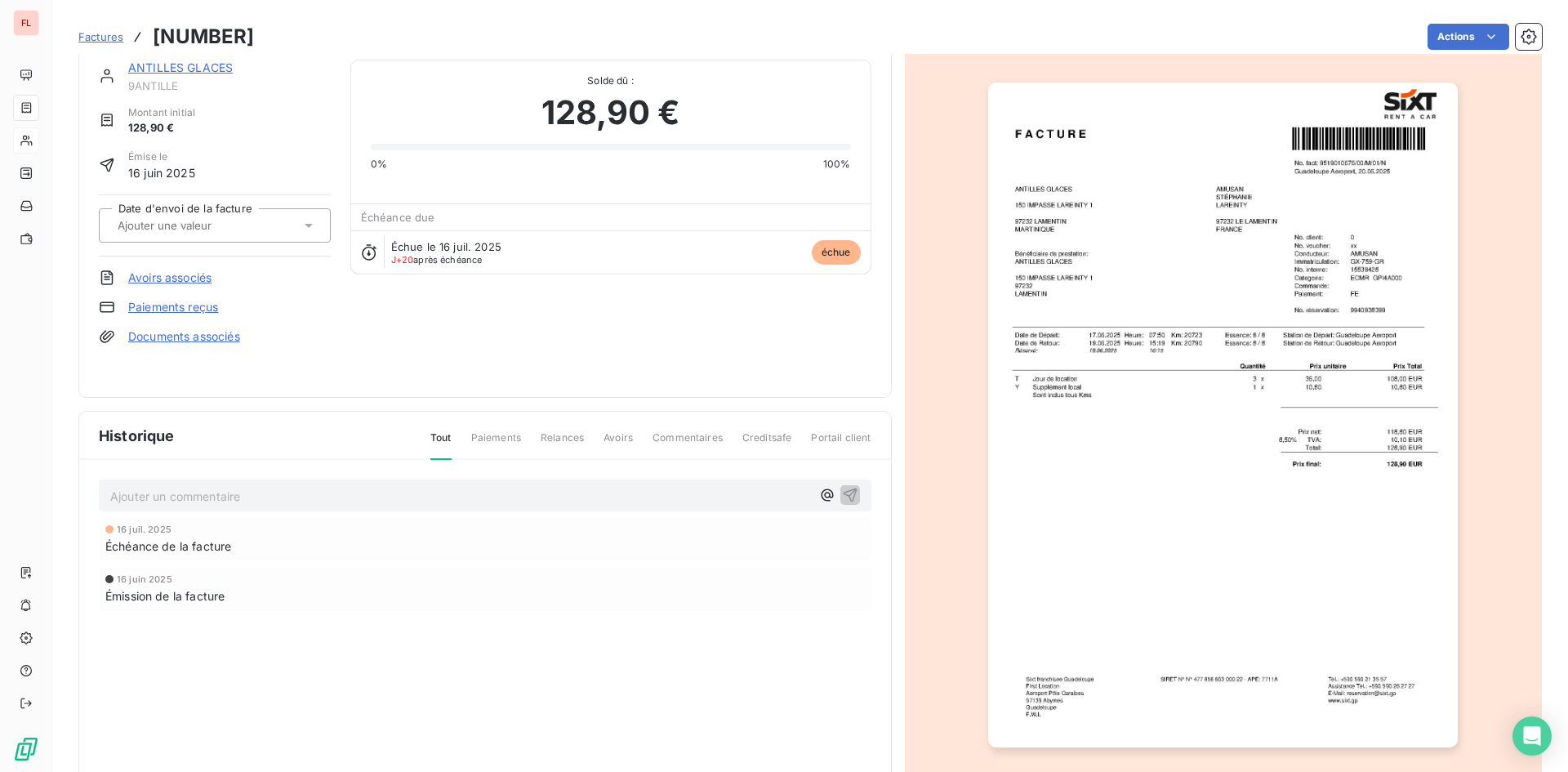 scroll, scrollTop: 0, scrollLeft: 0, axis: both 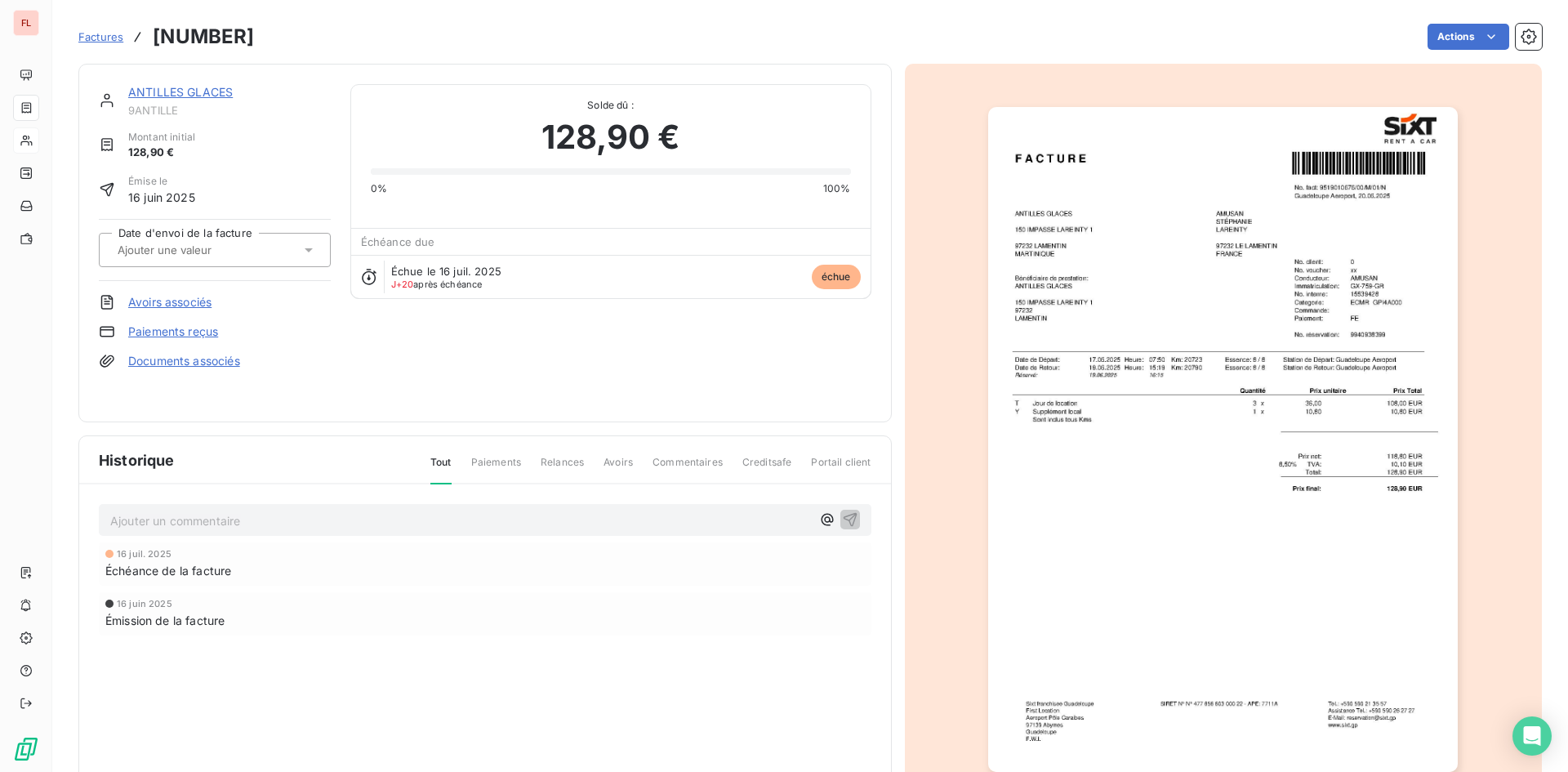 click on "Factures" at bounding box center (100, 37) 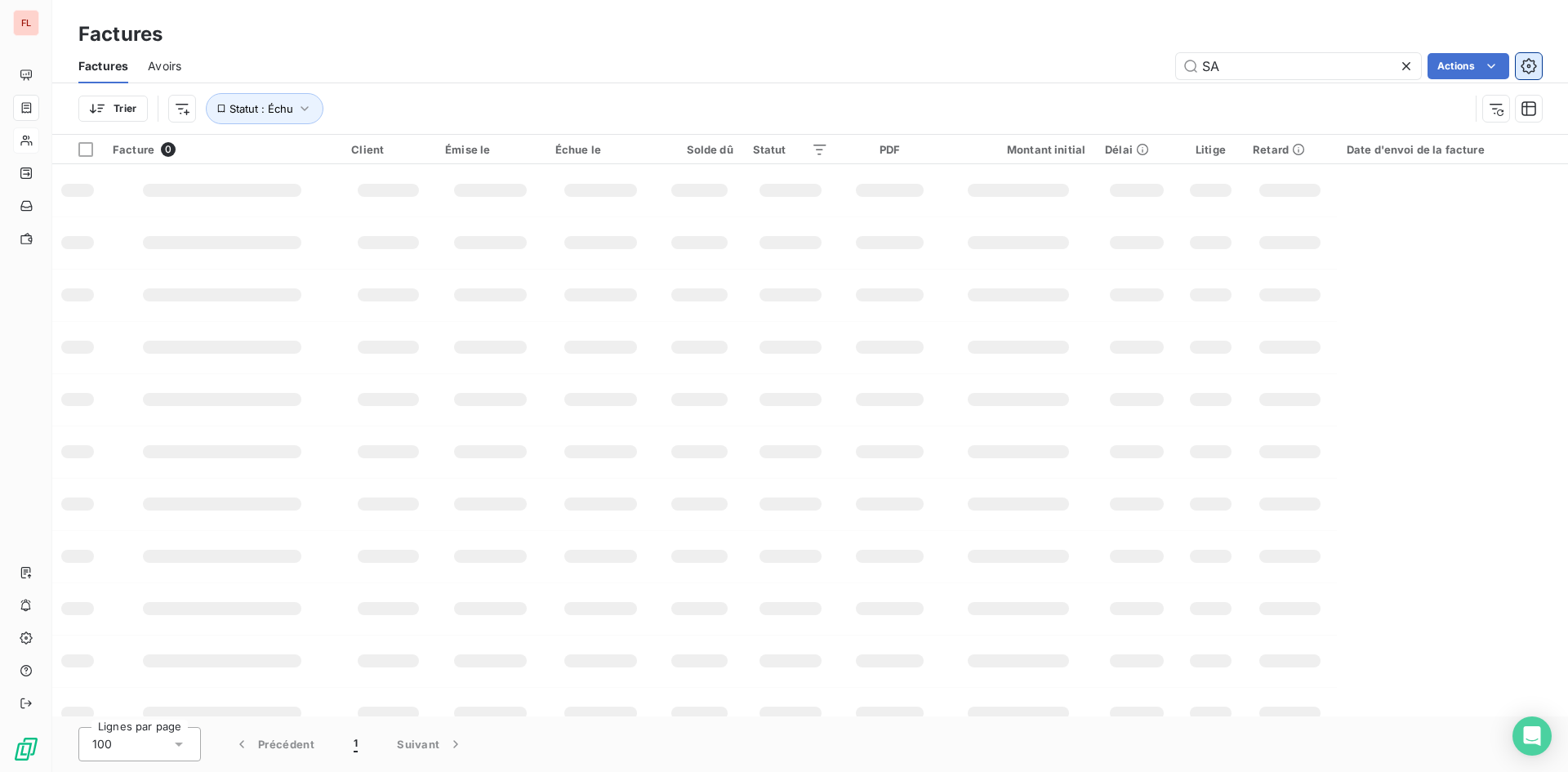 type on "S" 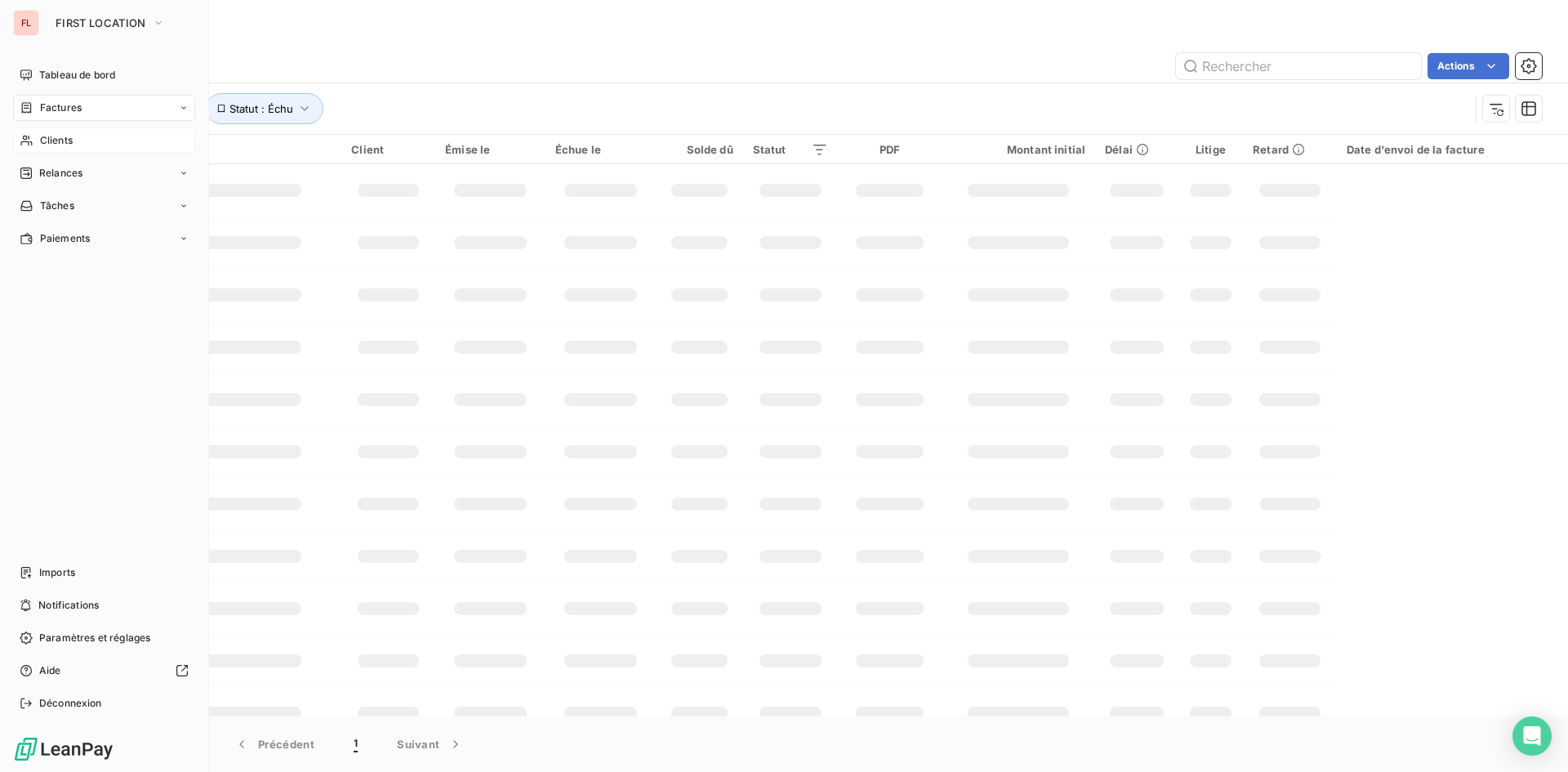 type 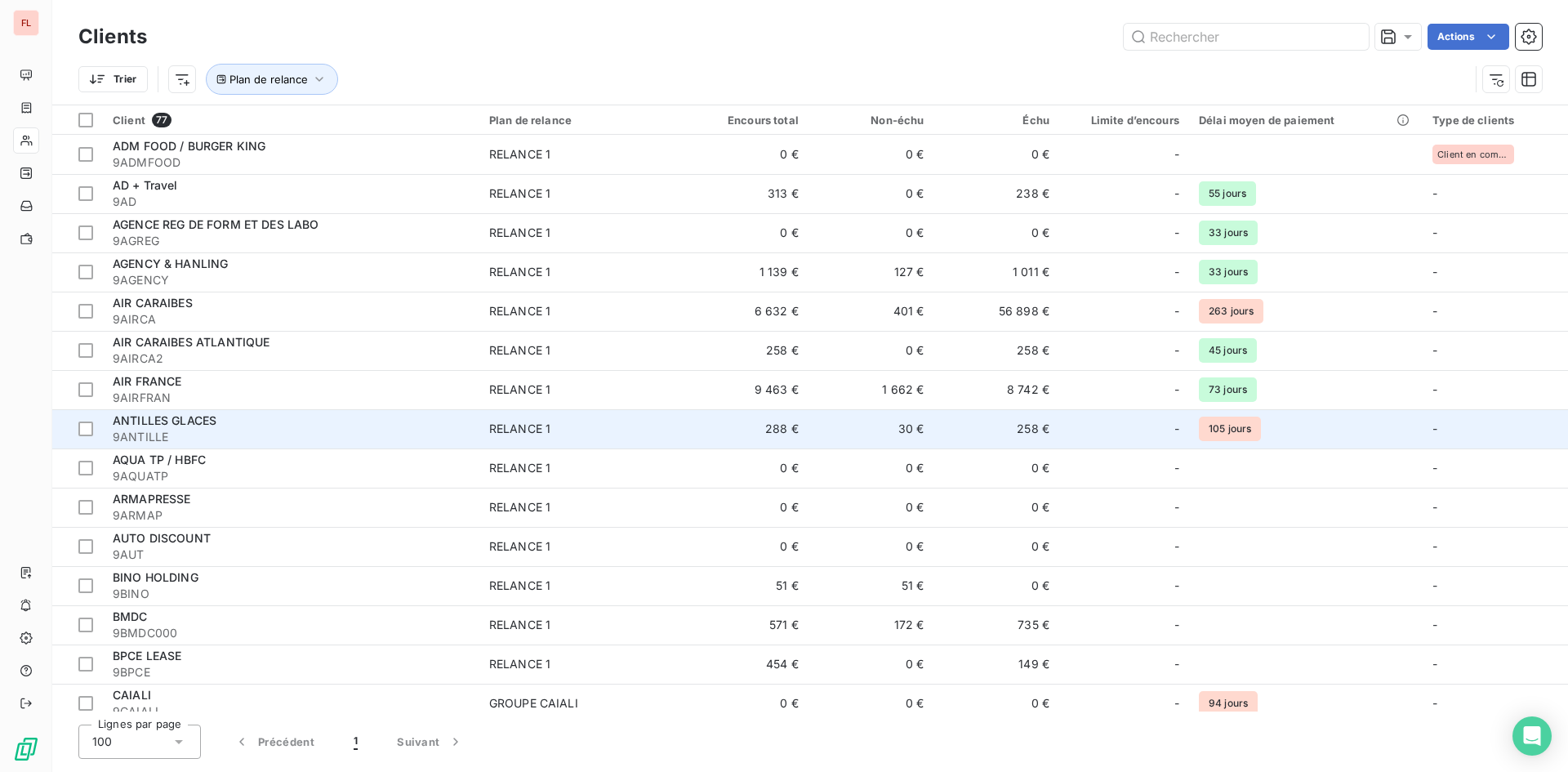 click on "ANTILLES GLACES" at bounding box center [164, 420] 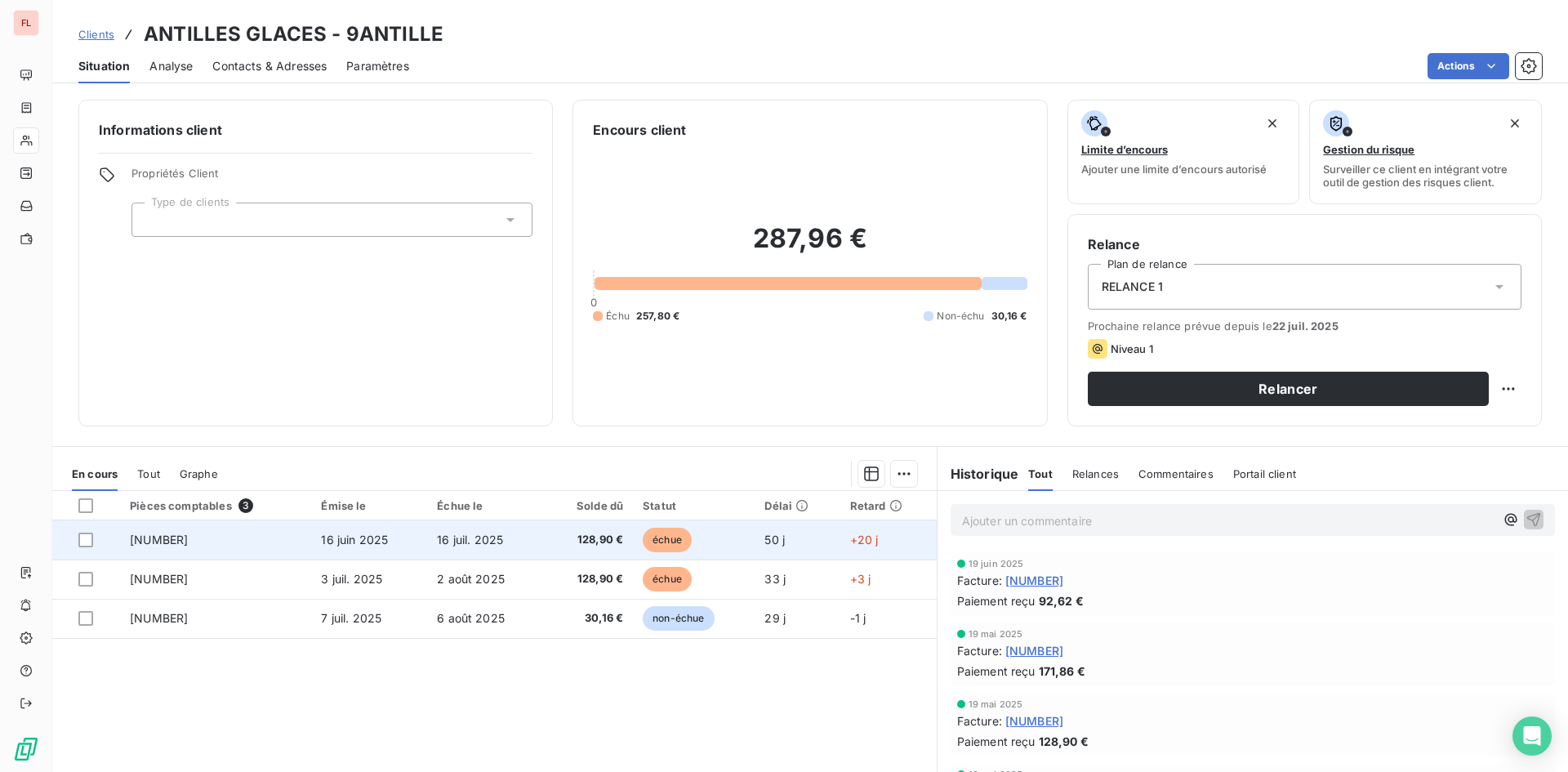 click on "9519010676" at bounding box center (158, 539) 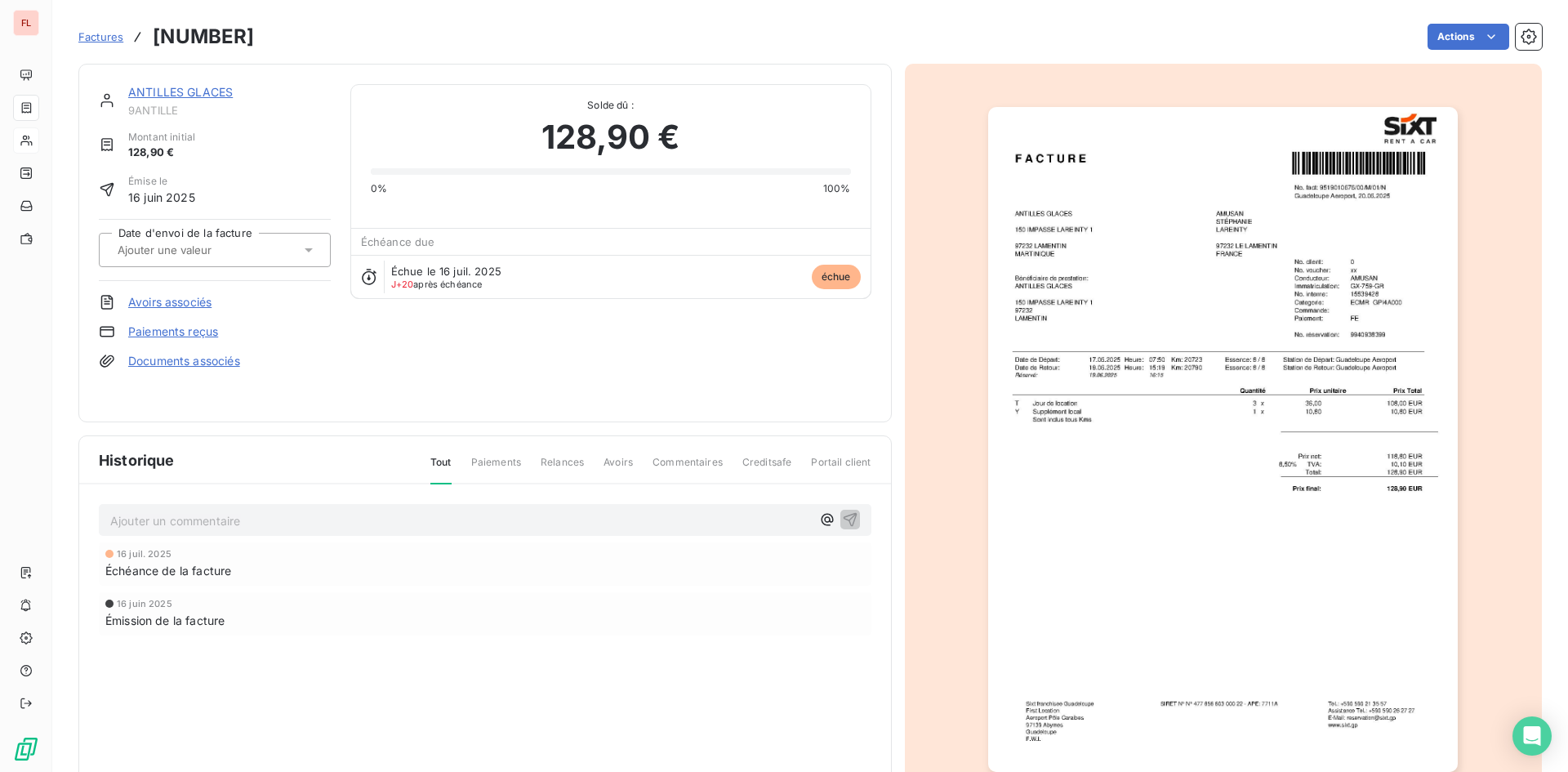click on "ANTILLES GLACES" at bounding box center (180, 91) 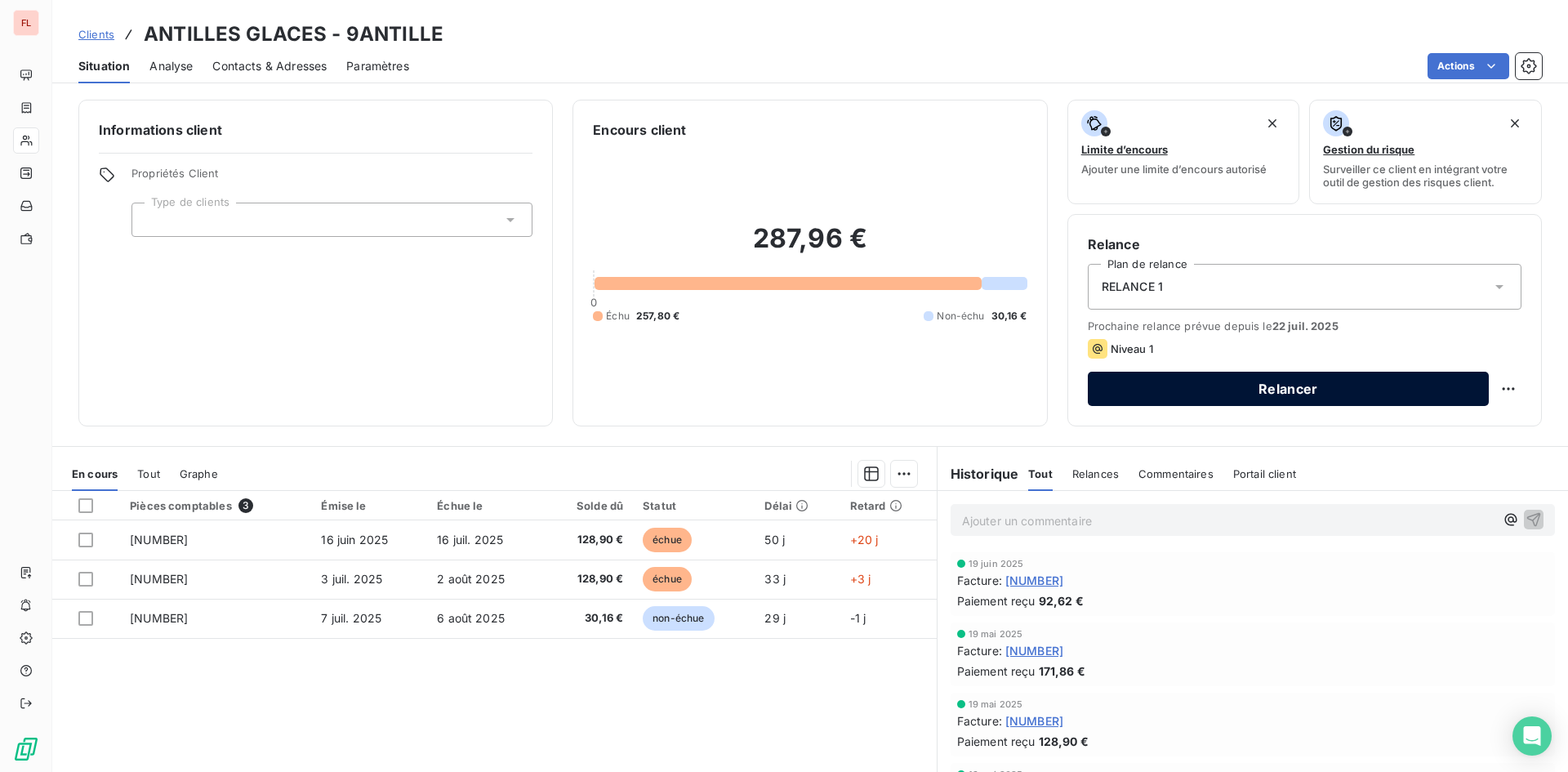 click on "Relancer" at bounding box center (1288, 389) 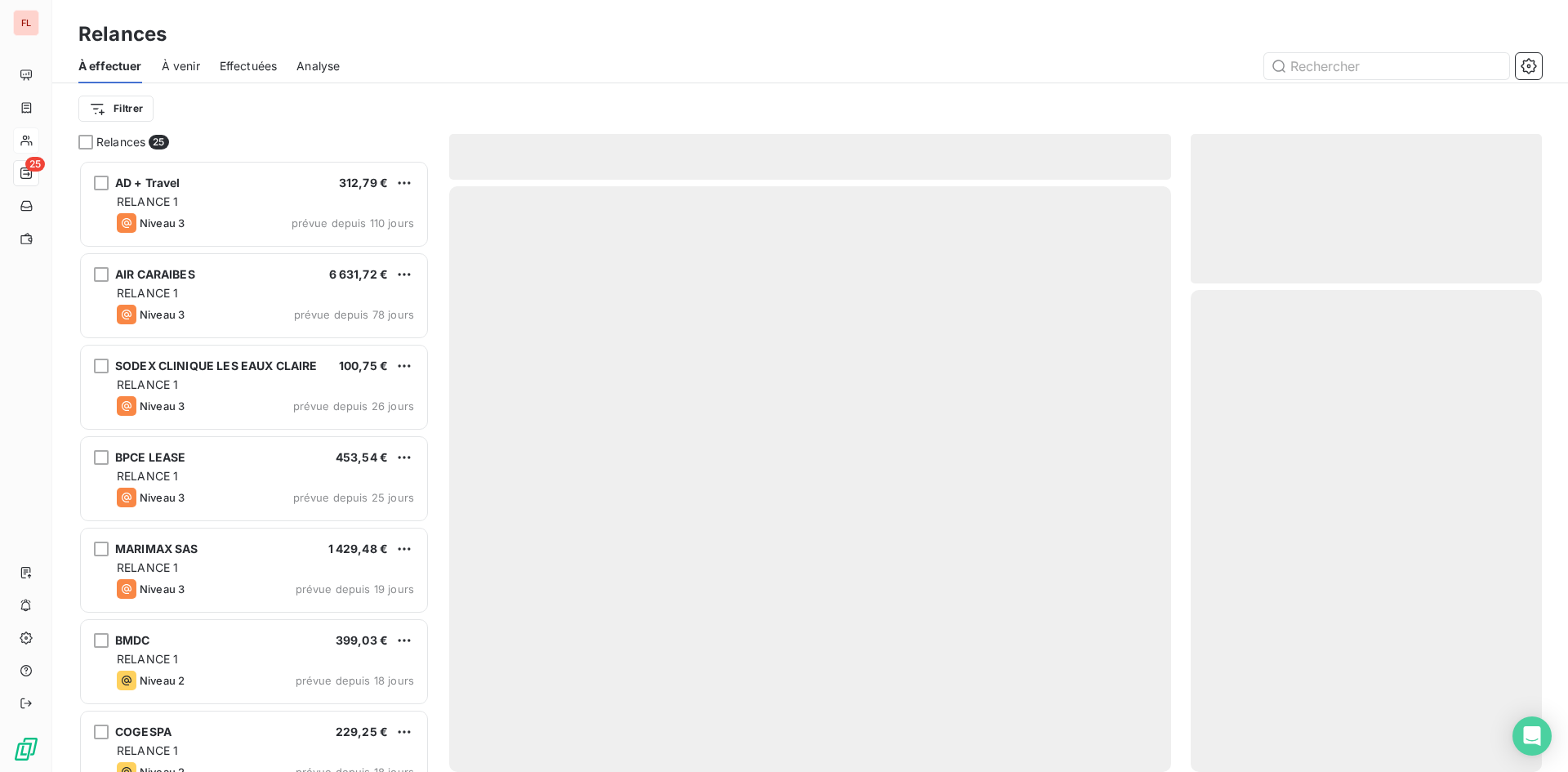 scroll, scrollTop: 13, scrollLeft: 13, axis: both 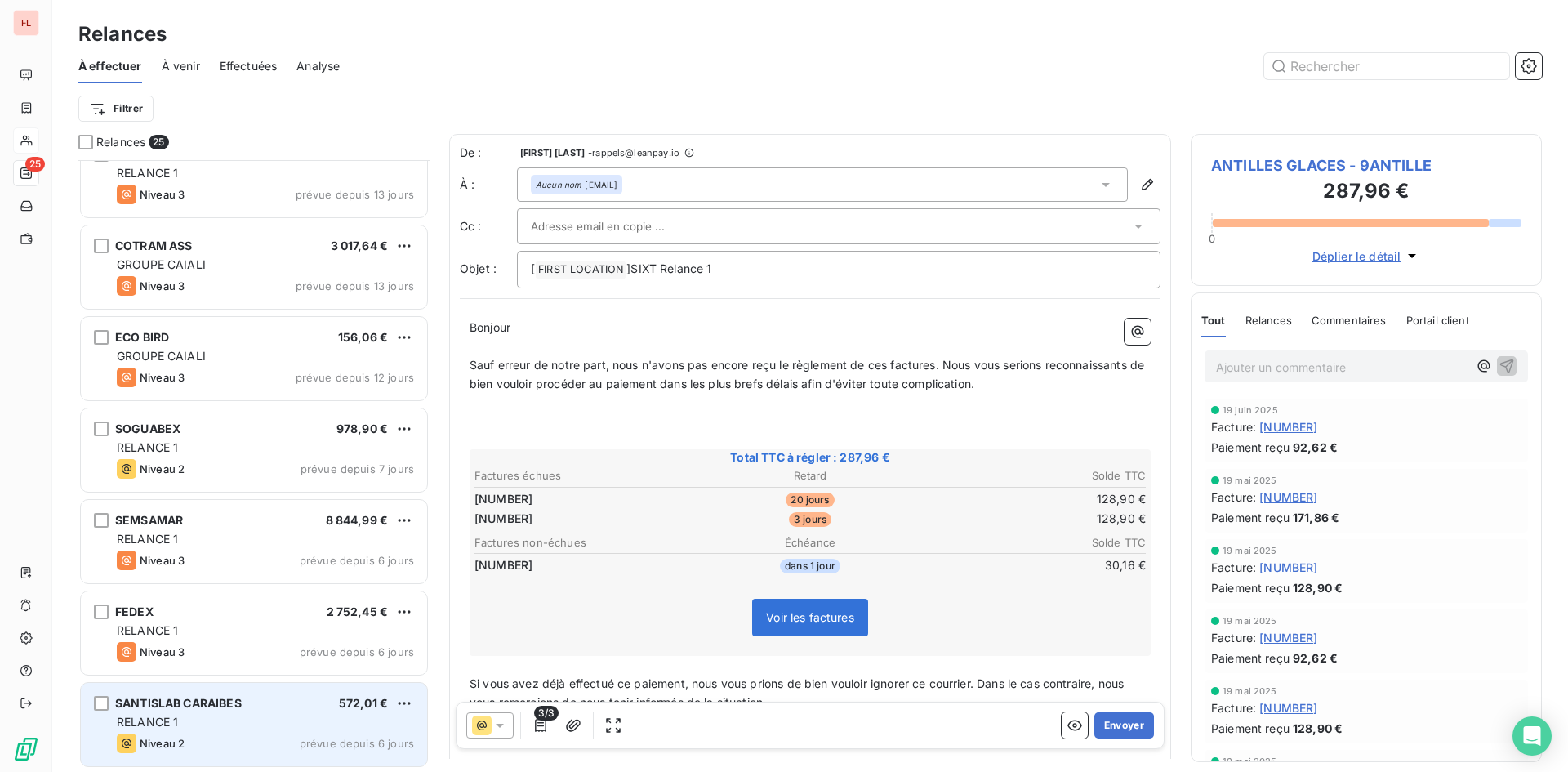 click on "572,01 €" at bounding box center (363, 703) 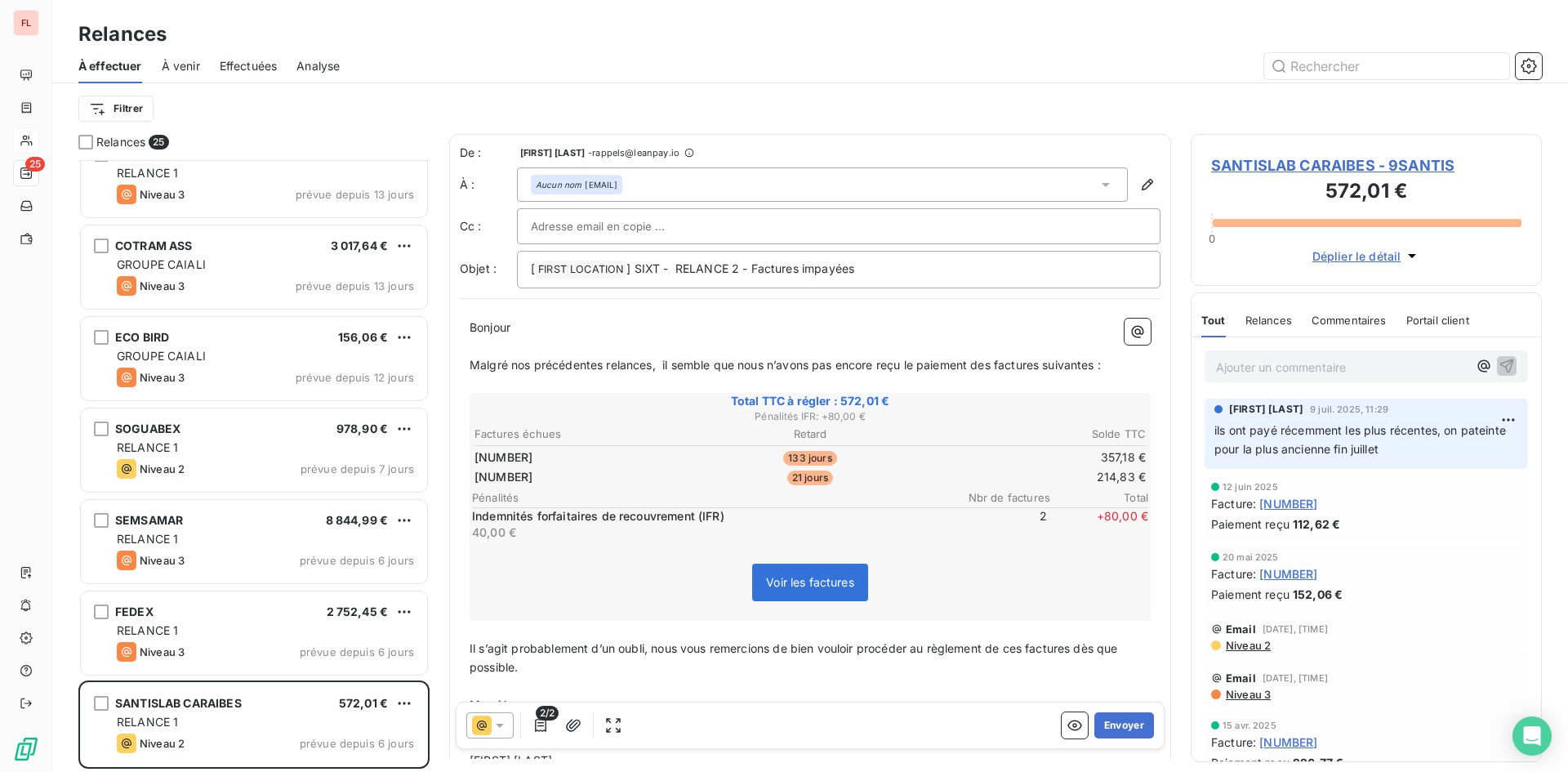 click on "9518557163" at bounding box center [1288, 503] 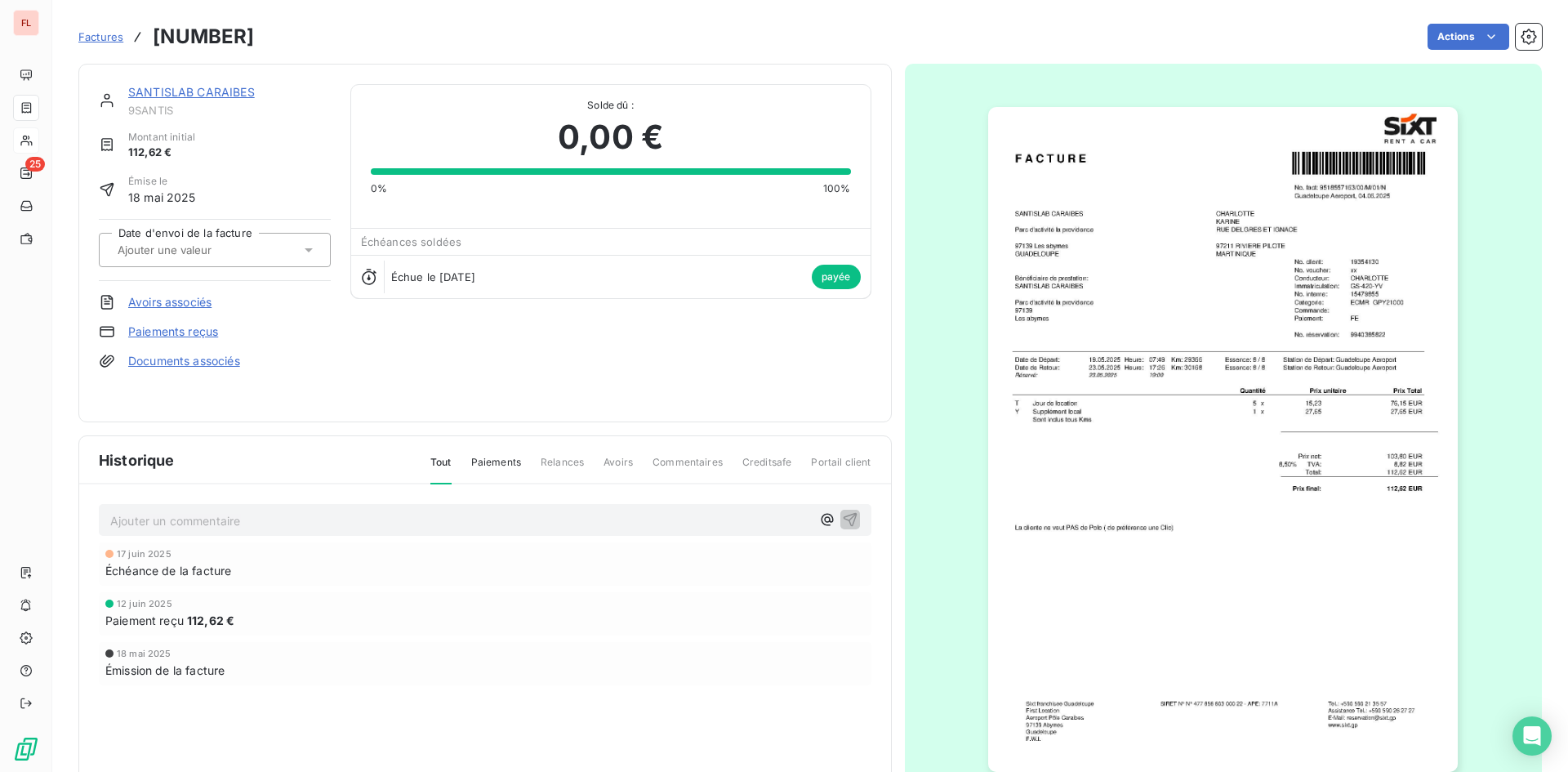 click on "SANTISLAB CARAIBES" at bounding box center [191, 91] 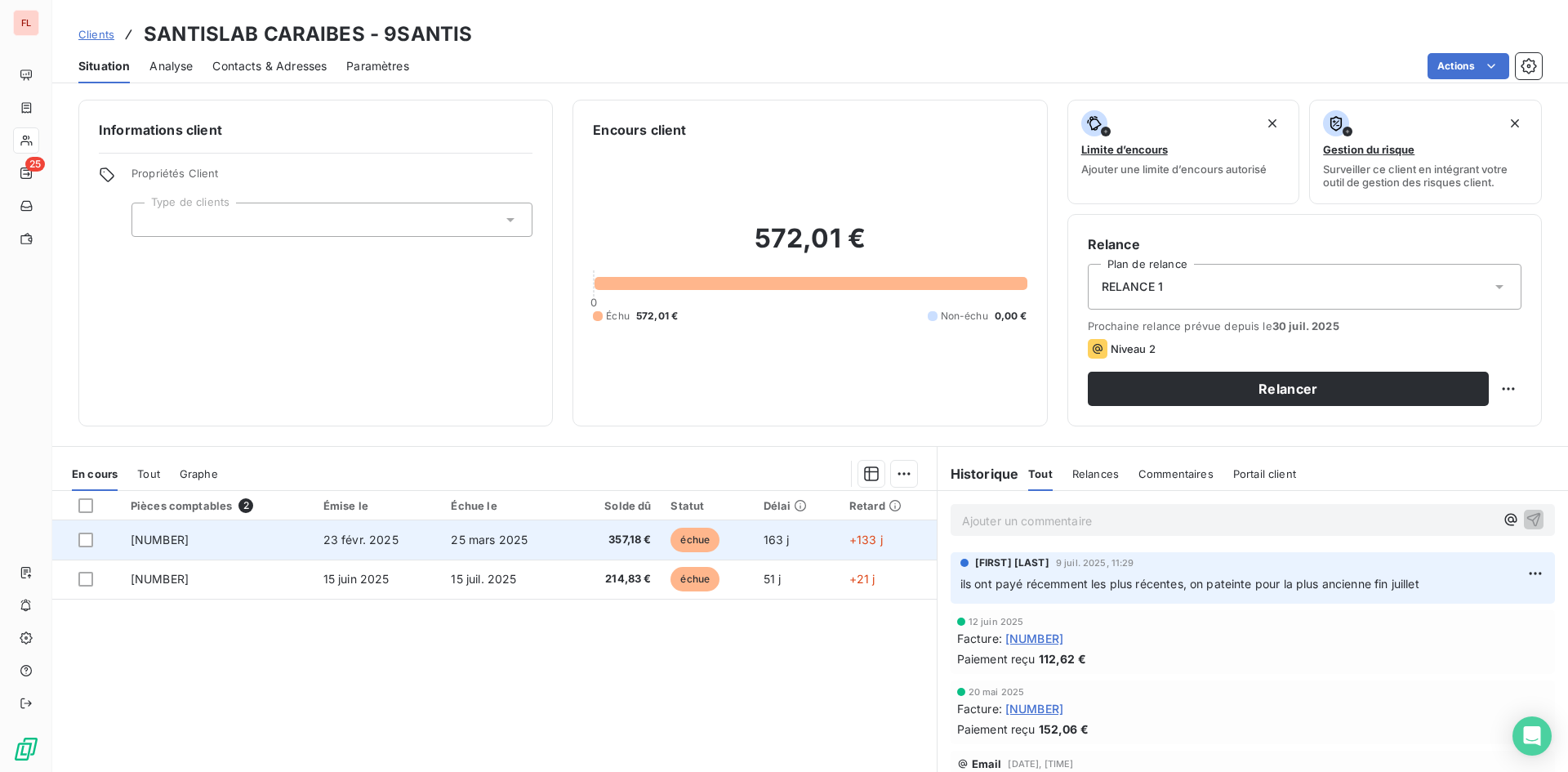 click on "25 mars 2025" at bounding box center [489, 539] 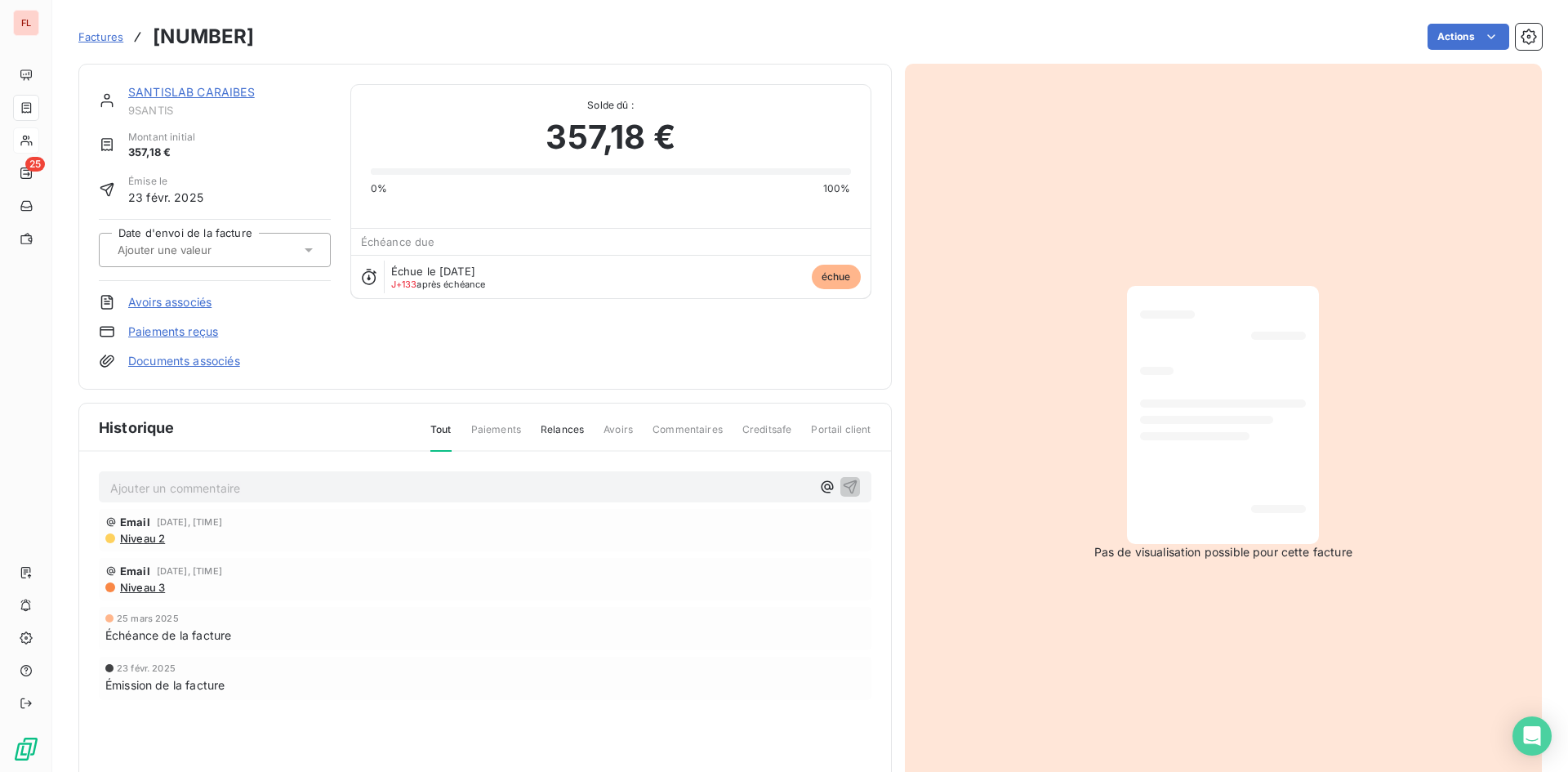 click on "SANTISLAB CARAIBES" at bounding box center (229, 92) 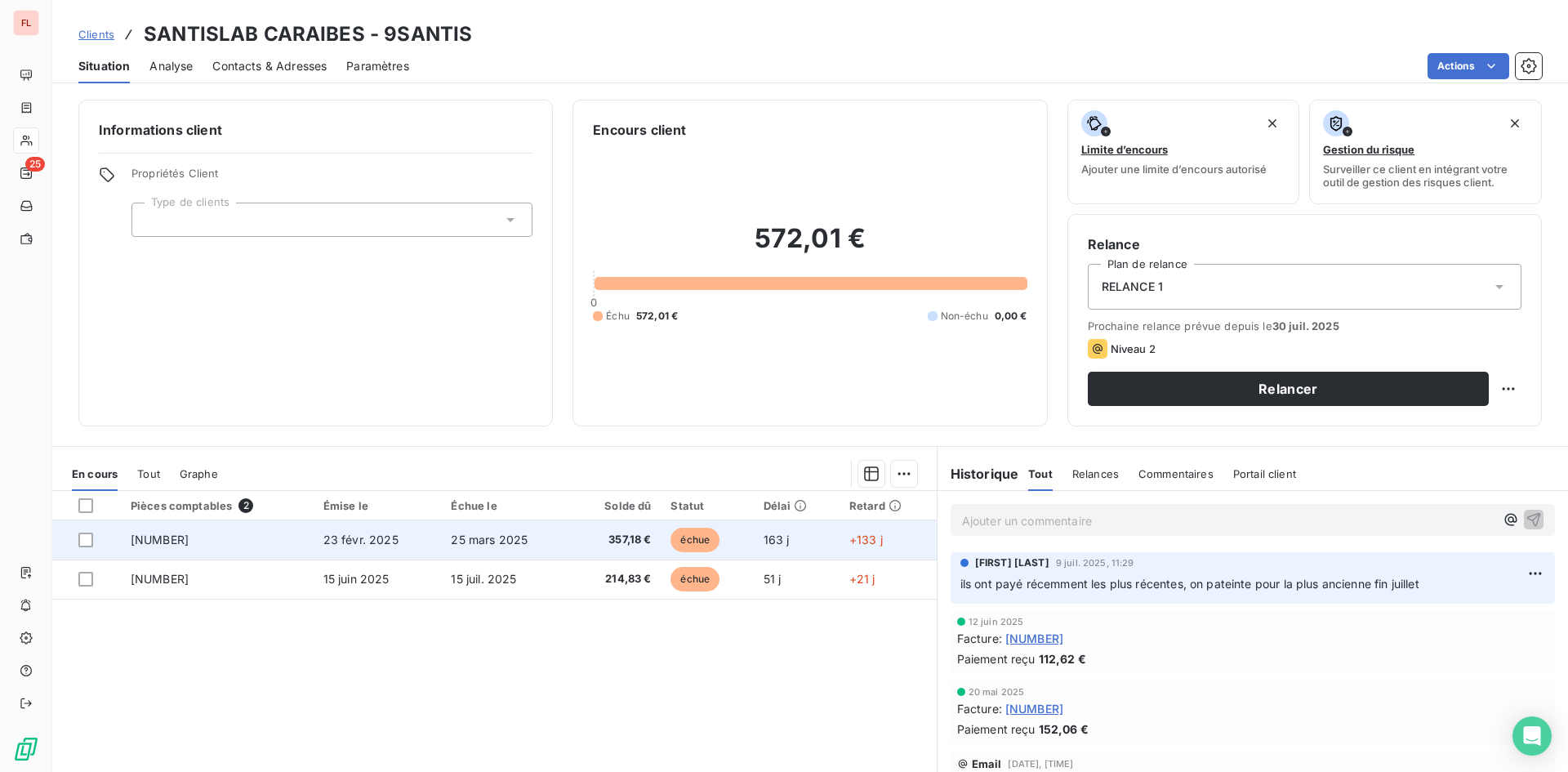 click on "23 févr. 2025" at bounding box center [361, 539] 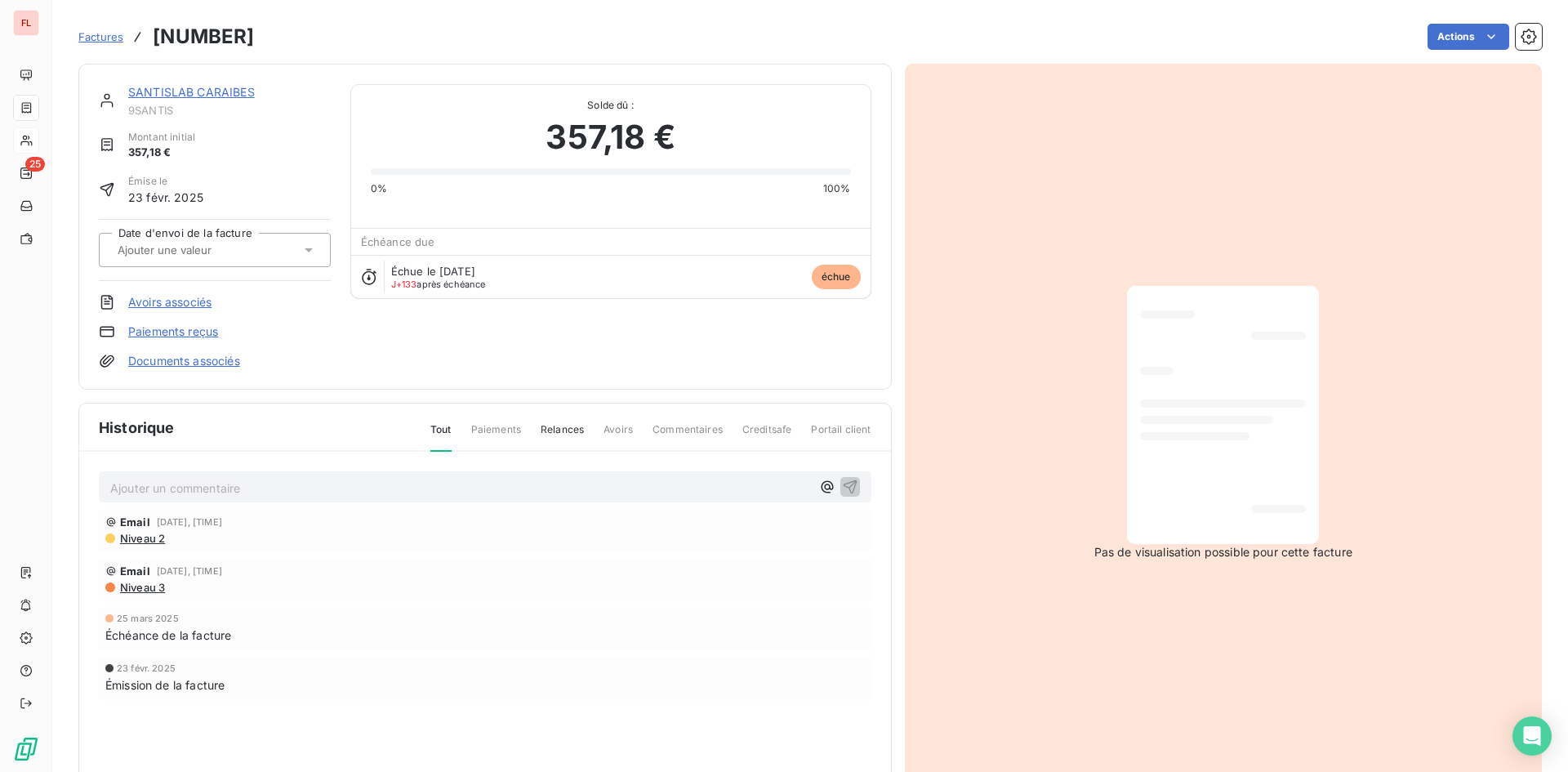 click on "Niveau 2" at bounding box center (141, 538) 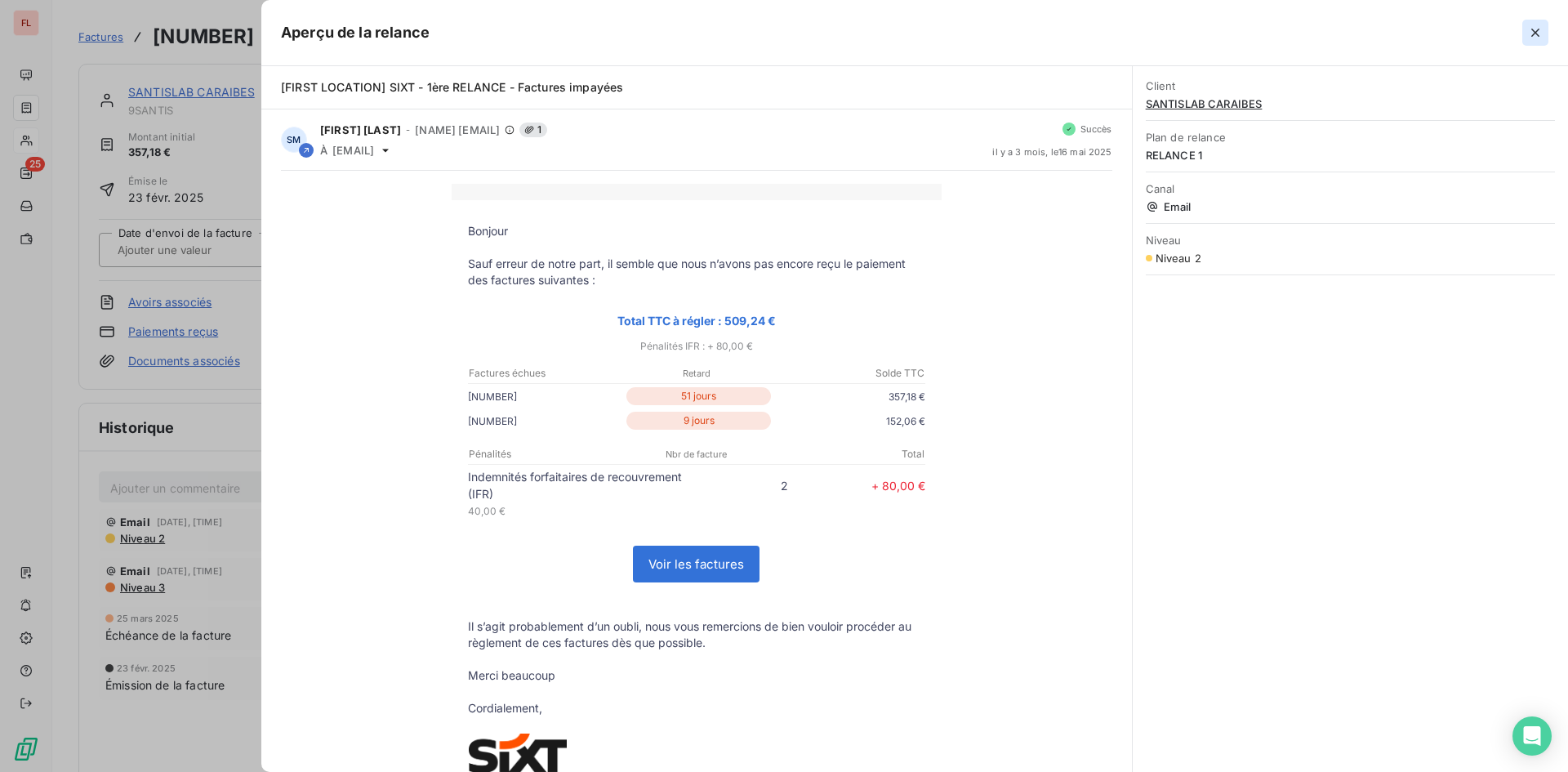 click 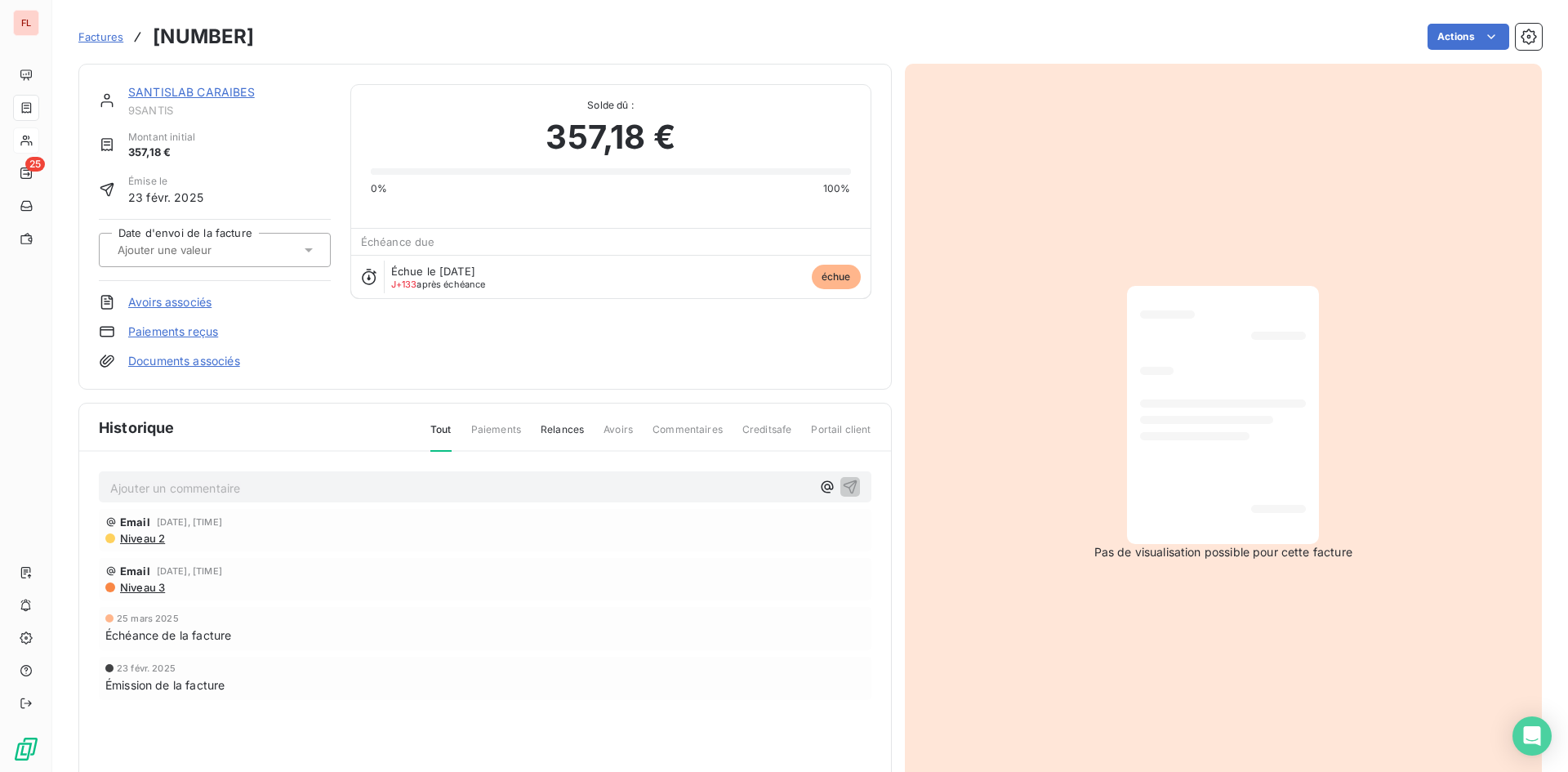 click on "Niveau 3" at bounding box center (141, 587) 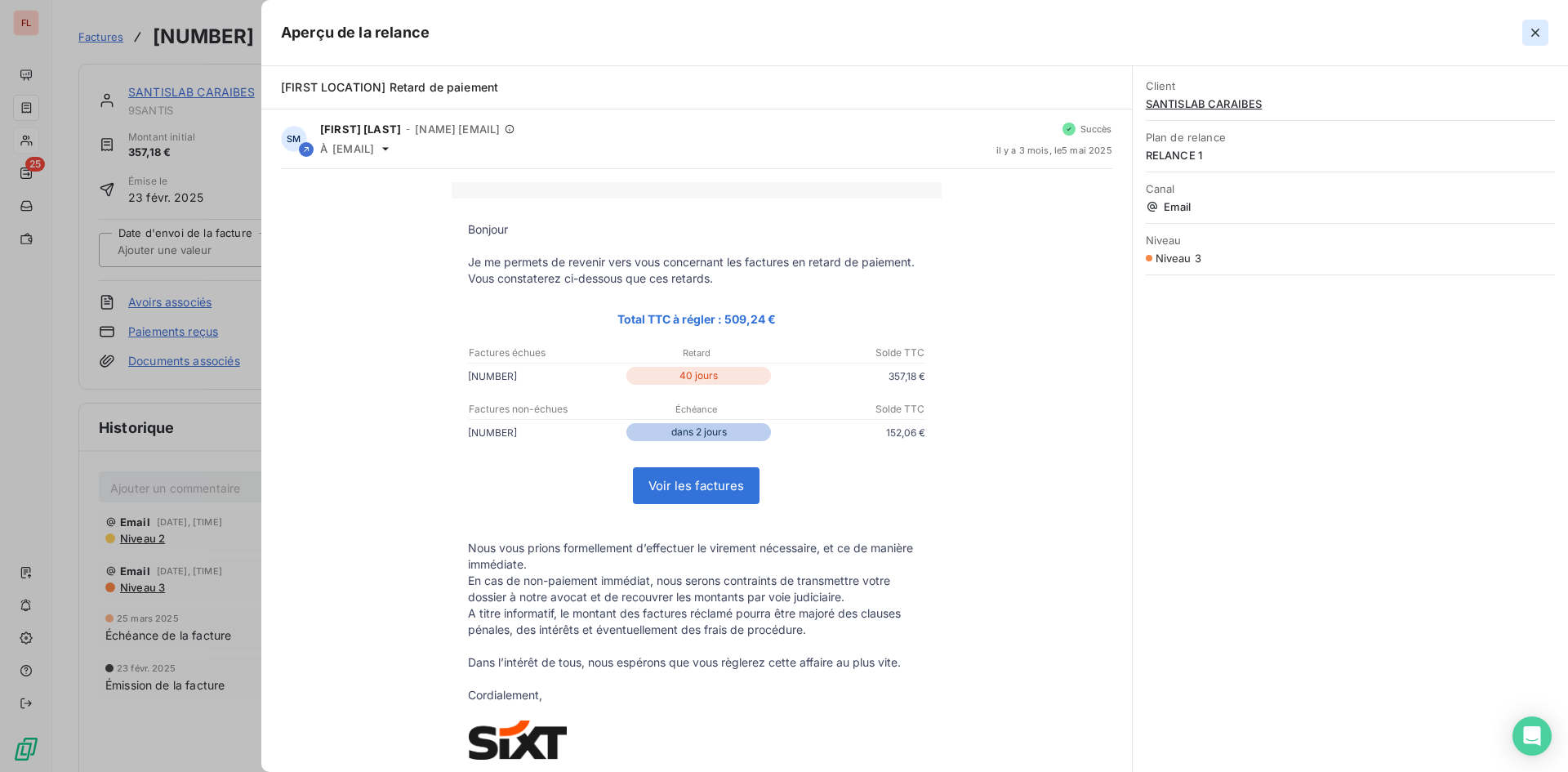 click 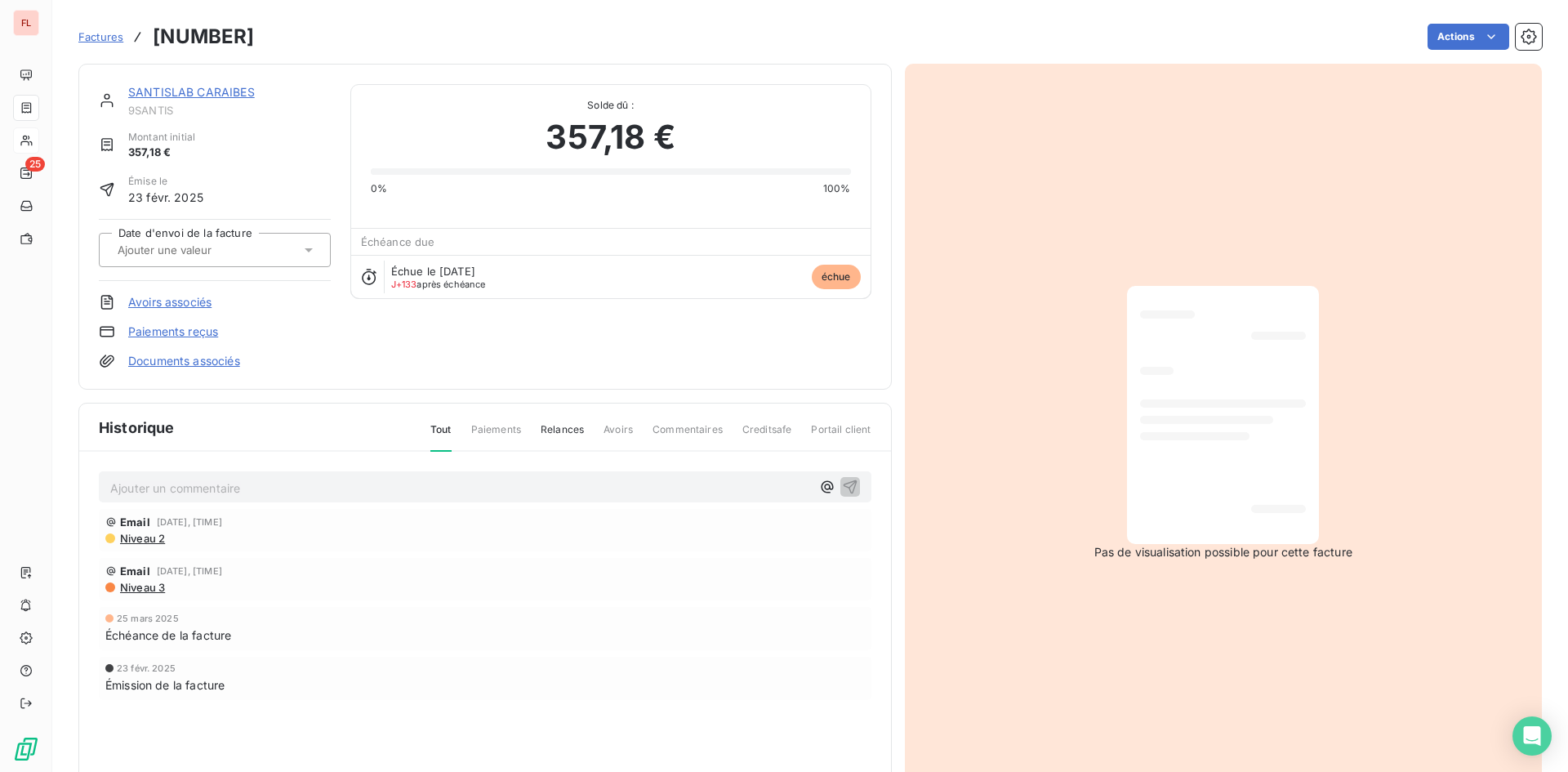 click on "SANTISLAB CARAIBES" at bounding box center [191, 91] 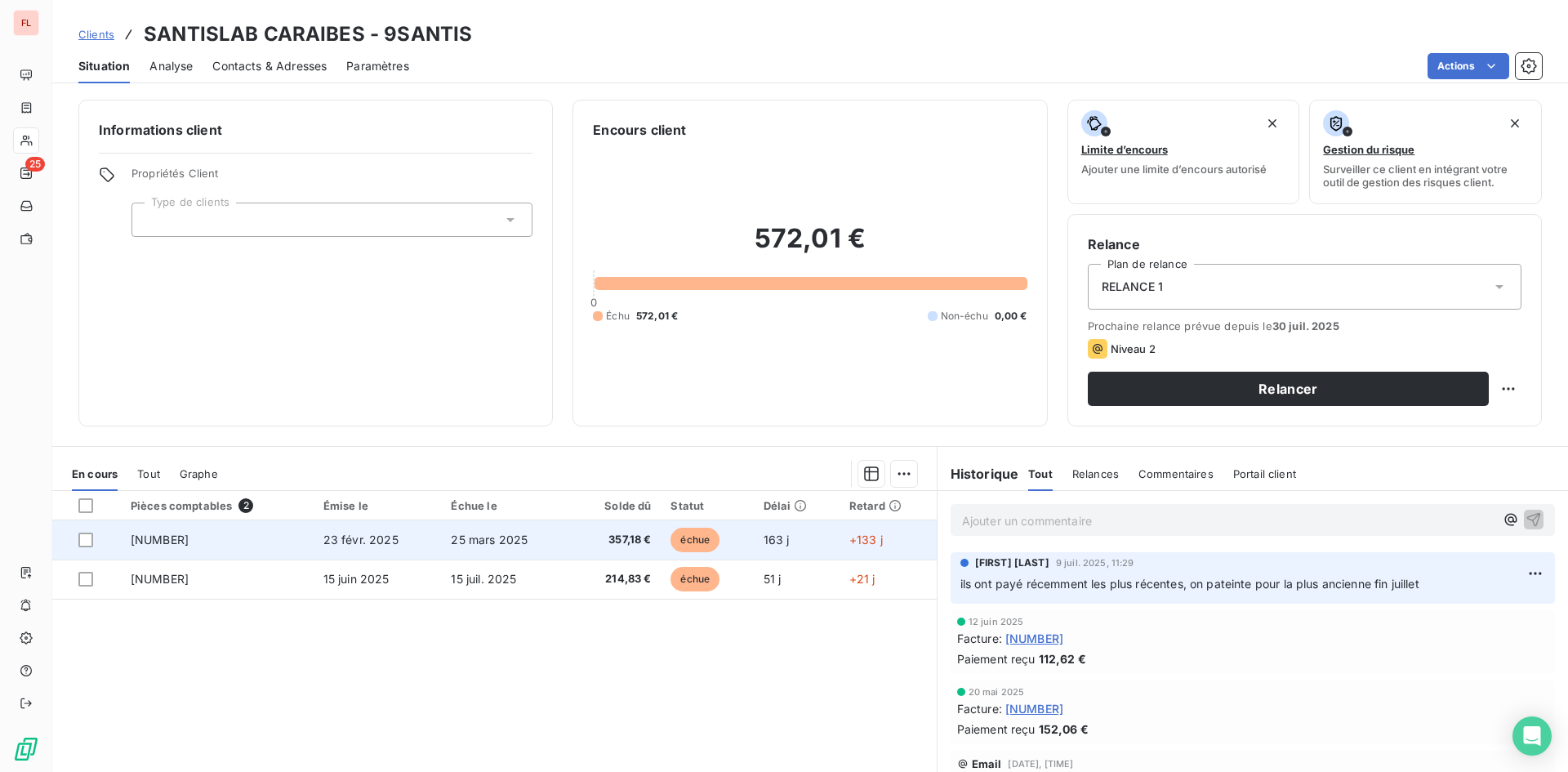 click on "9516873587" at bounding box center (159, 539) 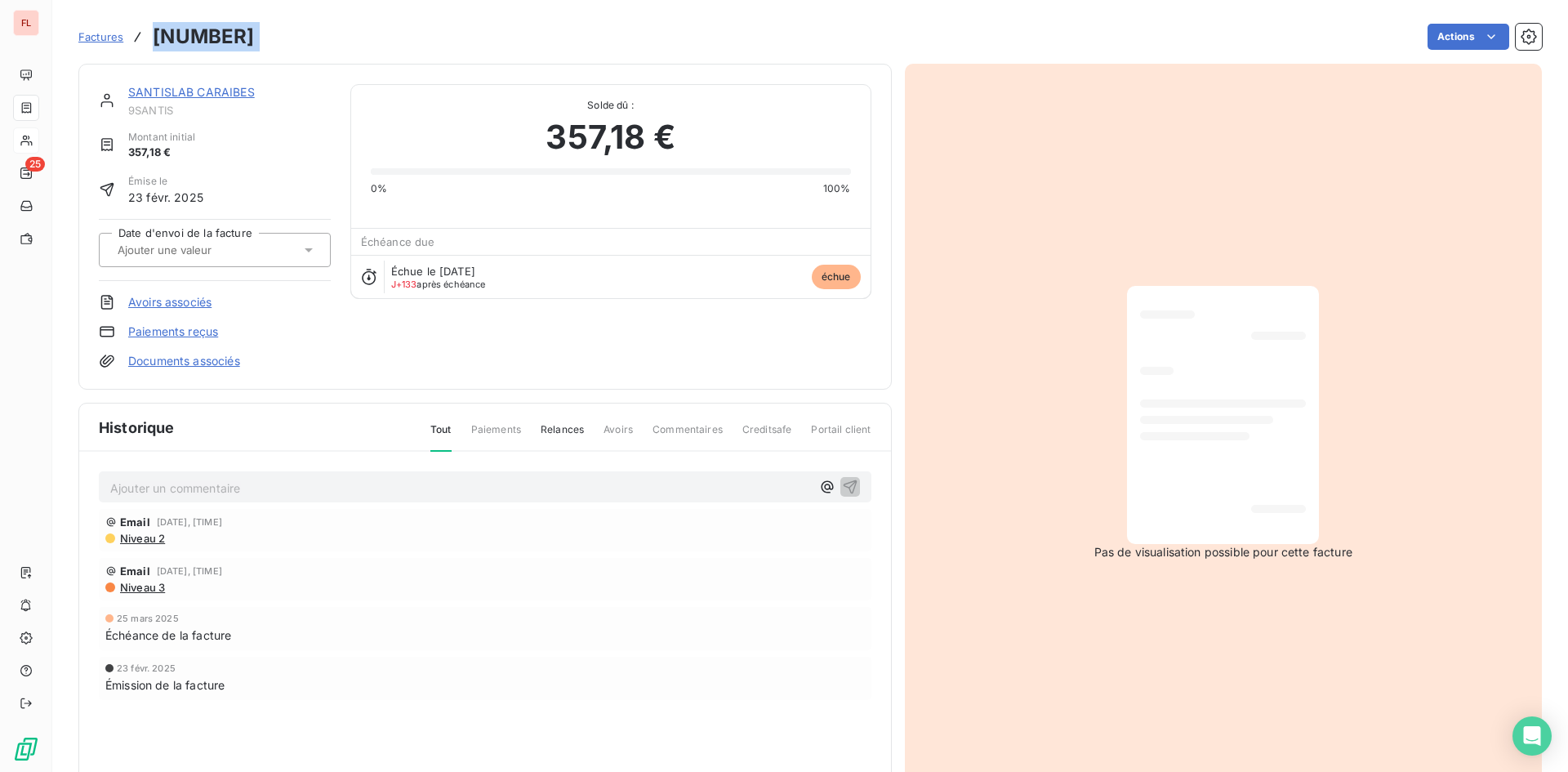 drag, startPoint x: 282, startPoint y: 34, endPoint x: 149, endPoint y: 35, distance: 133.00376 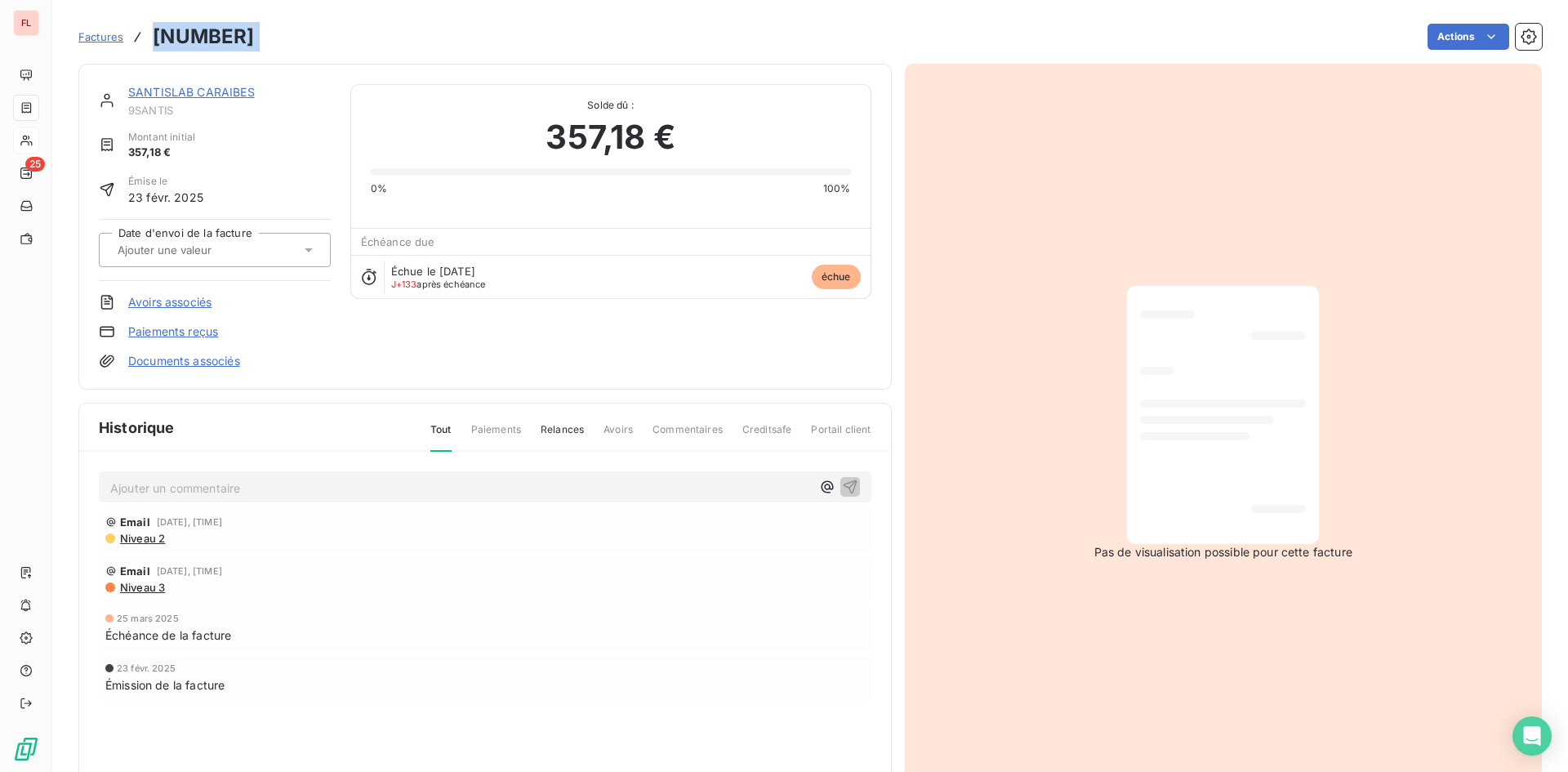 copy on "9516873587 Actions" 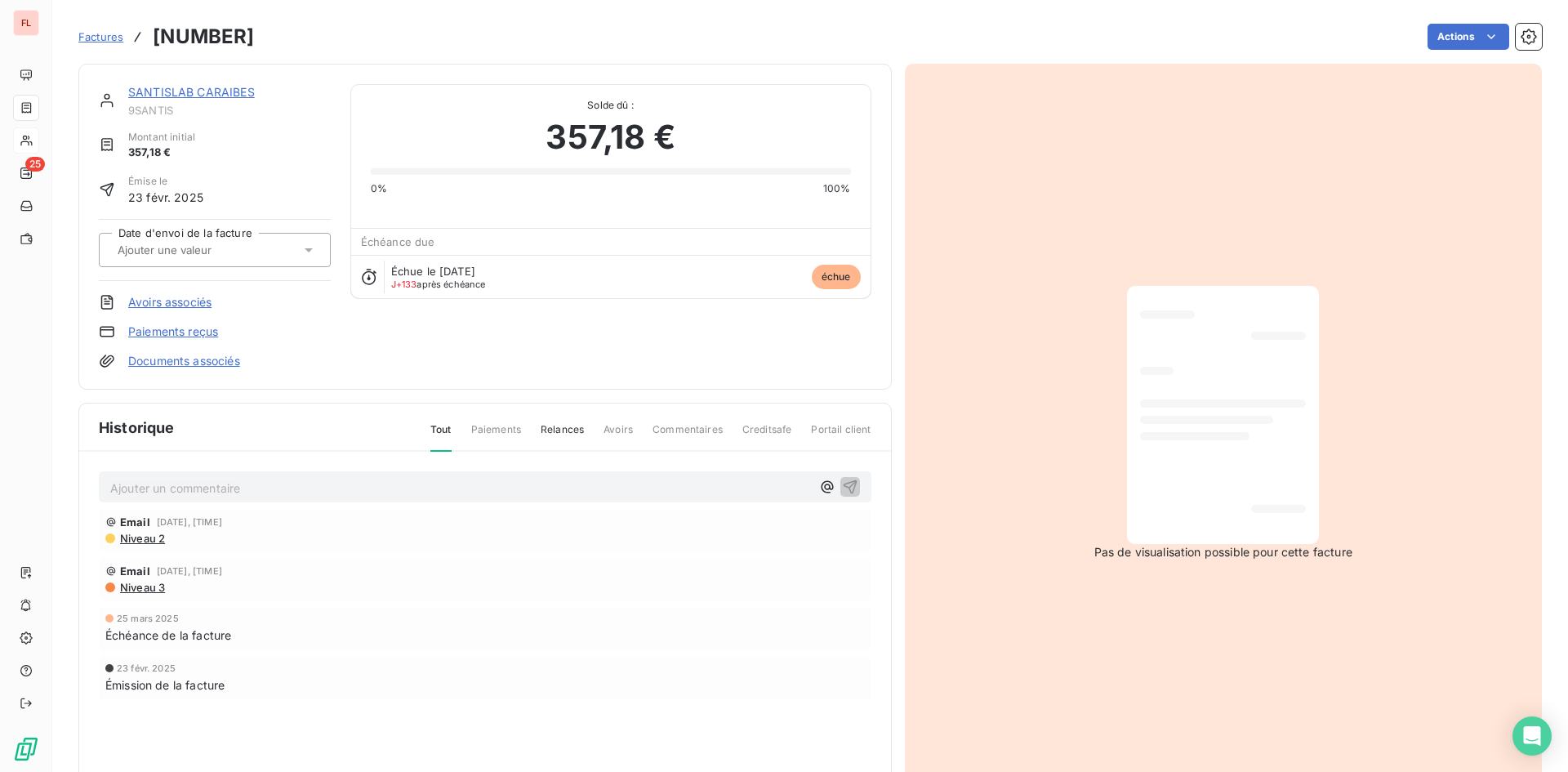 click on "SANTISLAB CARAIBES" at bounding box center [191, 91] 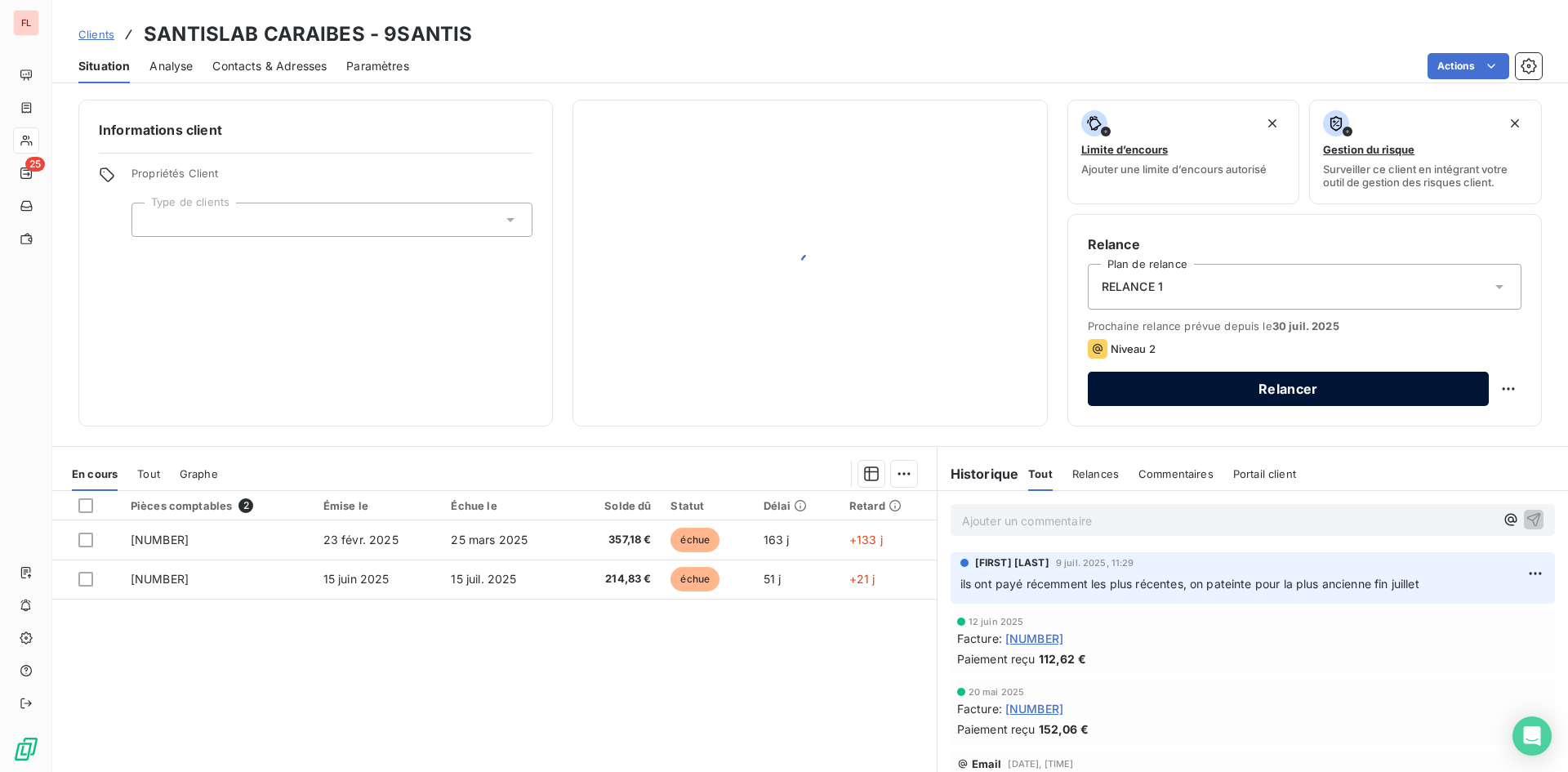 click on "Relancer" at bounding box center [1288, 389] 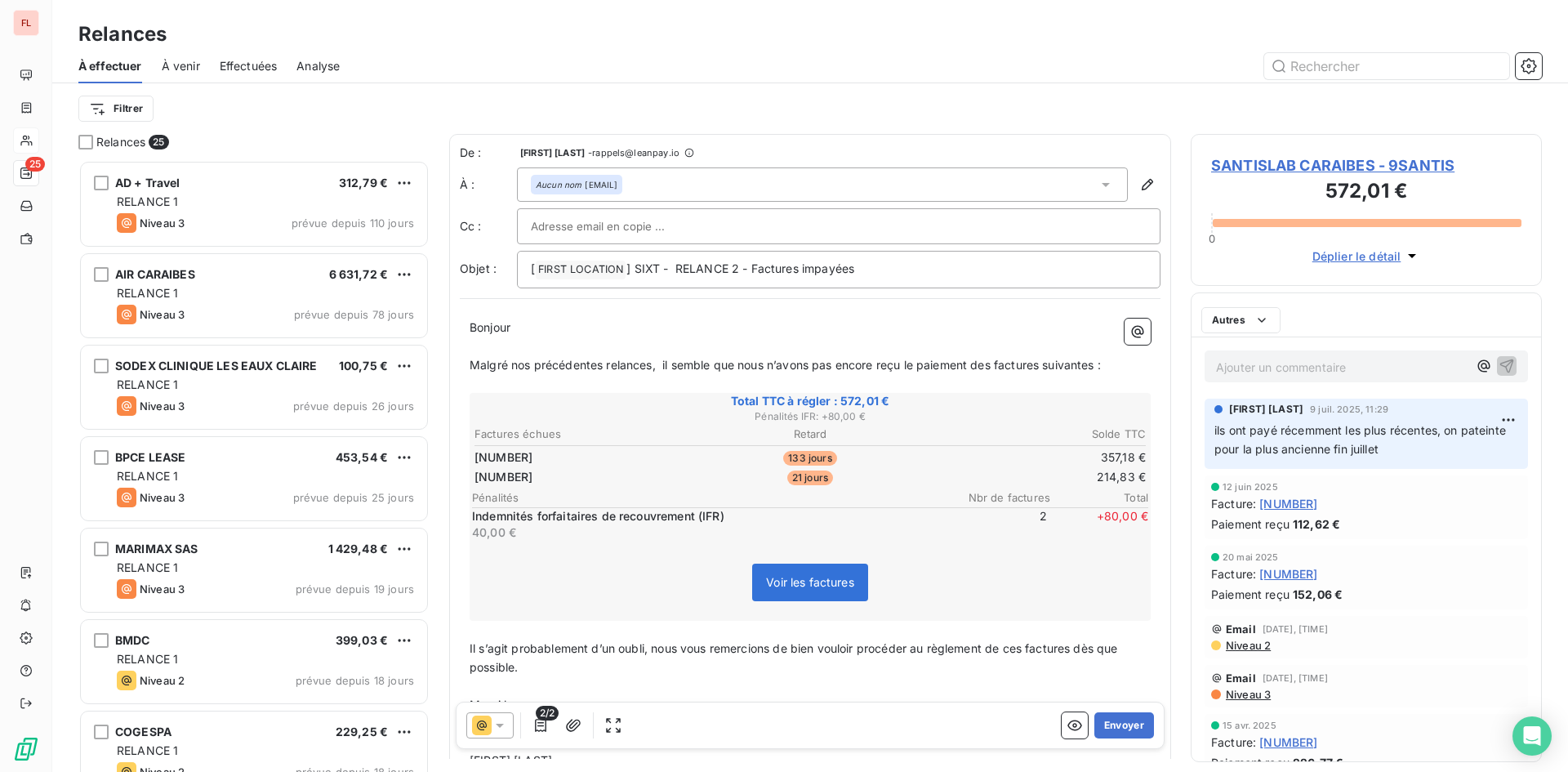 scroll, scrollTop: 13, scrollLeft: 13, axis: both 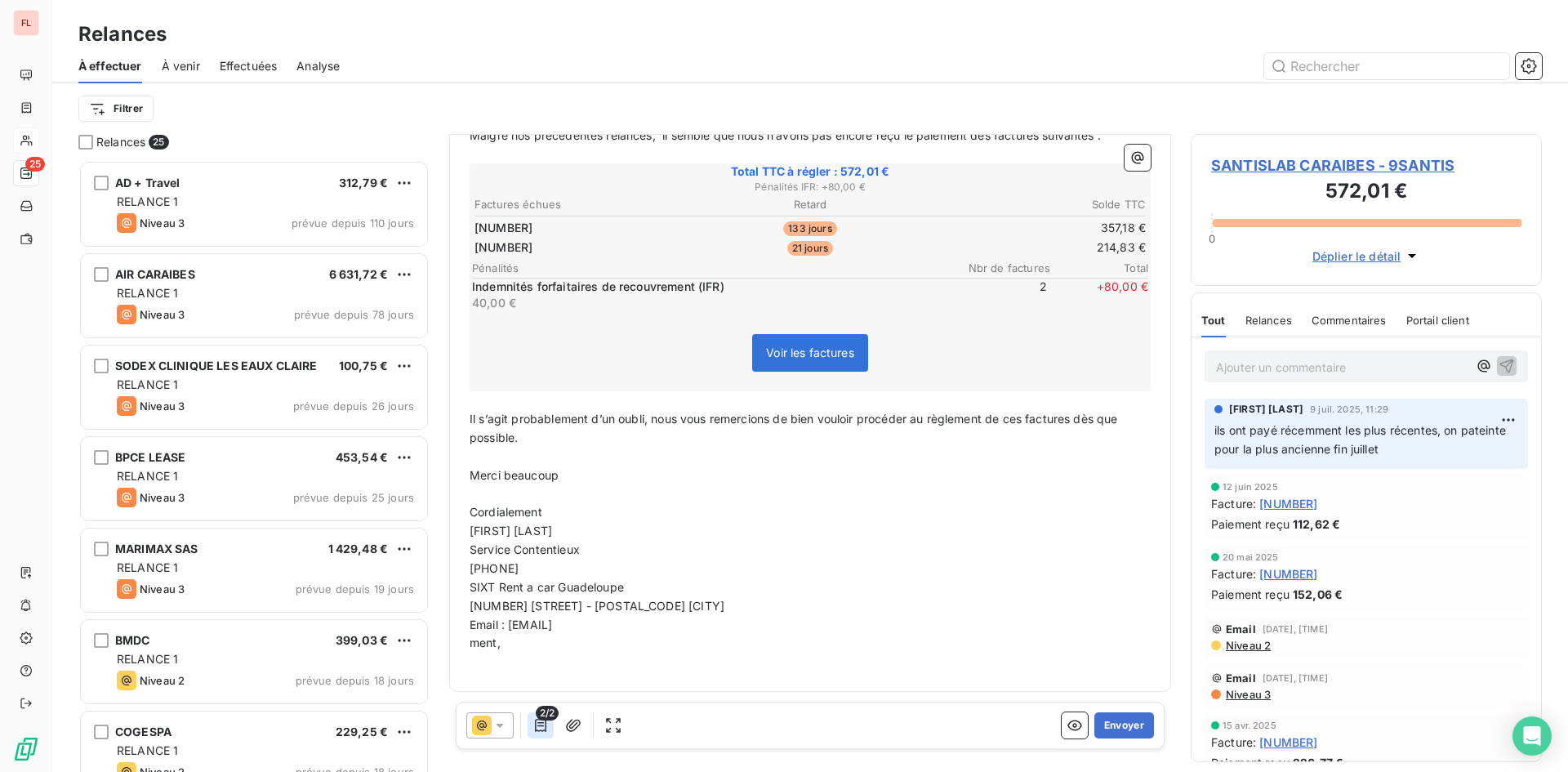 click 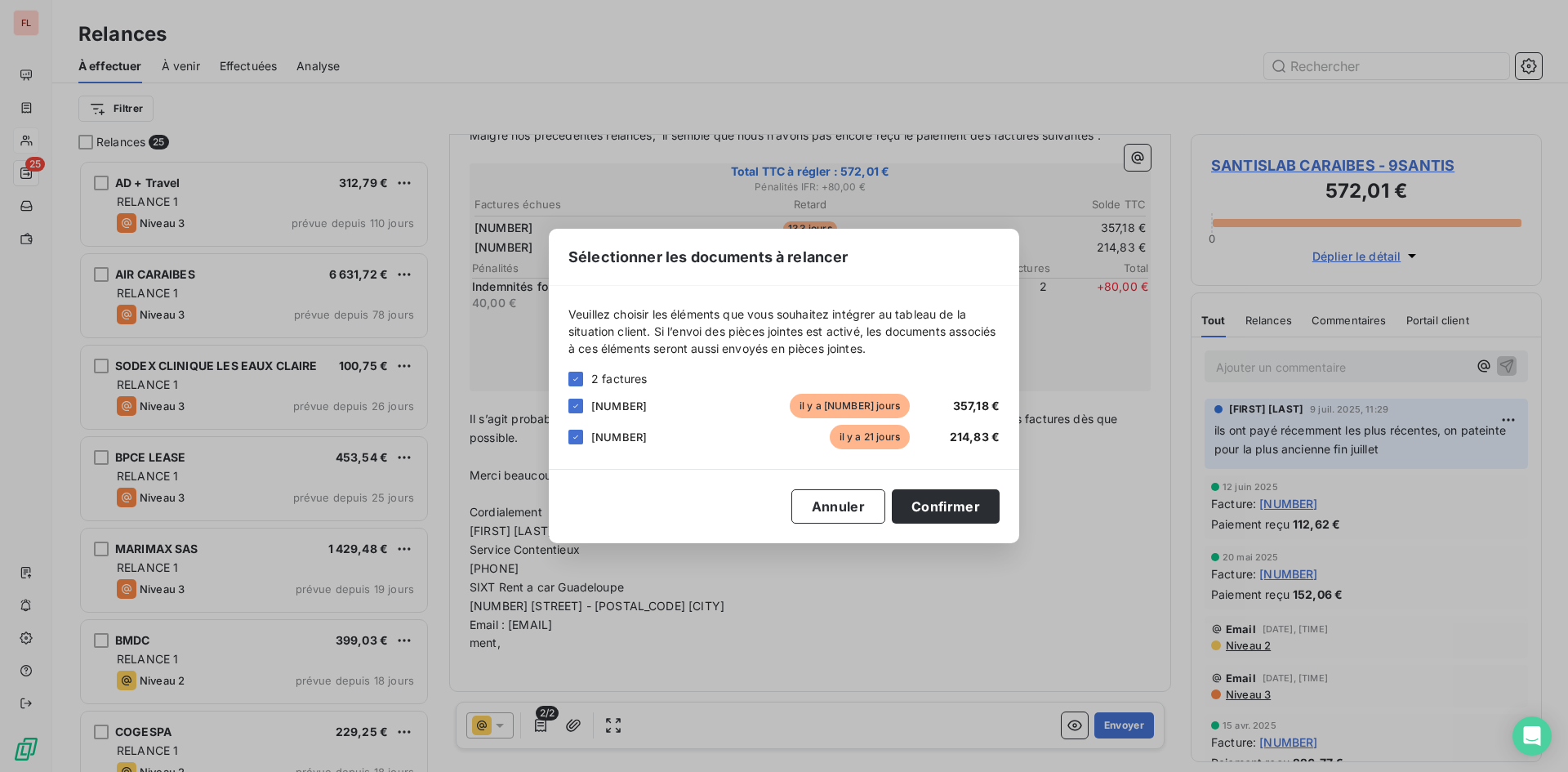 click on "Veuillez choisir les éléments que vous souhaitez intégrer au tableau de la situation client. Si l’envoi des pièces jointes est activé, les documents associés à ces éléments seront aussi envoyés en pièces jointes. 2 factures 9516873587 il y a 133 jours   357,18 € 9518995245 il y a 21 jours   214,83 €" at bounding box center (784, 377) 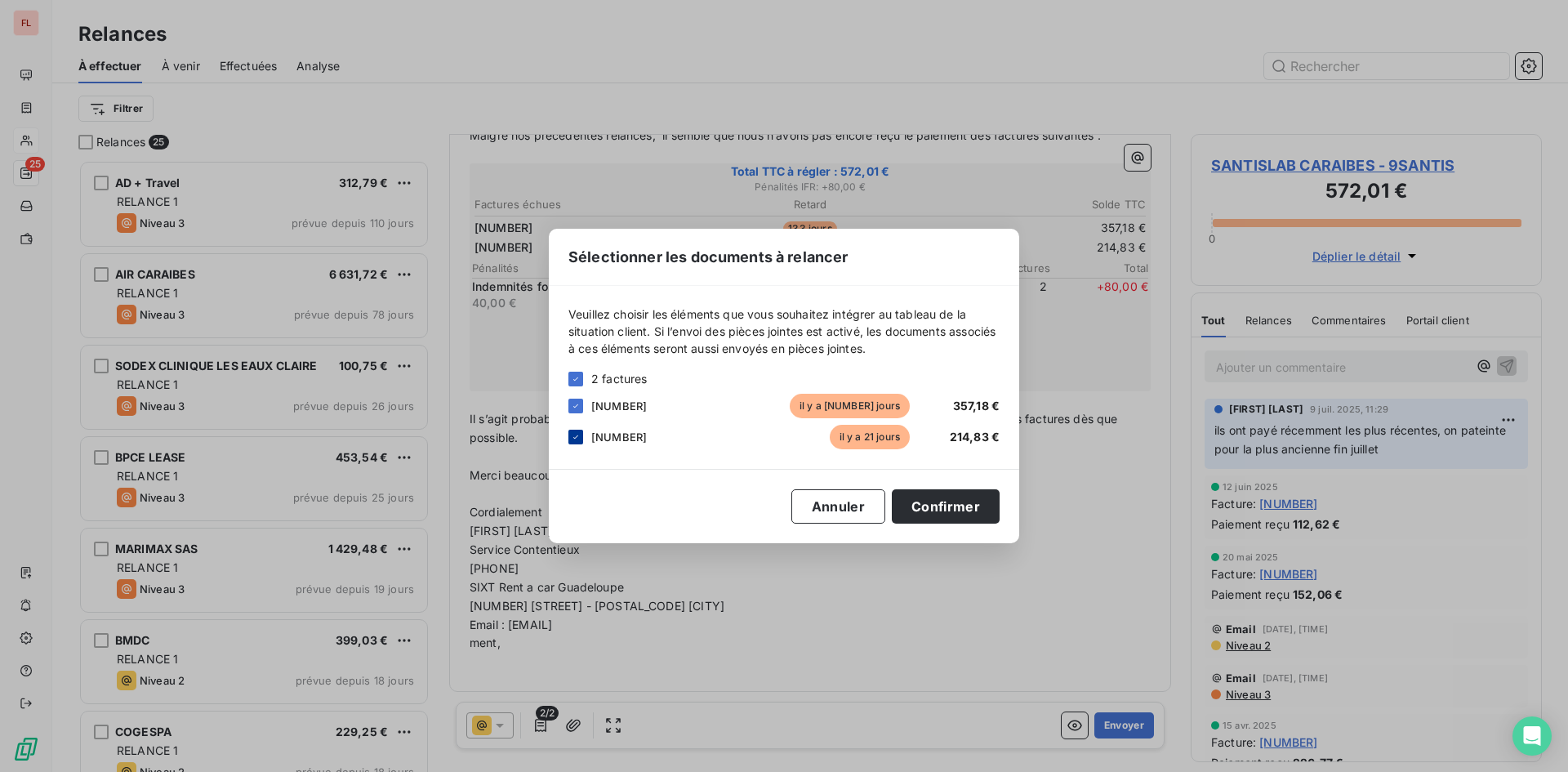click 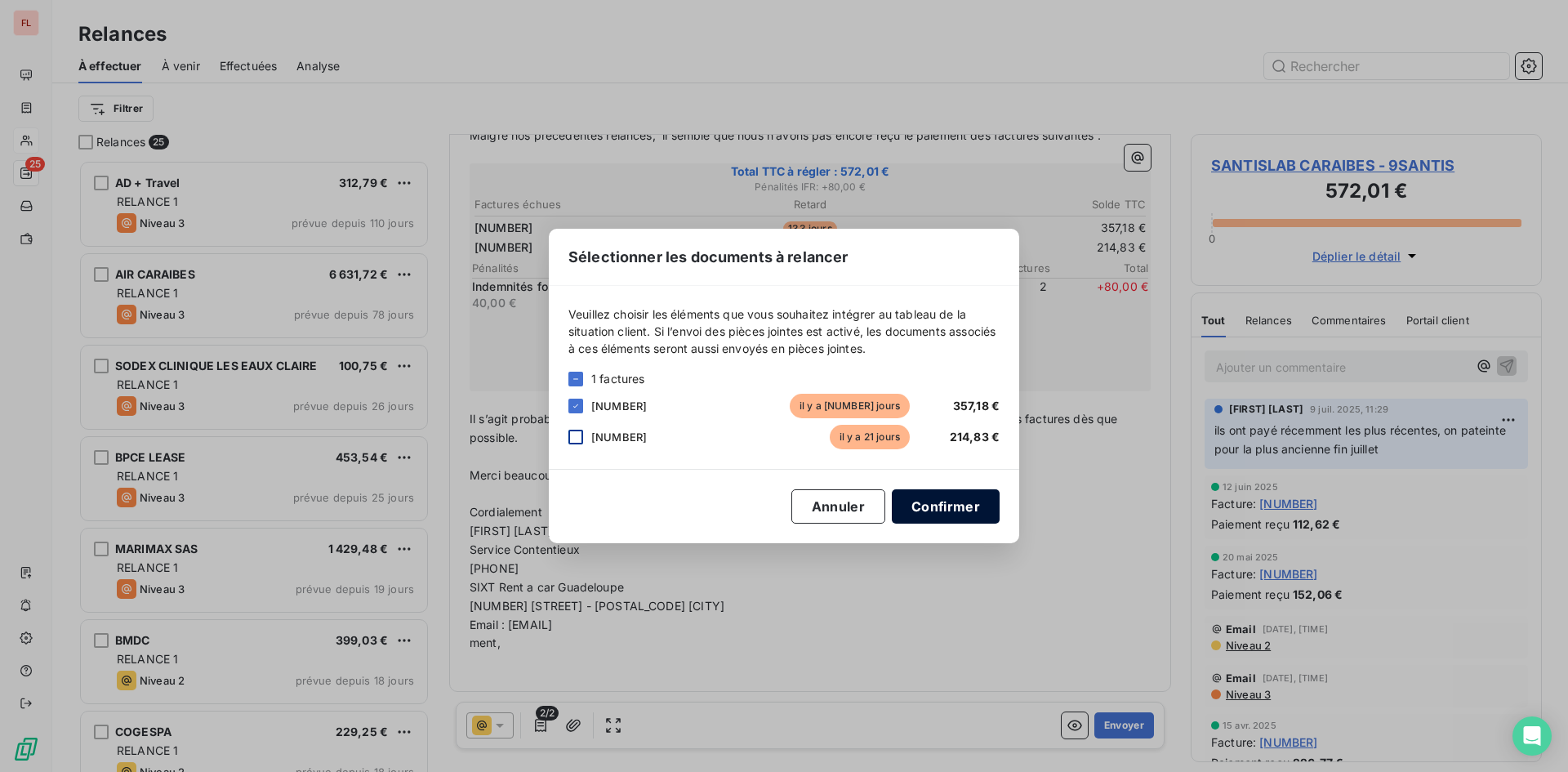 click on "Confirmer" at bounding box center [946, 506] 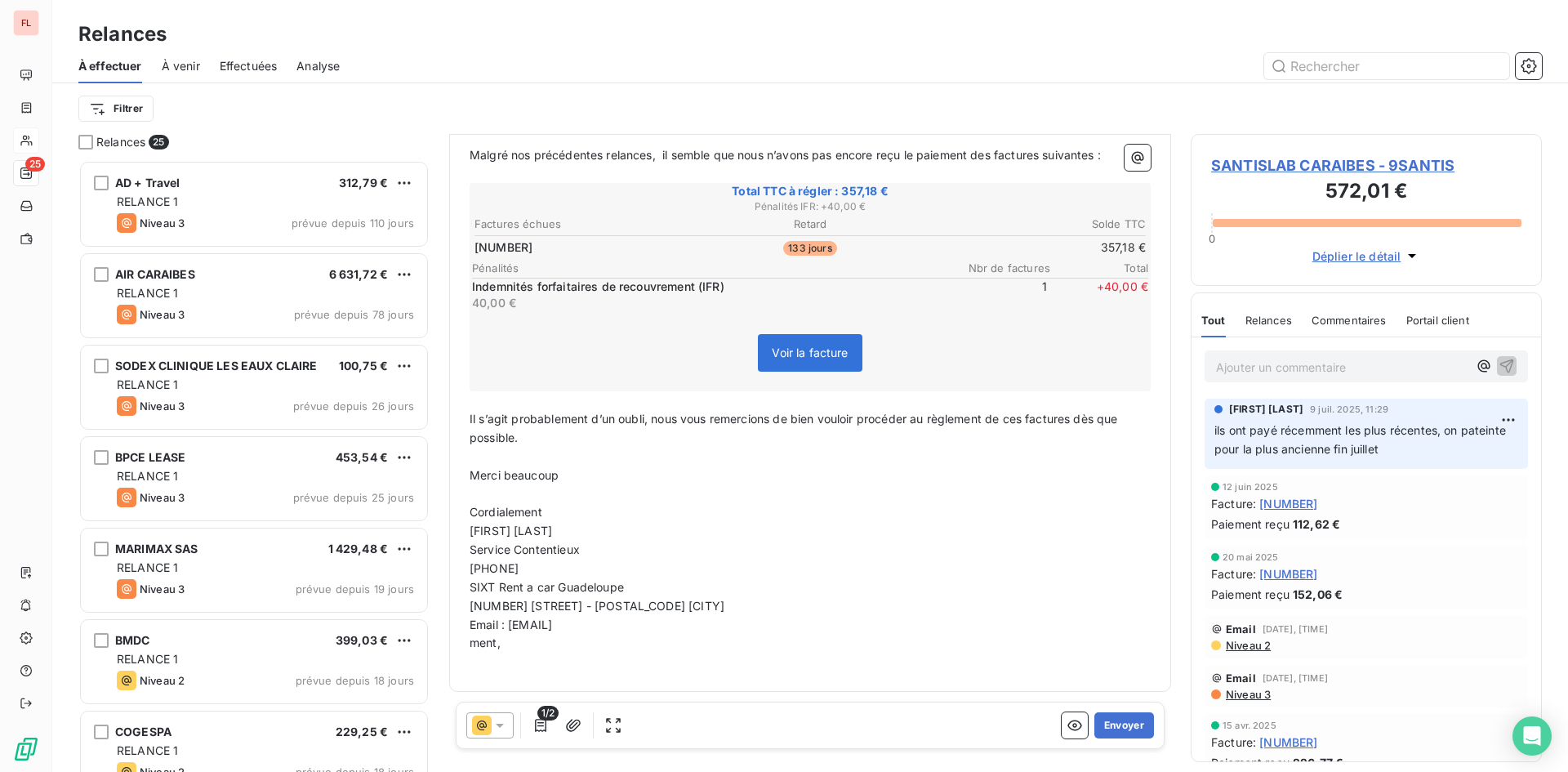 click 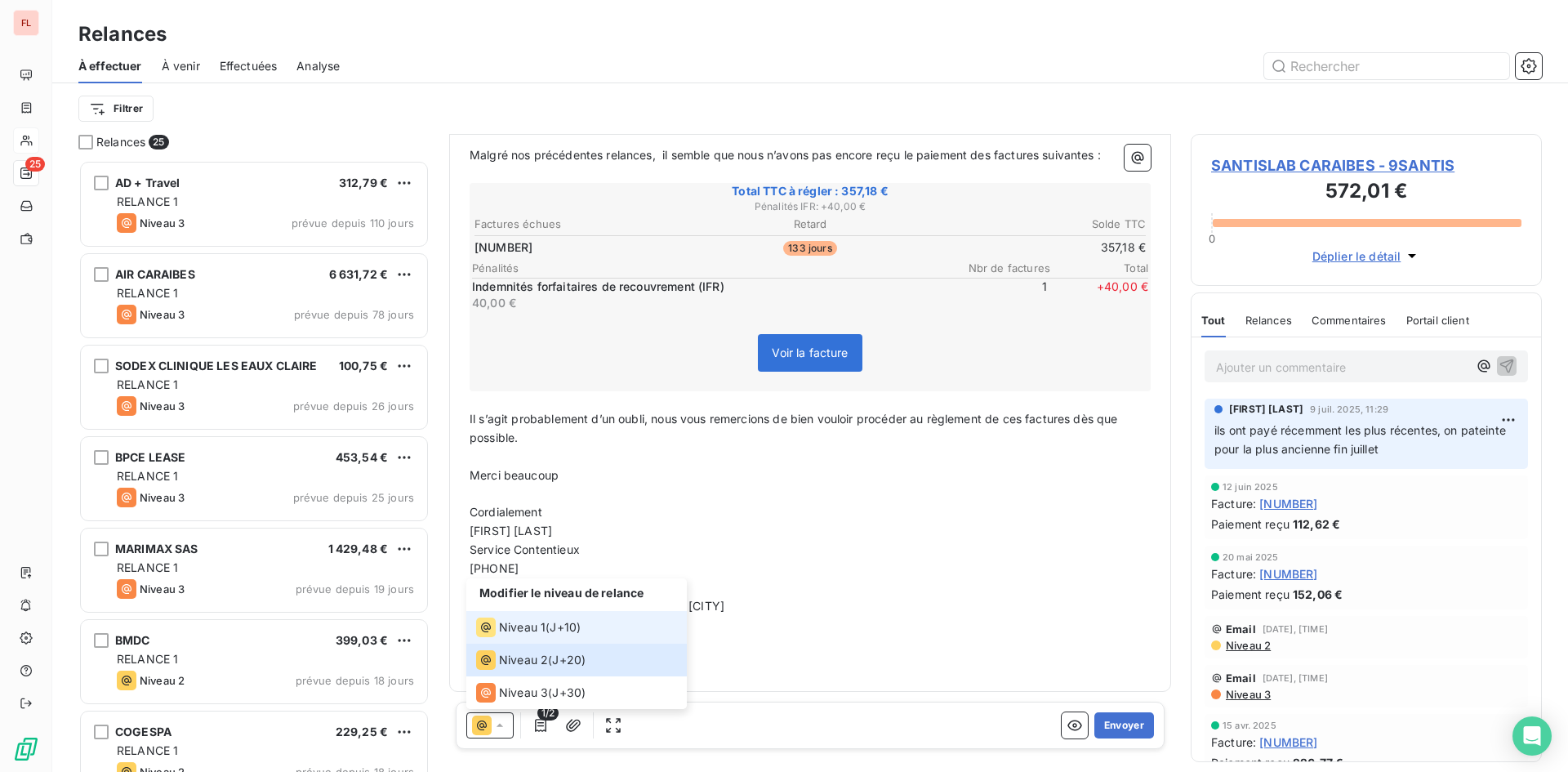 click on "Niveau 1" at bounding box center [522, 627] 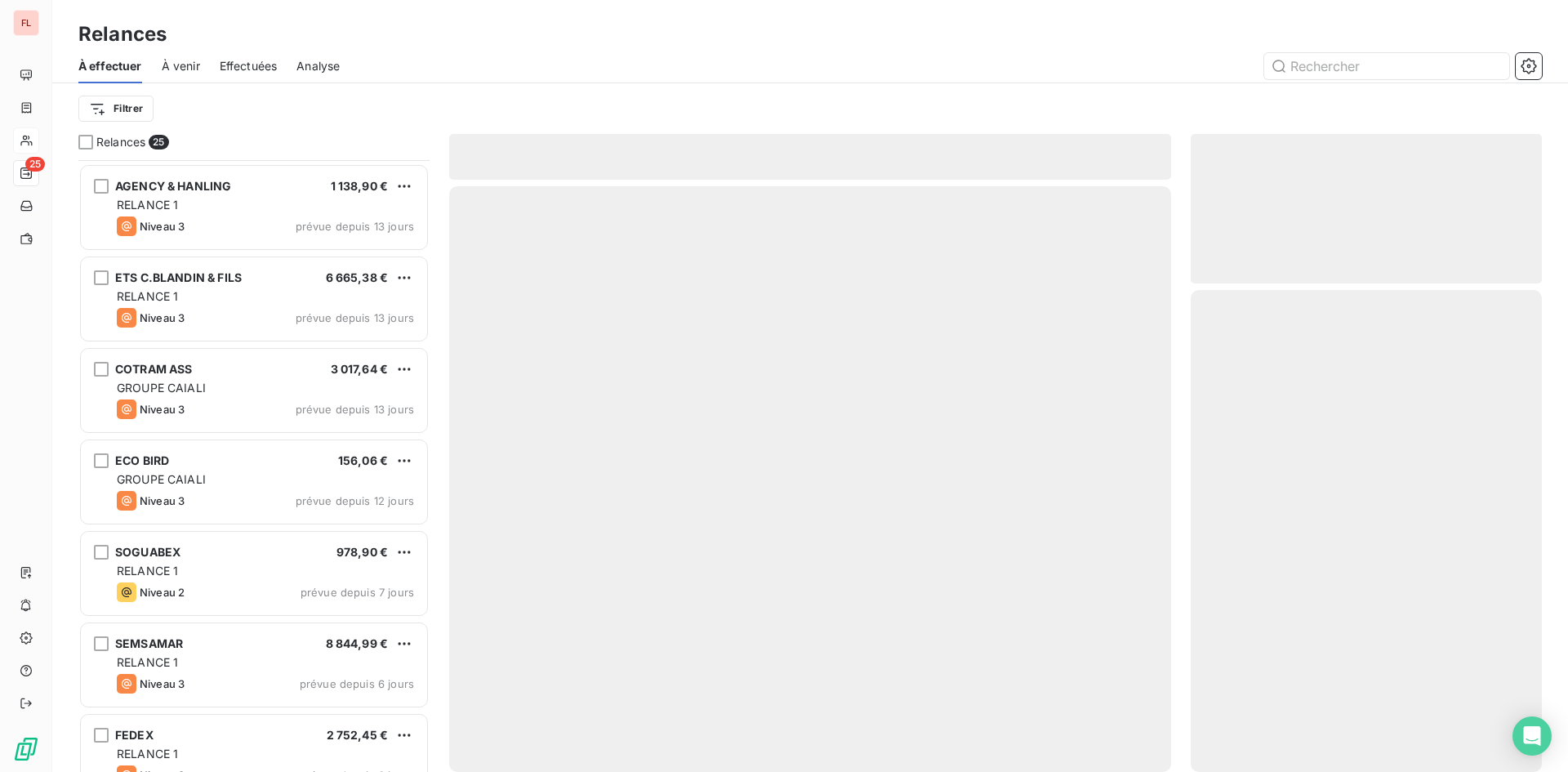 scroll, scrollTop: 1676, scrollLeft: 0, axis: vertical 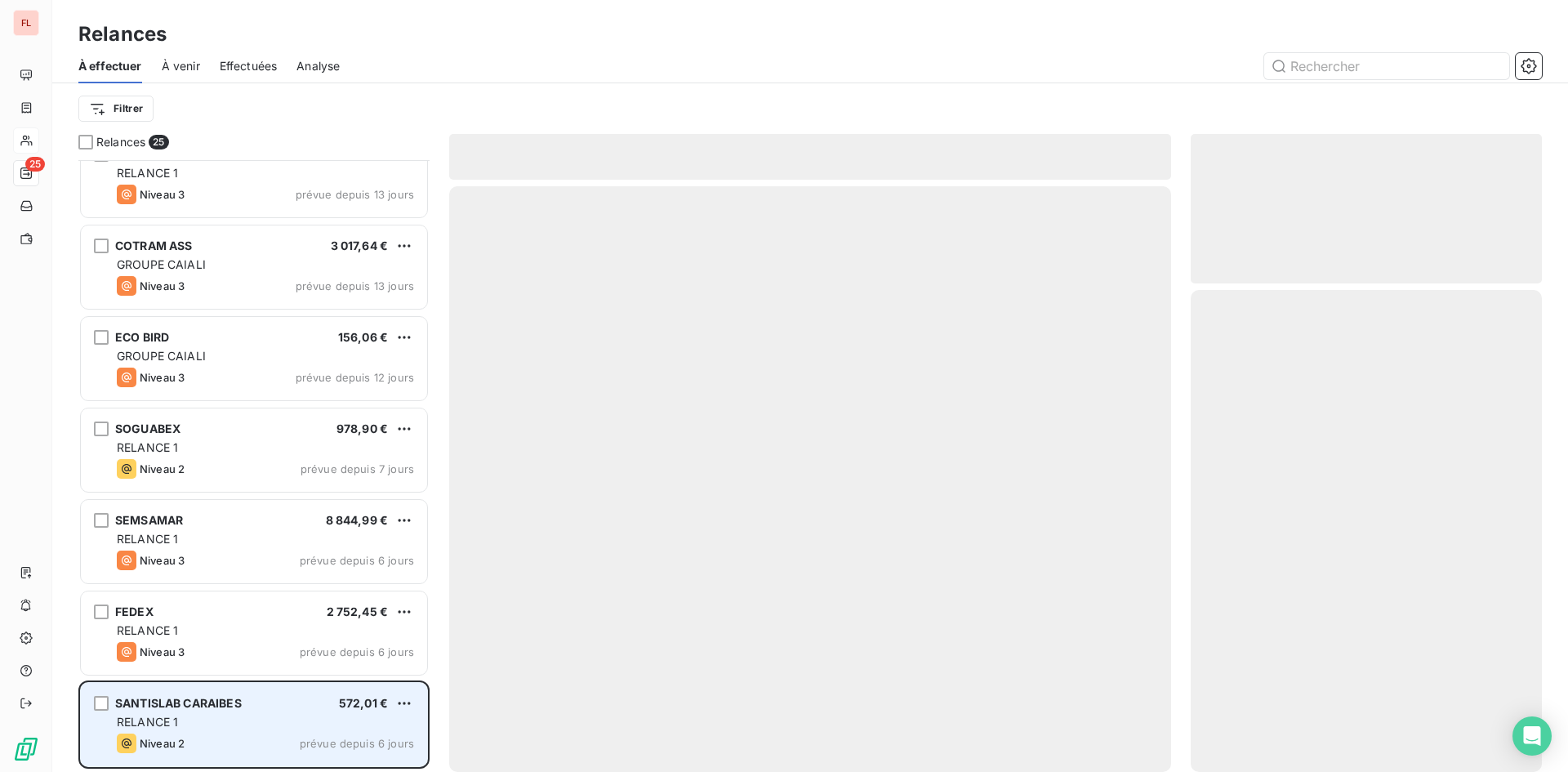 click on "Niveau 2 prévue depuis 6 jours" at bounding box center [265, 743] 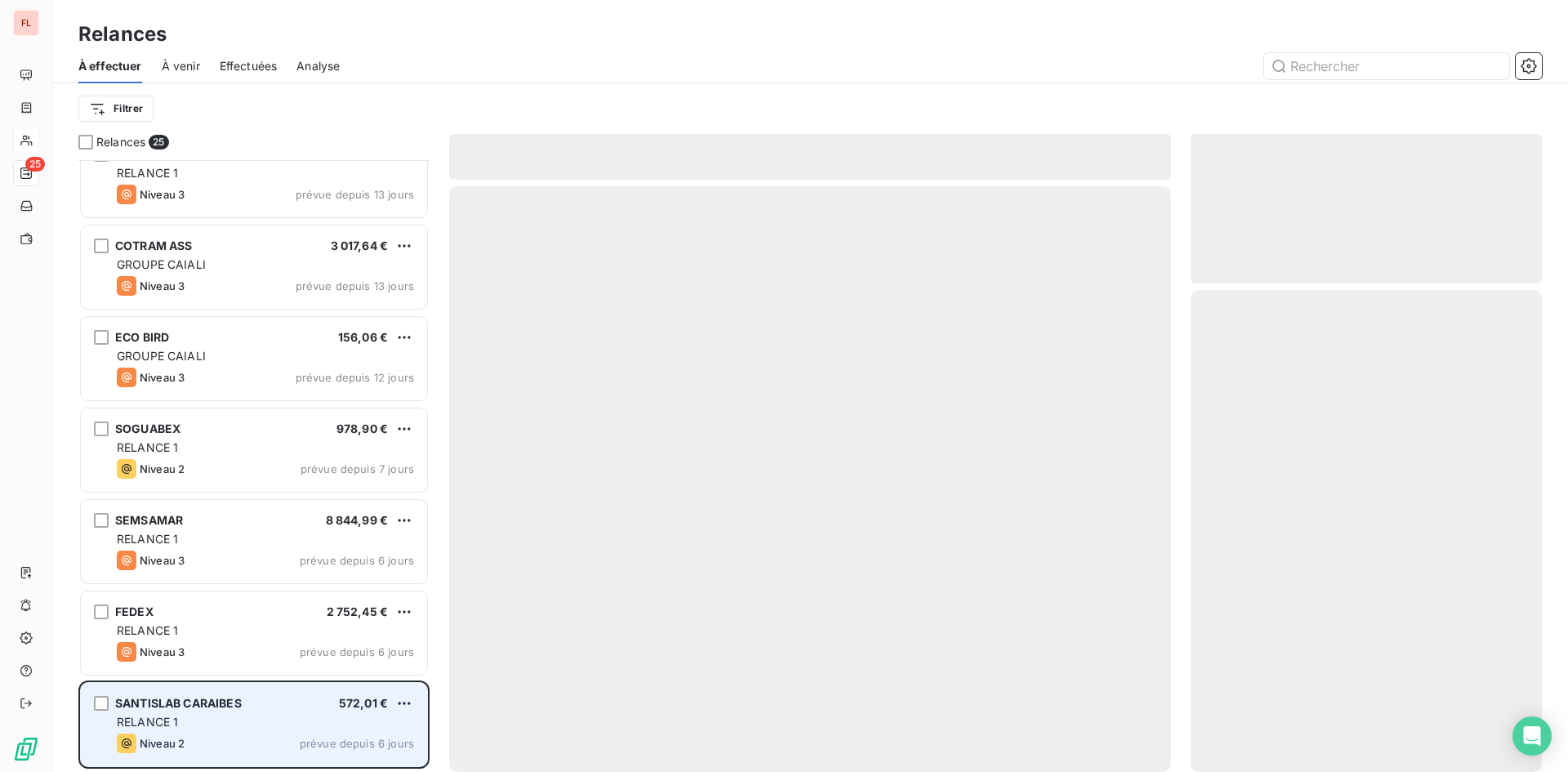 click on "SANTISLAB CARAIBES 572,01 € RELANCE 1 Niveau 2 prévue depuis 6 jours" at bounding box center [254, 725] 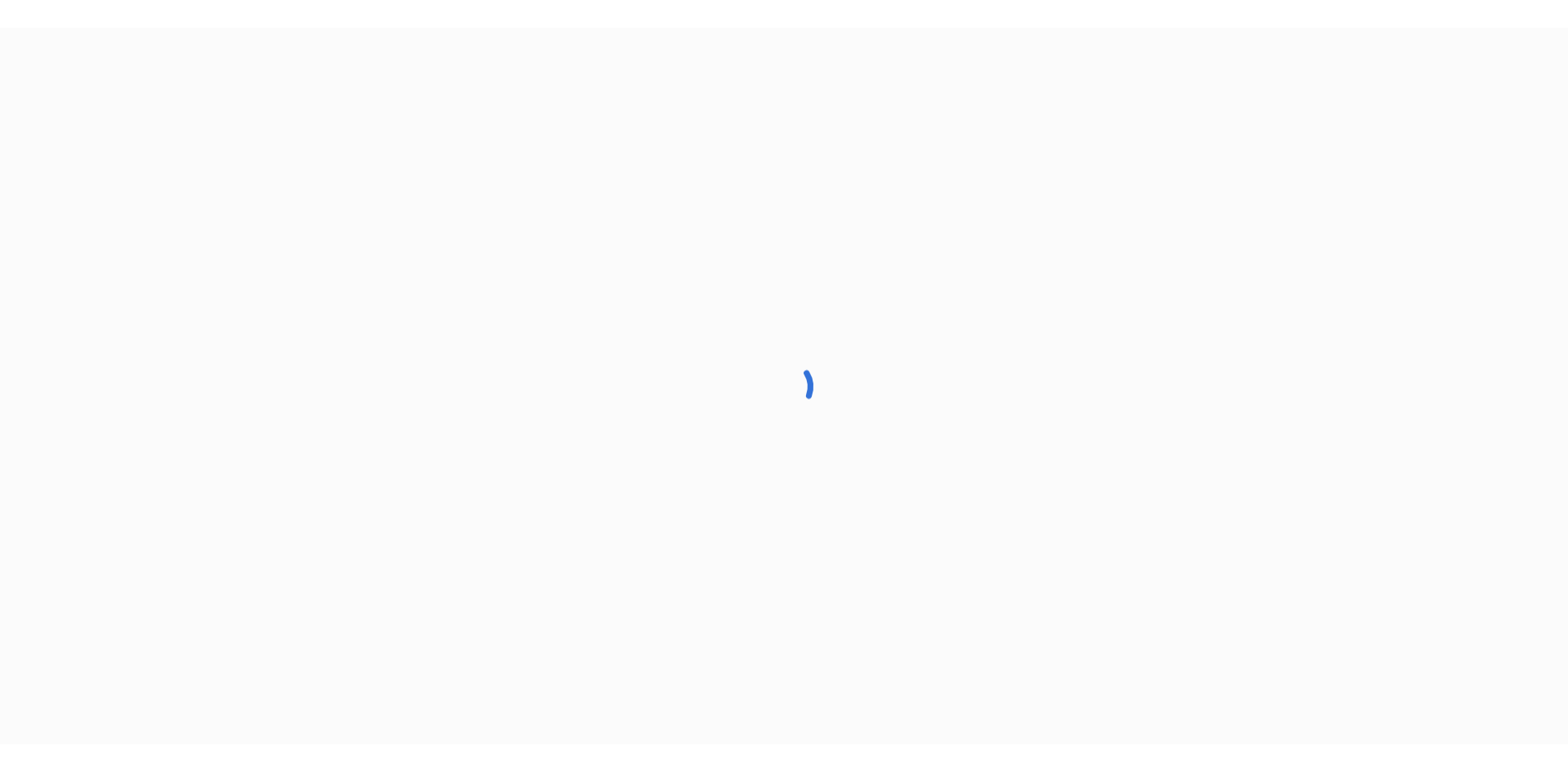 scroll, scrollTop: 0, scrollLeft: 0, axis: both 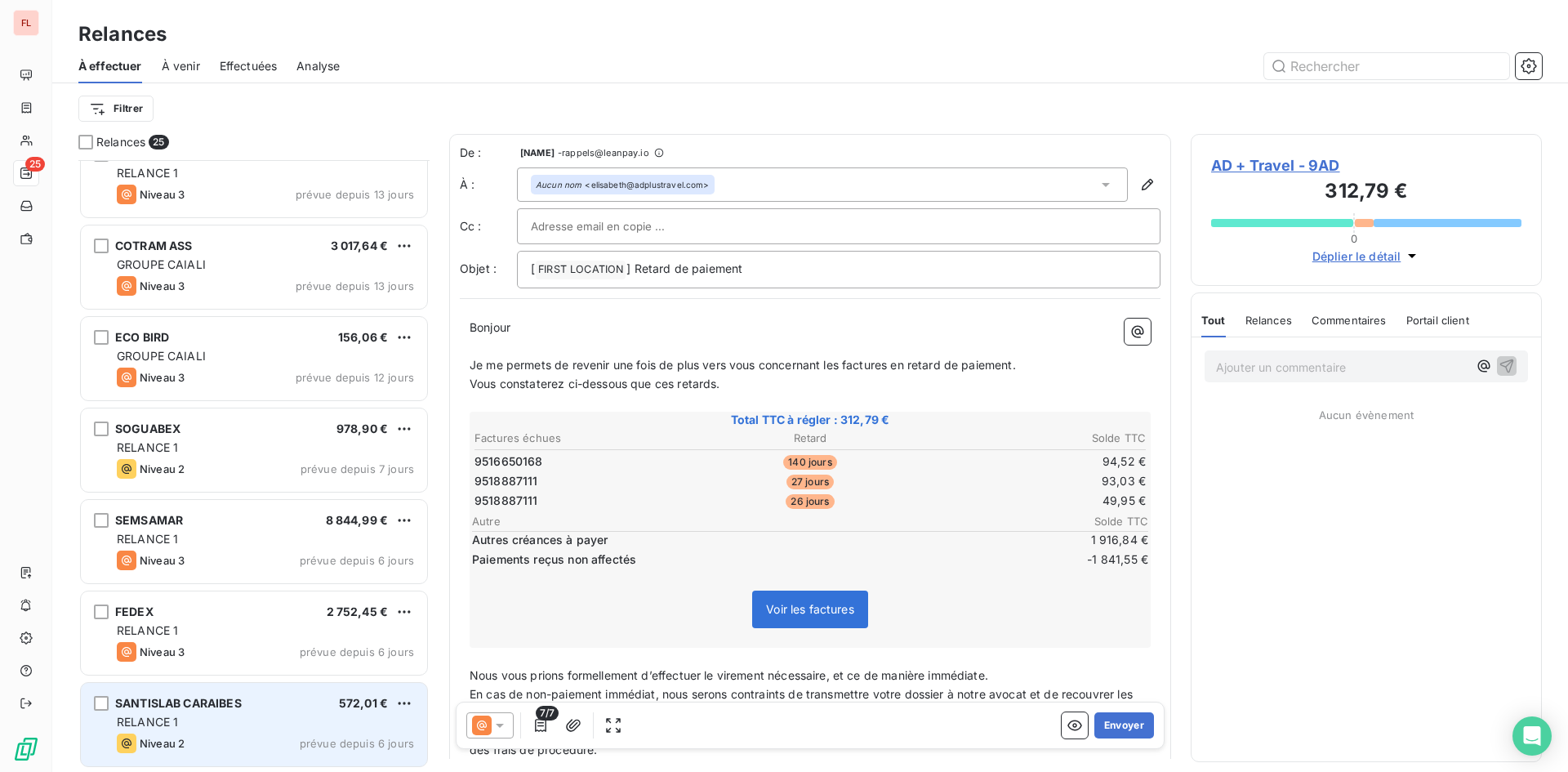 click on "RELANCE 1" at bounding box center (265, 722) 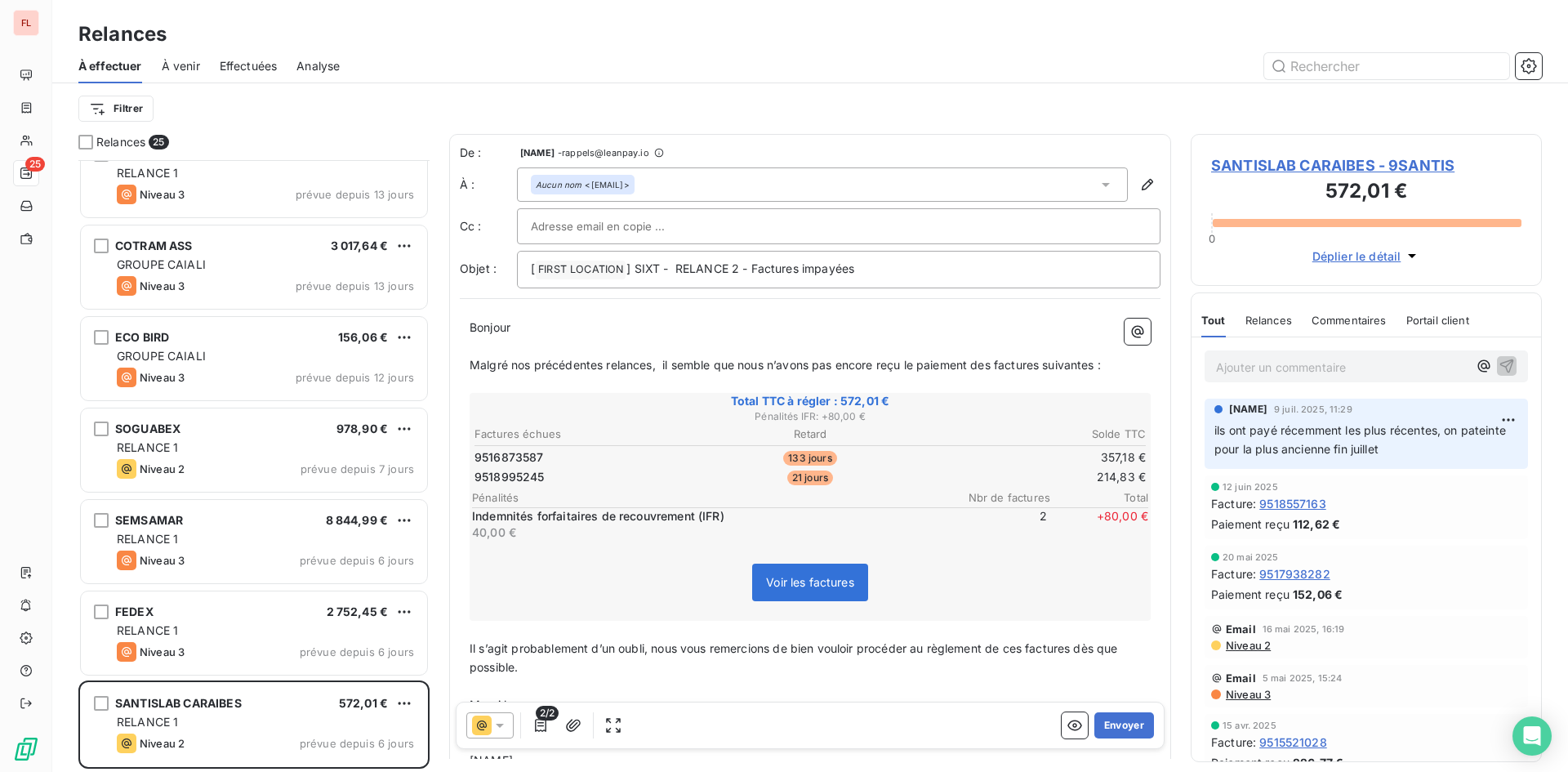 click on "SANTISLAB CARAIBES - 9SANTIS" at bounding box center [1366, 165] 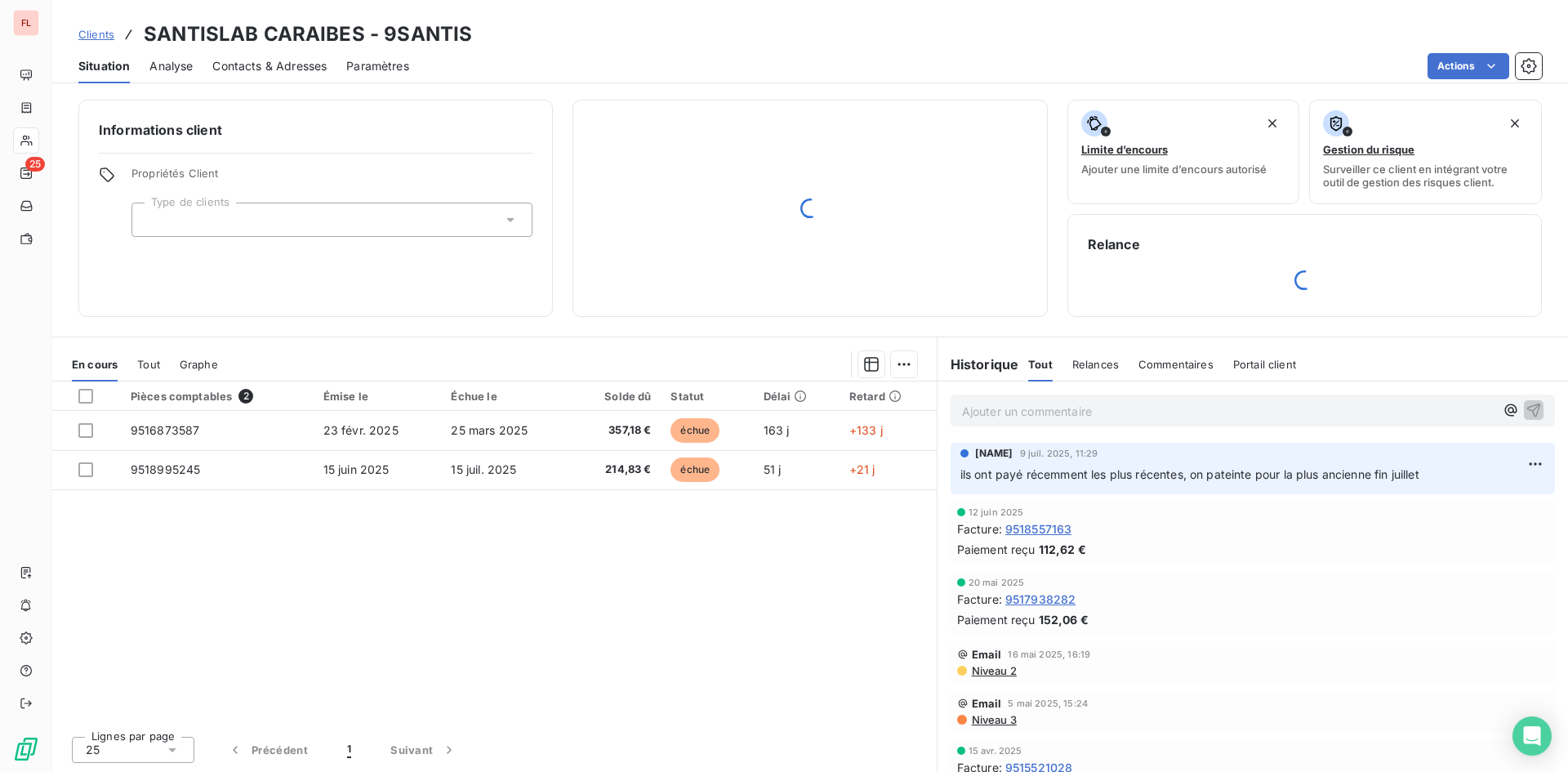 click on "Contacts & Adresses" at bounding box center (270, 66) 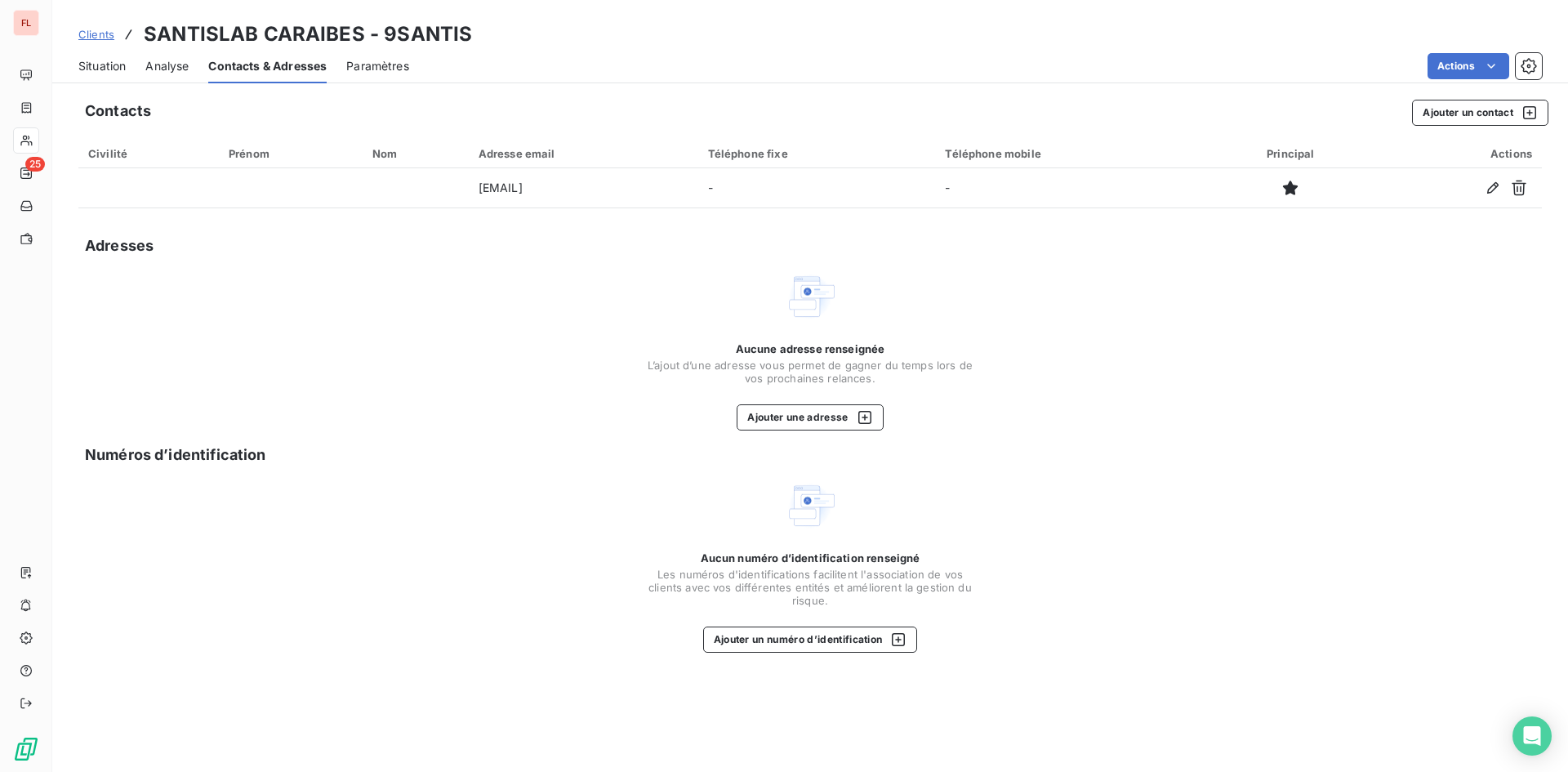 click on "Analyse" at bounding box center [167, 66] 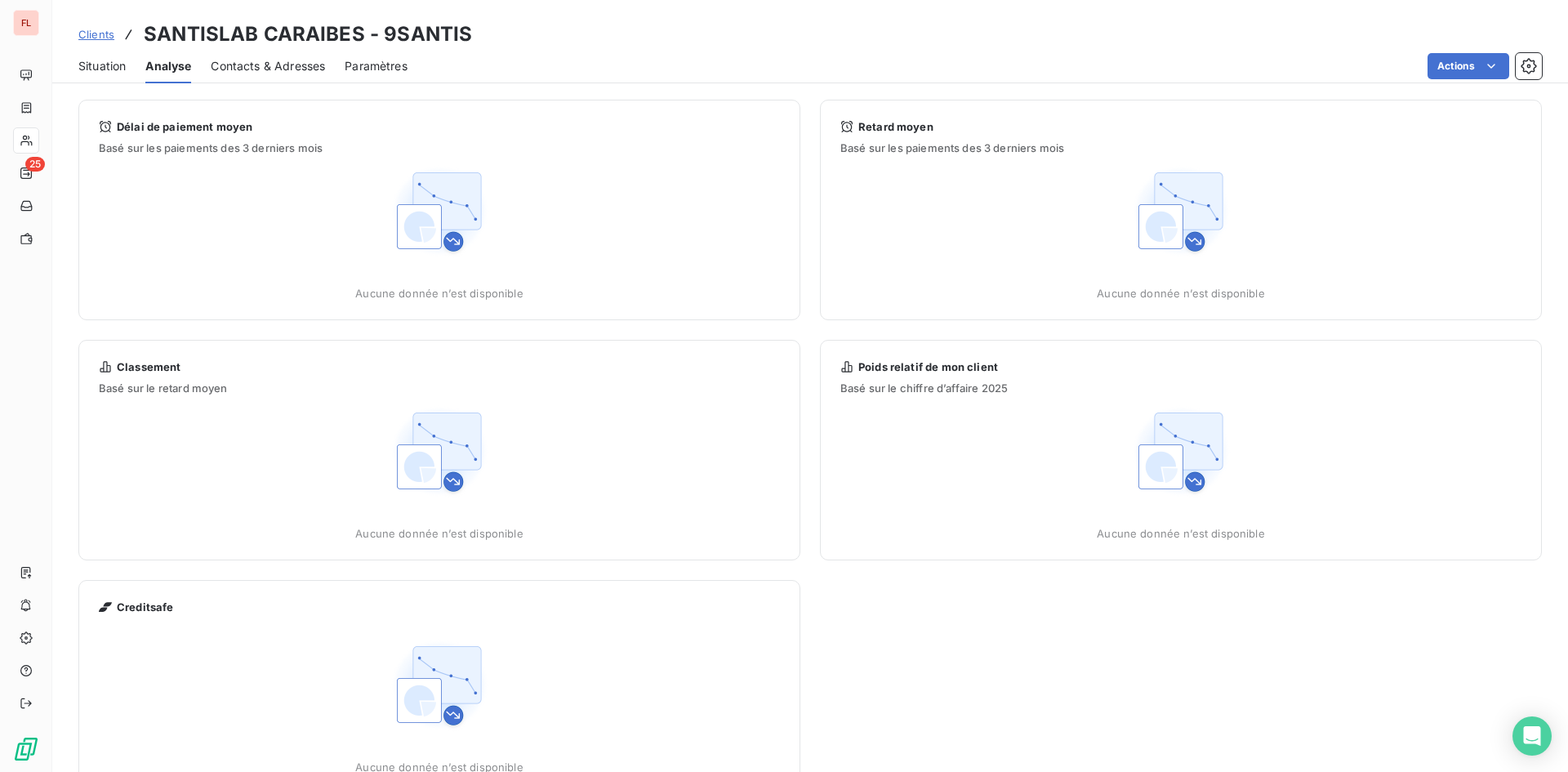 click on "Situation" at bounding box center [102, 66] 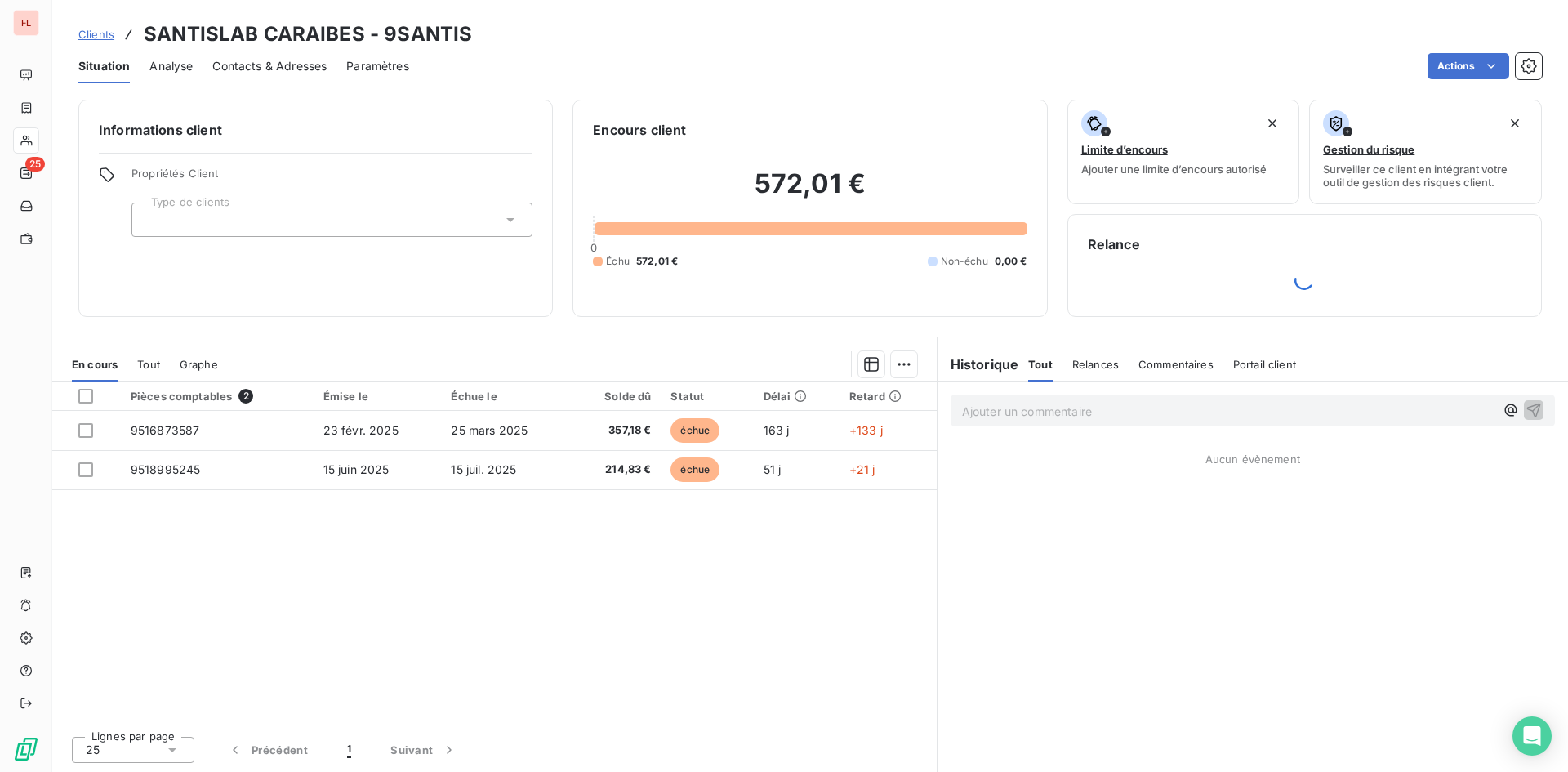 click on "Contacts & Adresses" at bounding box center (270, 66) 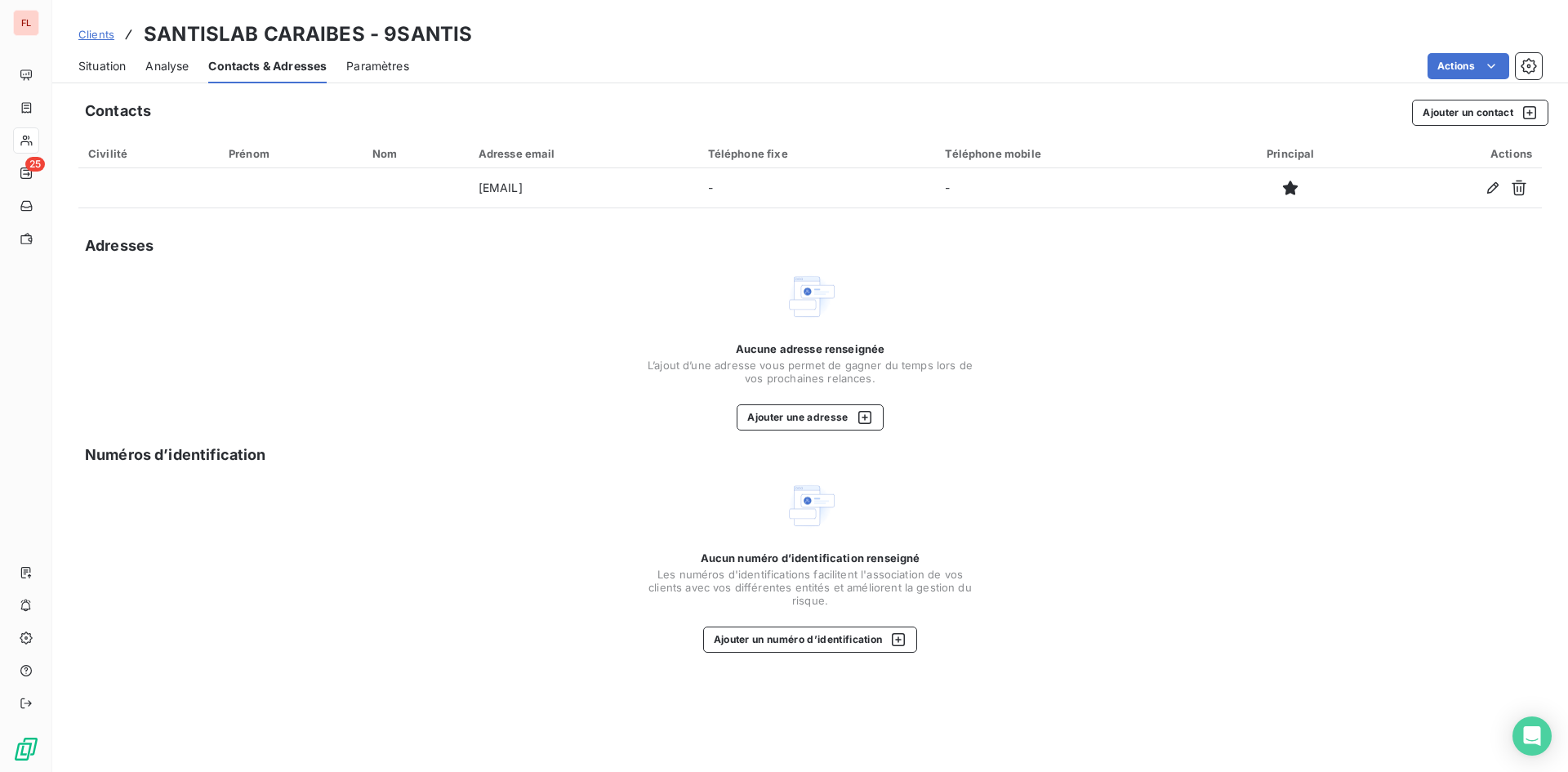 click on "Analyse" at bounding box center [167, 66] 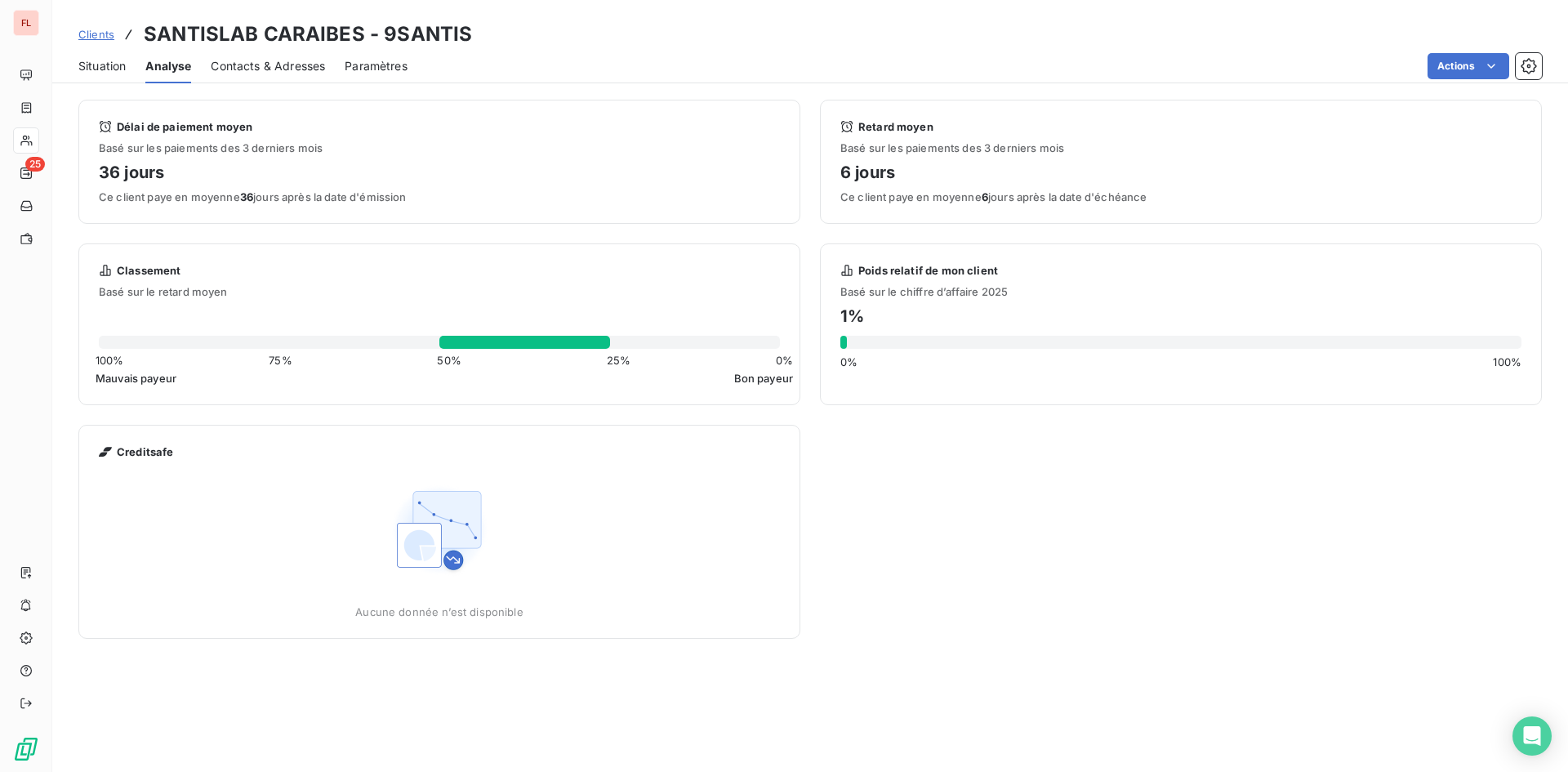 click on "Situation" at bounding box center [102, 66] 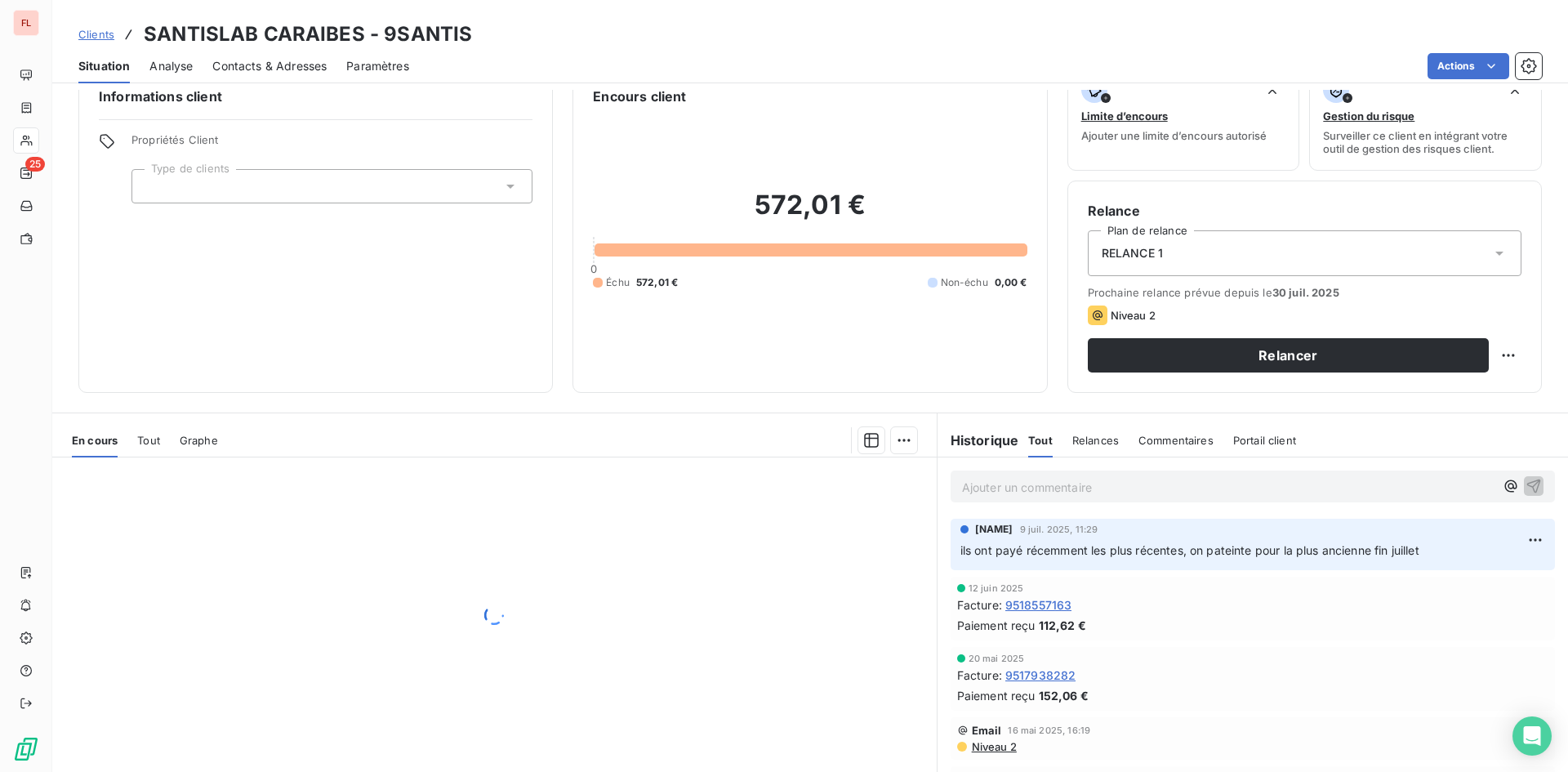 scroll, scrollTop: 0, scrollLeft: 0, axis: both 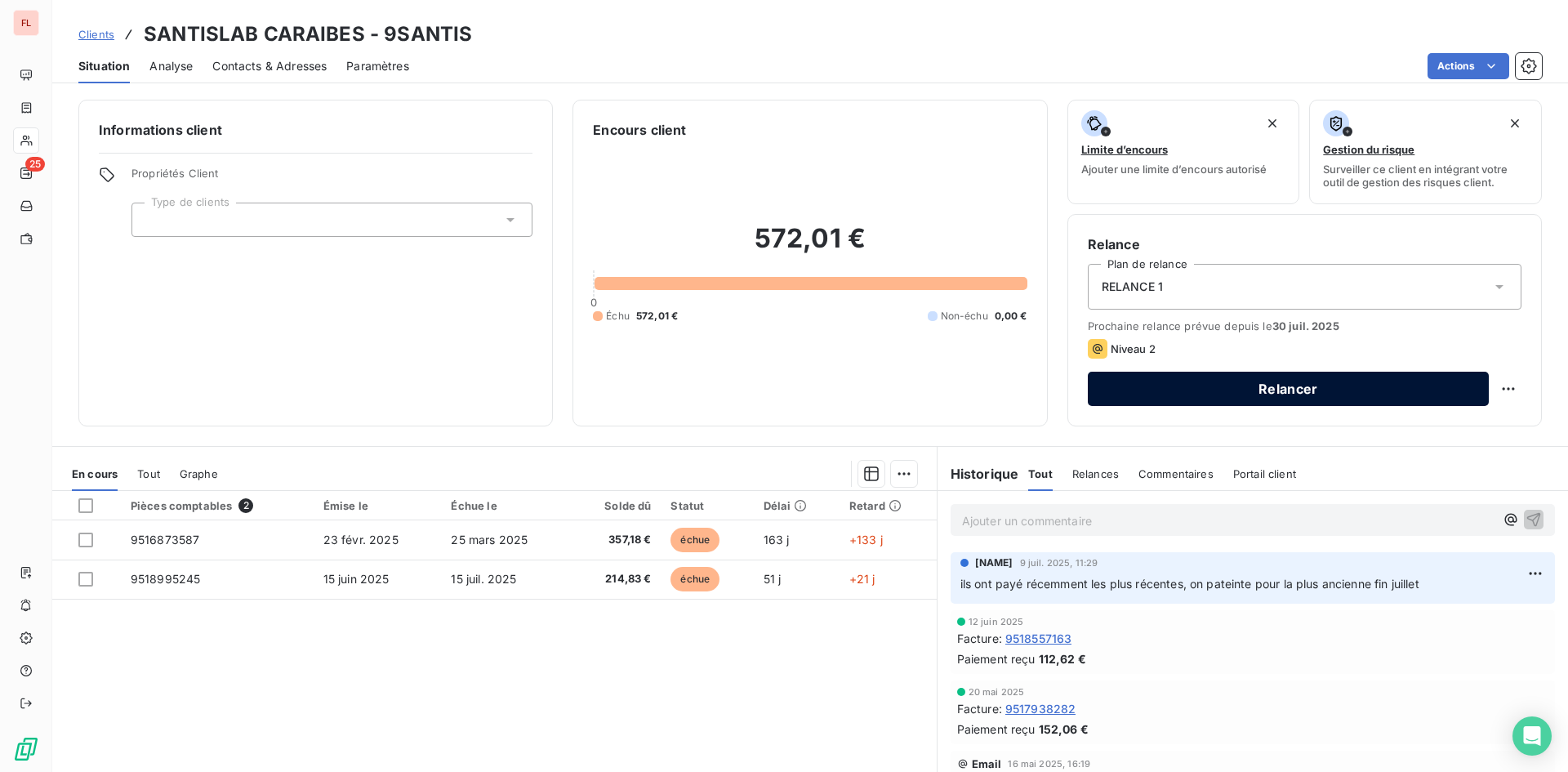 click on "Relancer" at bounding box center (1288, 389) 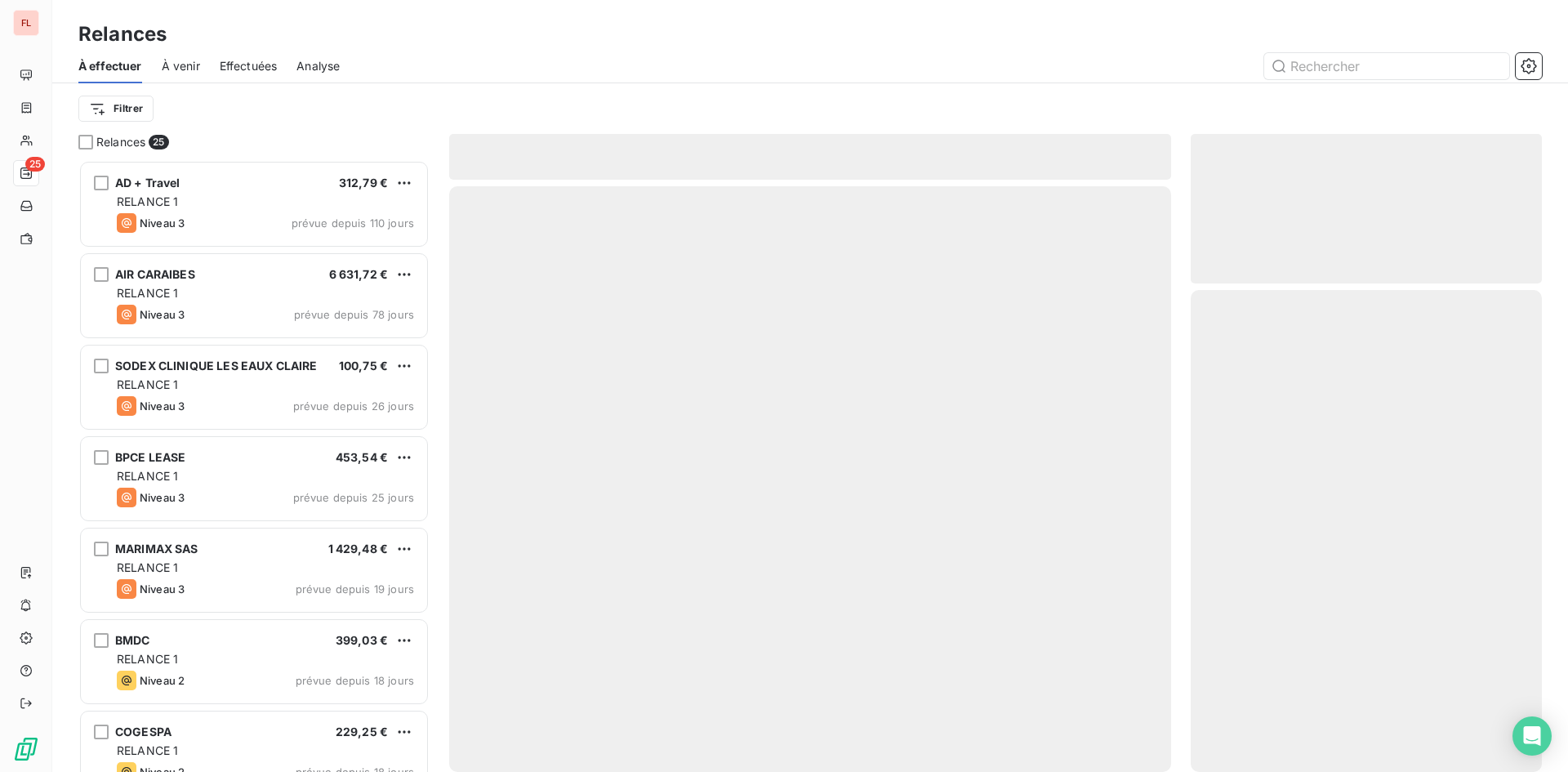 scroll, scrollTop: 13, scrollLeft: 13, axis: both 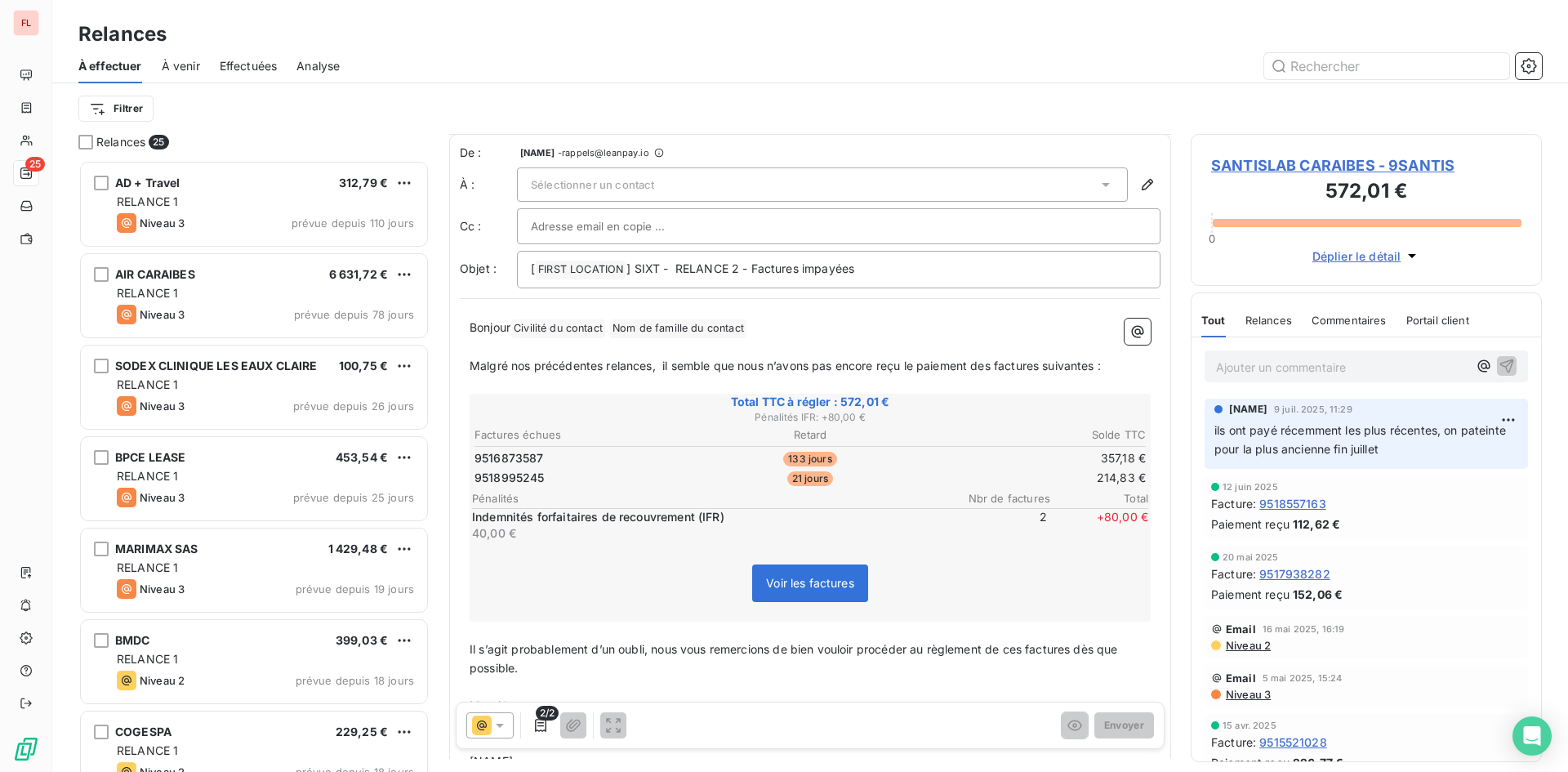 click 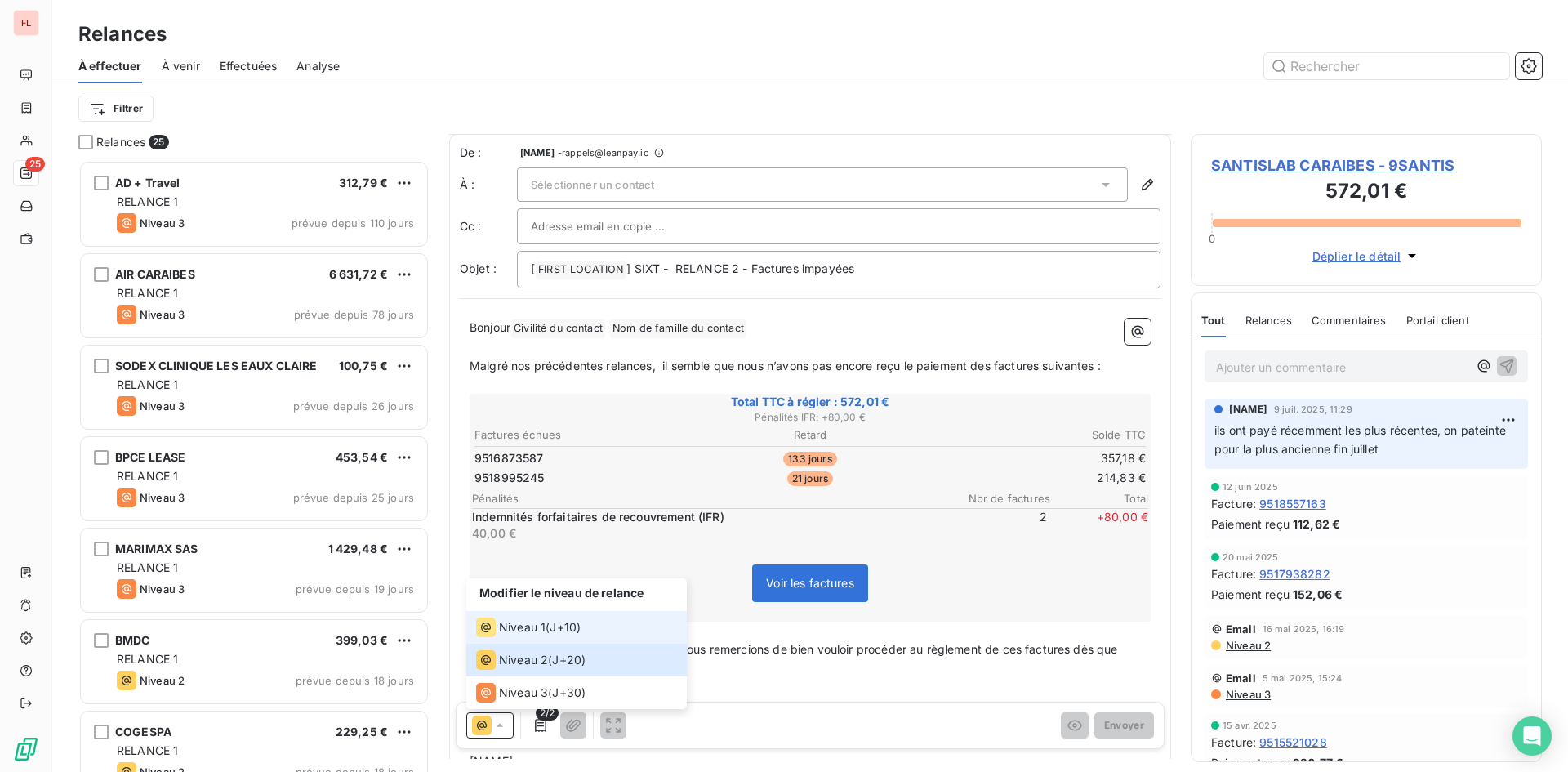 click on "Niveau 1" at bounding box center (522, 627) 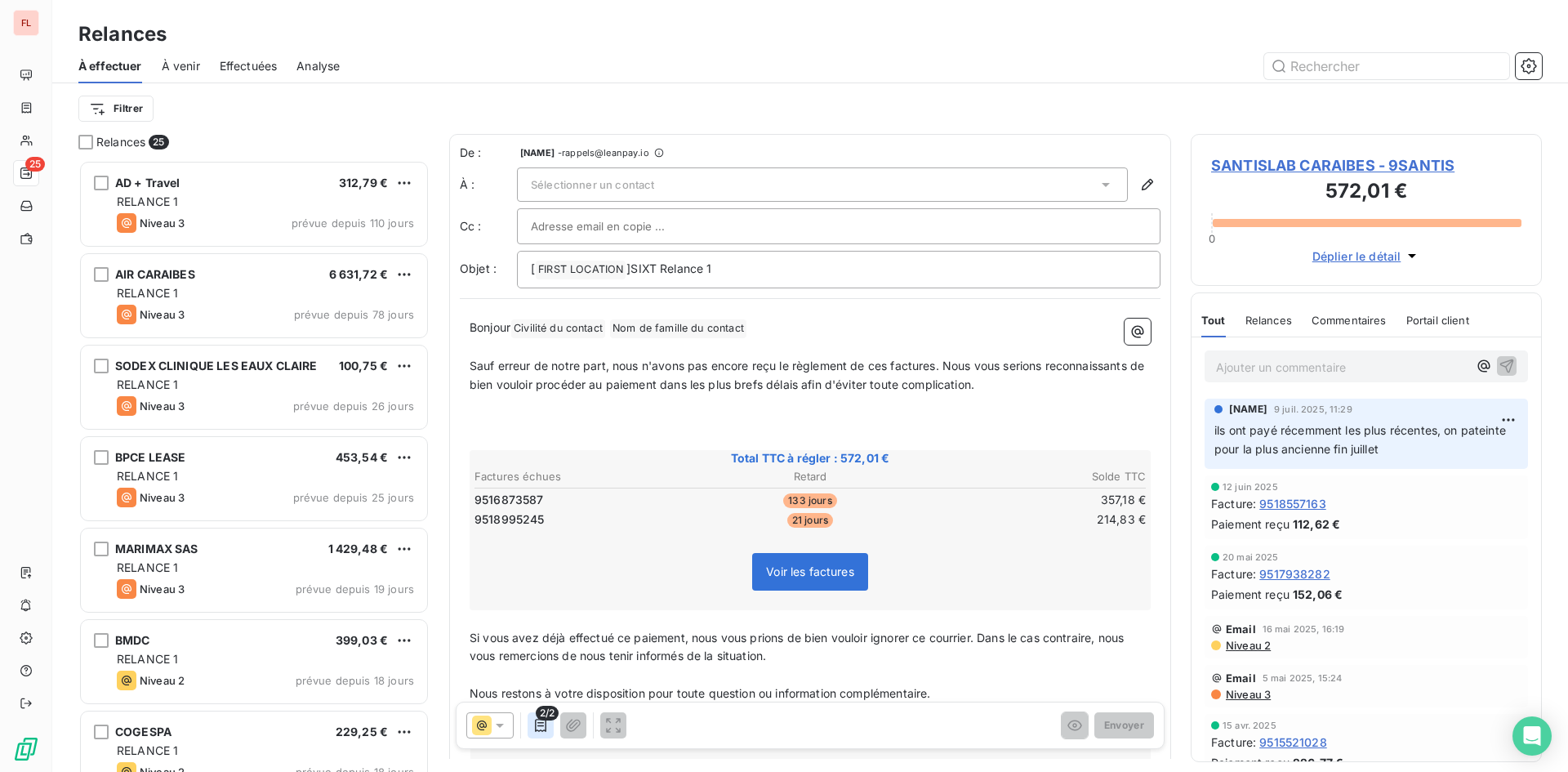 click 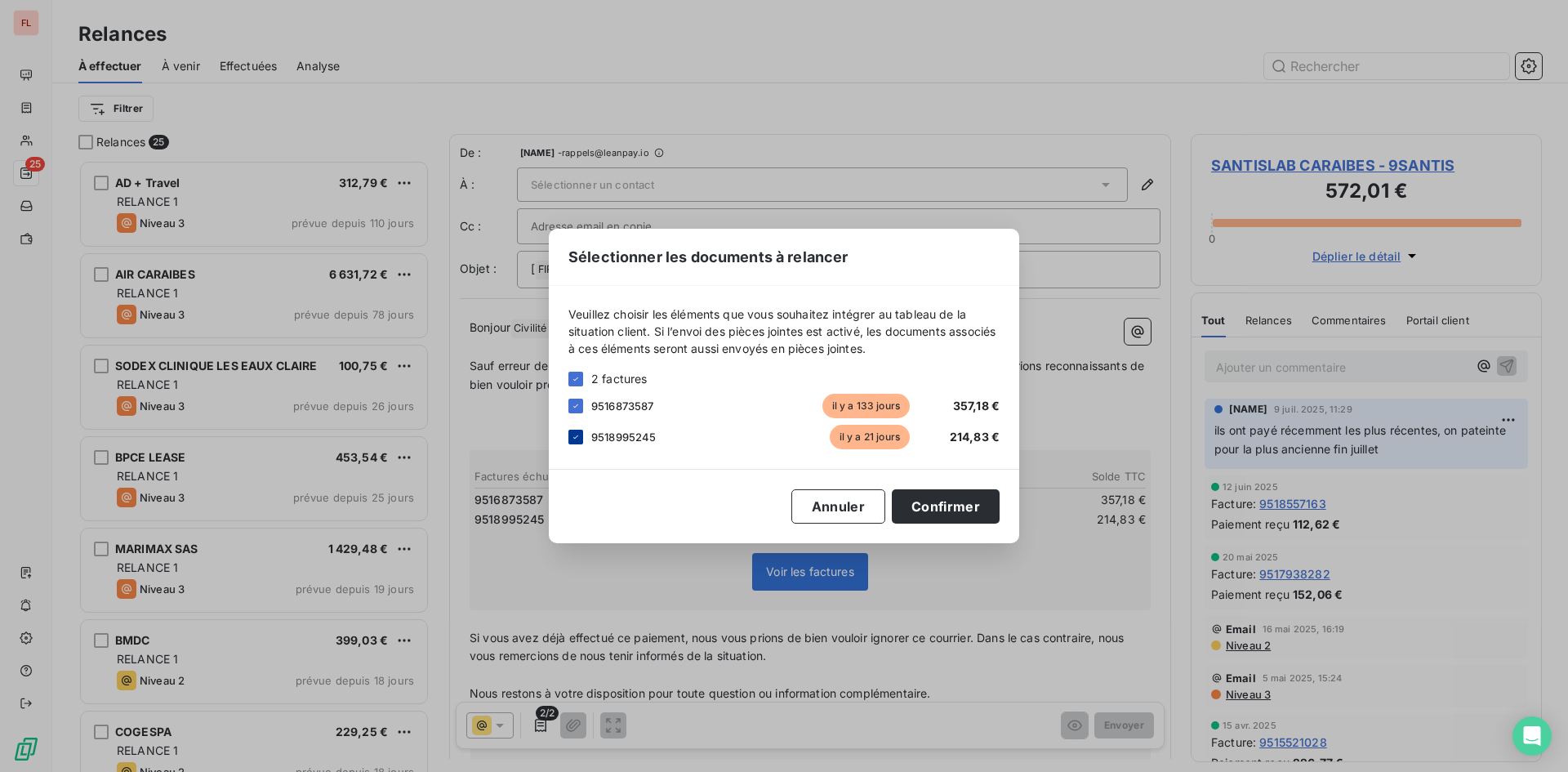 click 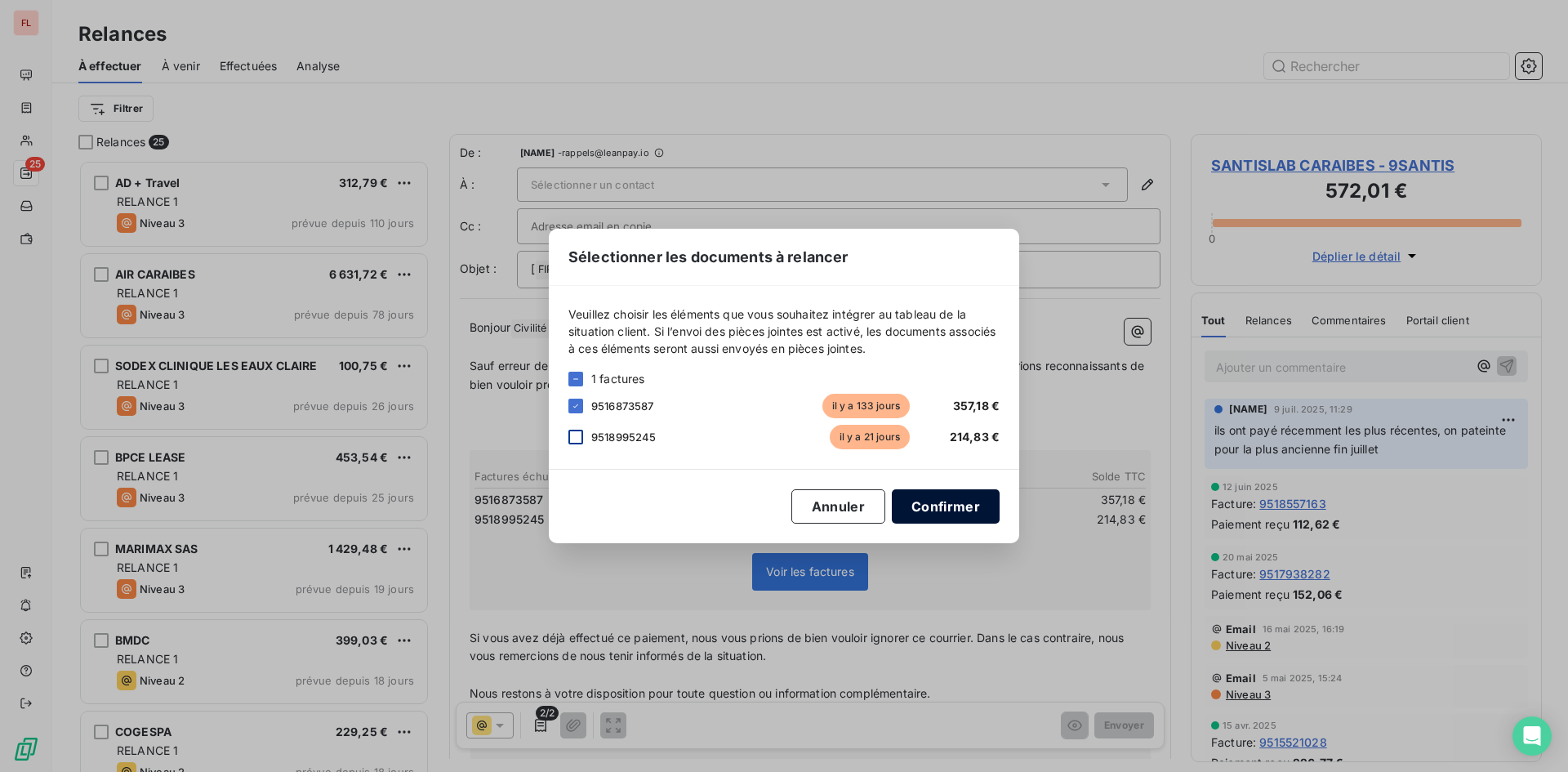 click on "Confirmer" at bounding box center (946, 506) 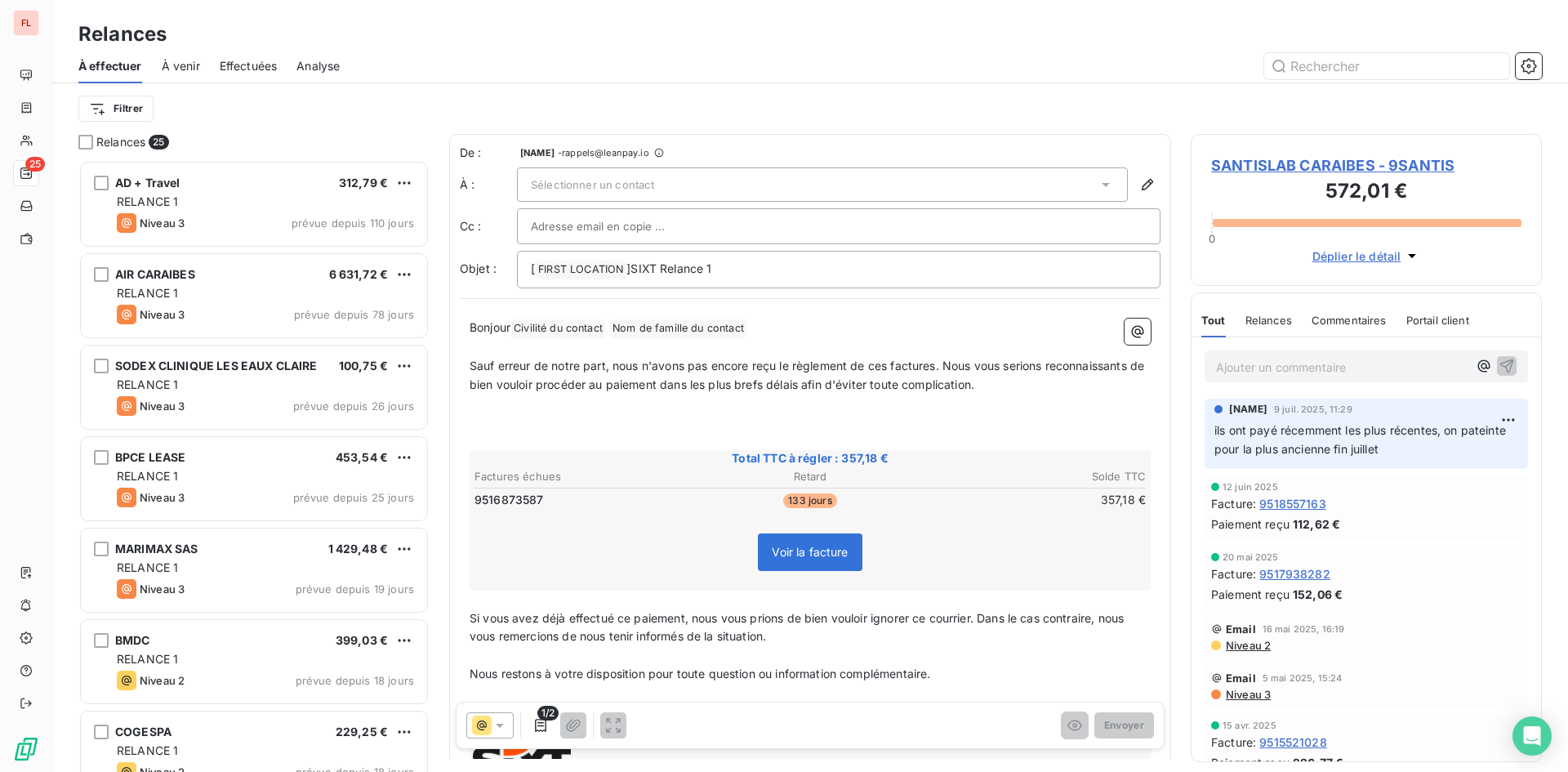 click on "133 jours" at bounding box center (809, 501) 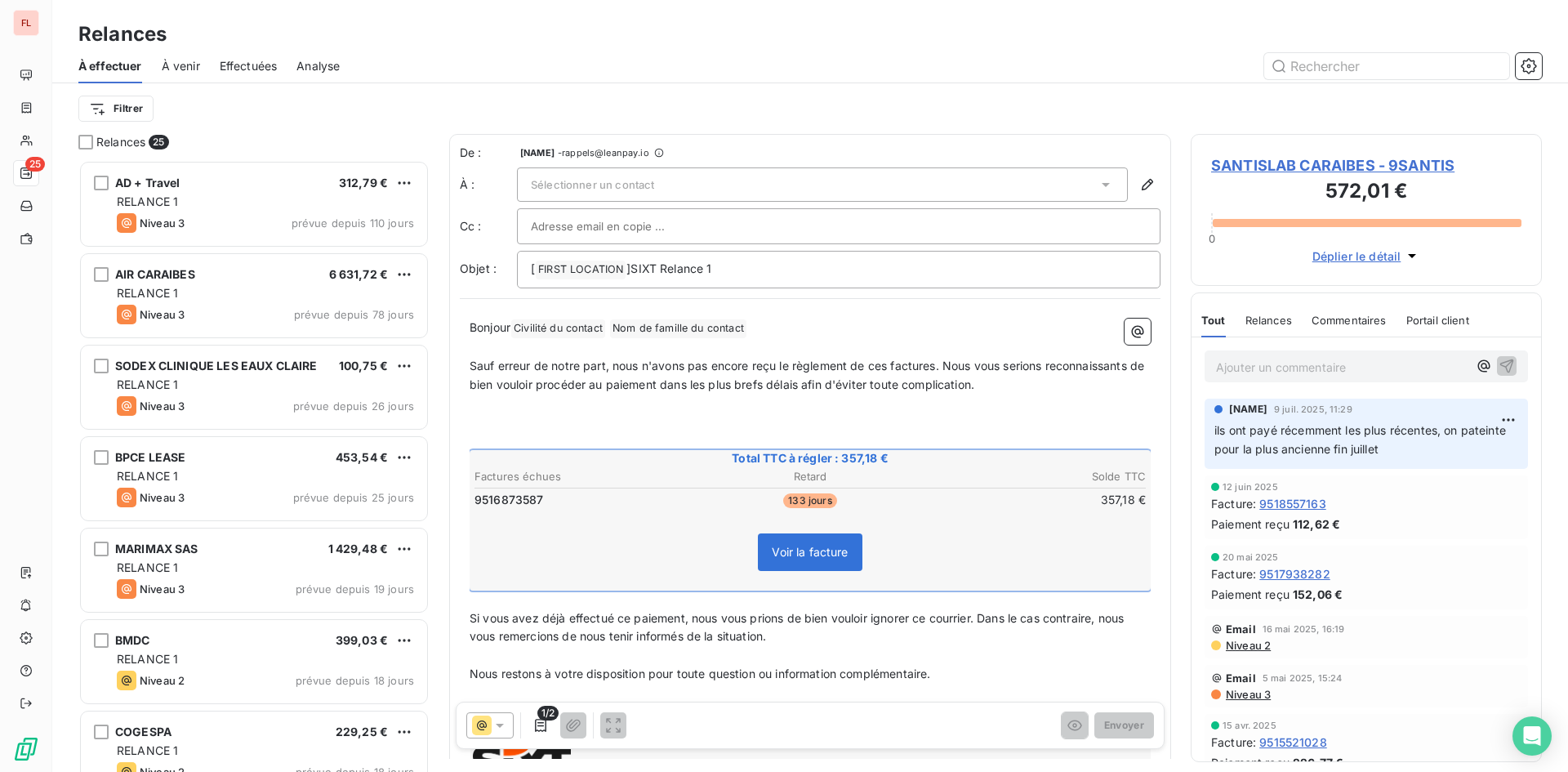 click on "Voir   la facture" at bounding box center (809, 552) 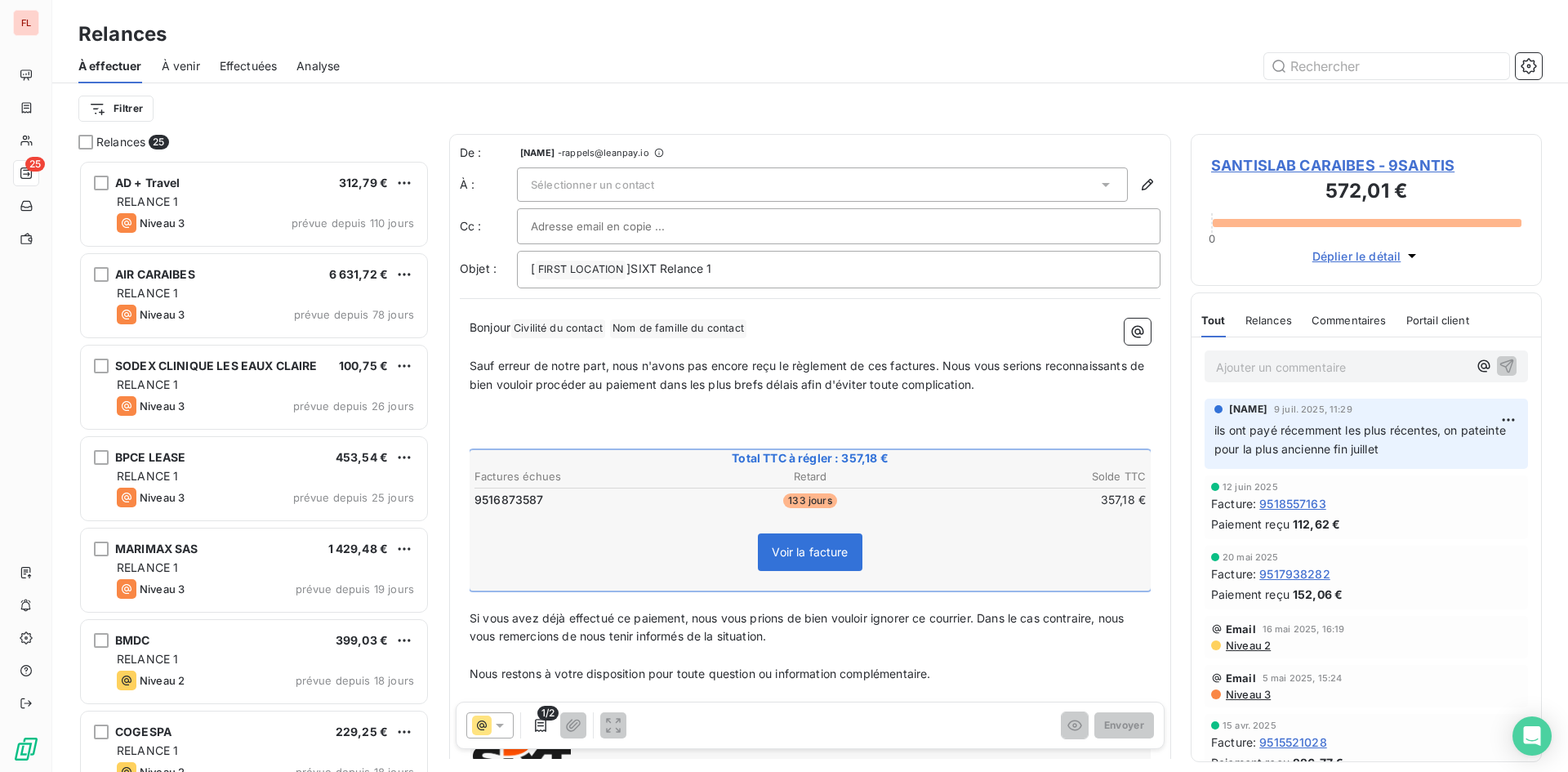 click on "Voir   la facture" at bounding box center [809, 551] 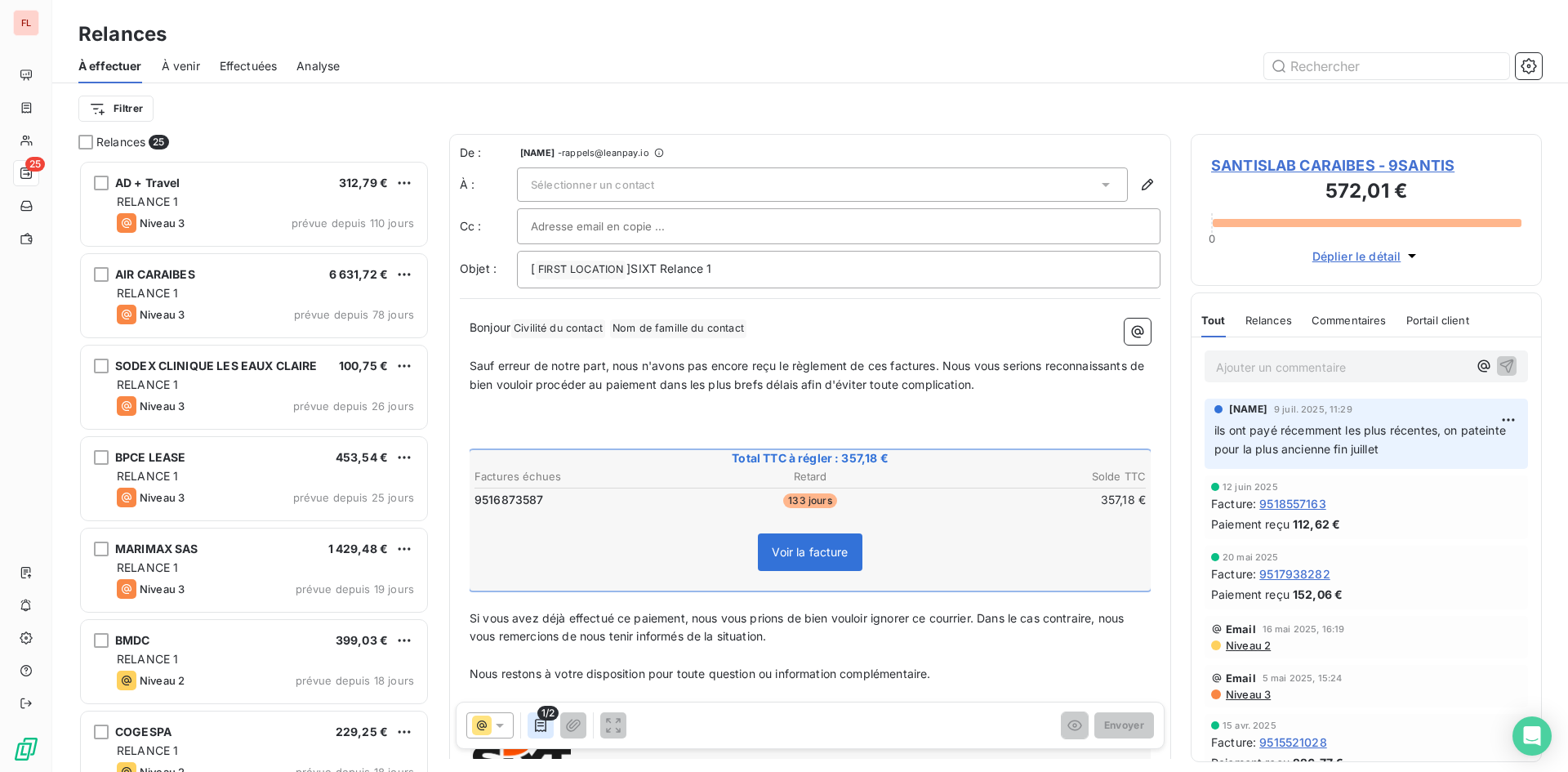 click 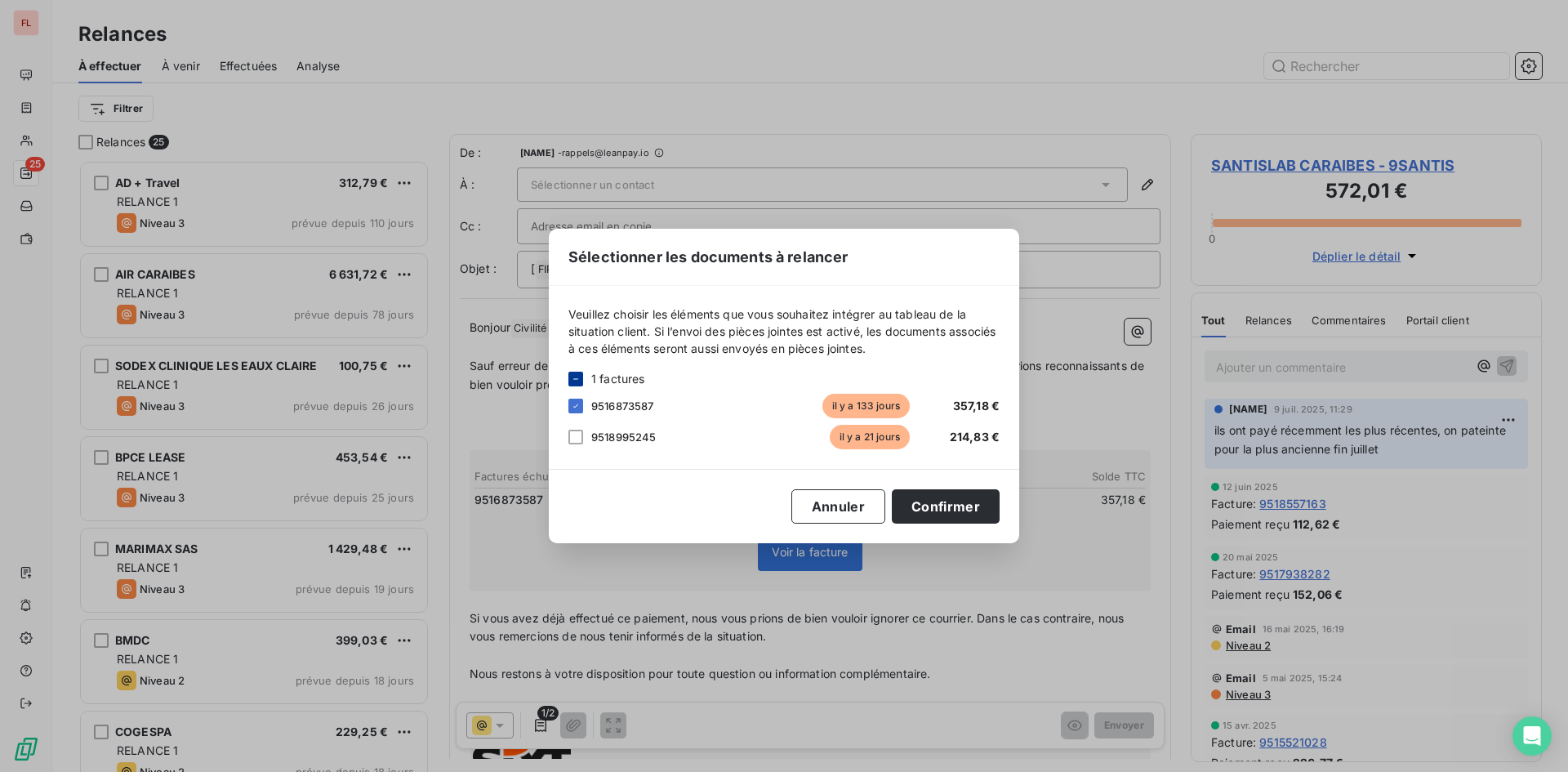 click 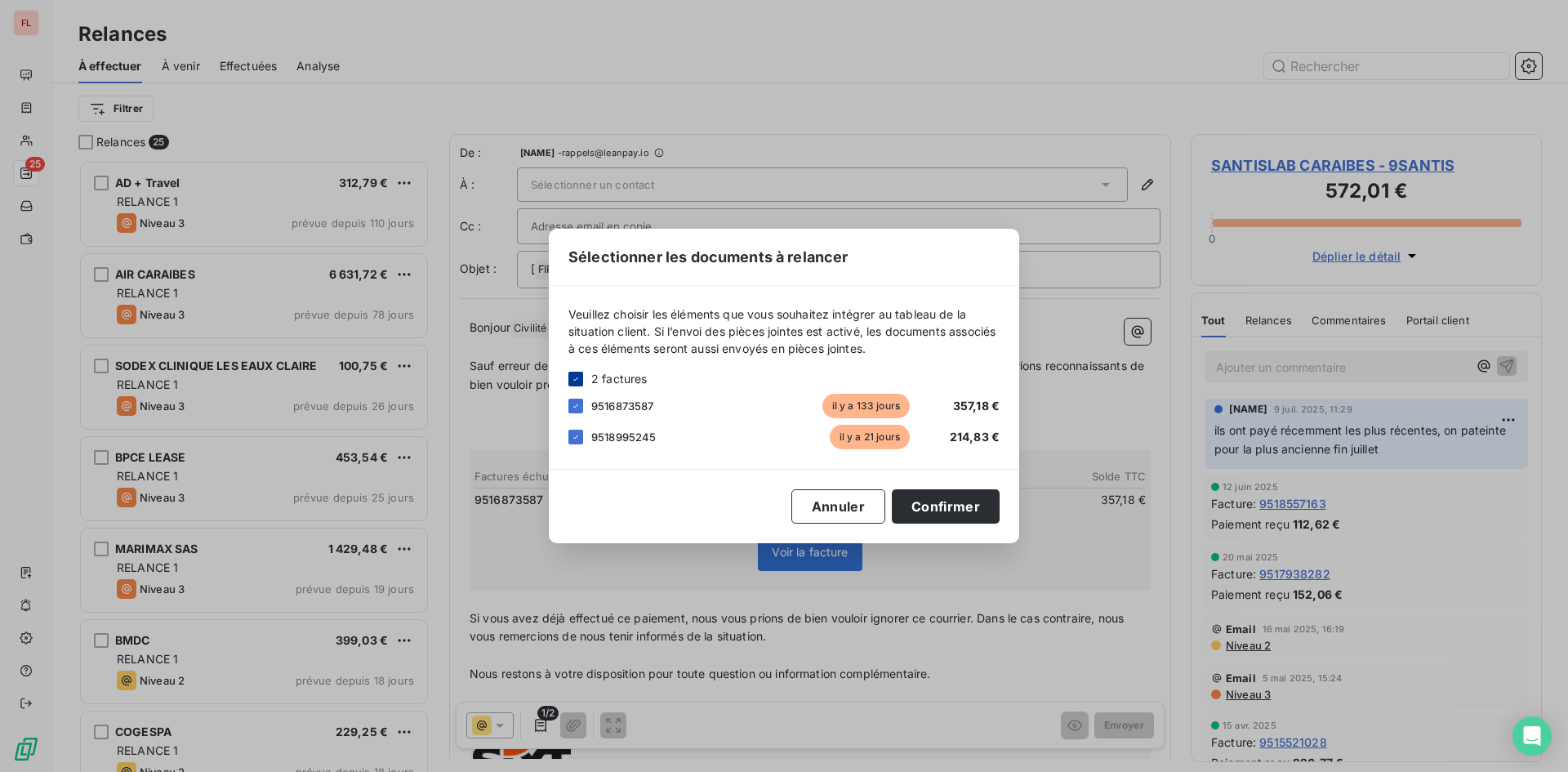 click 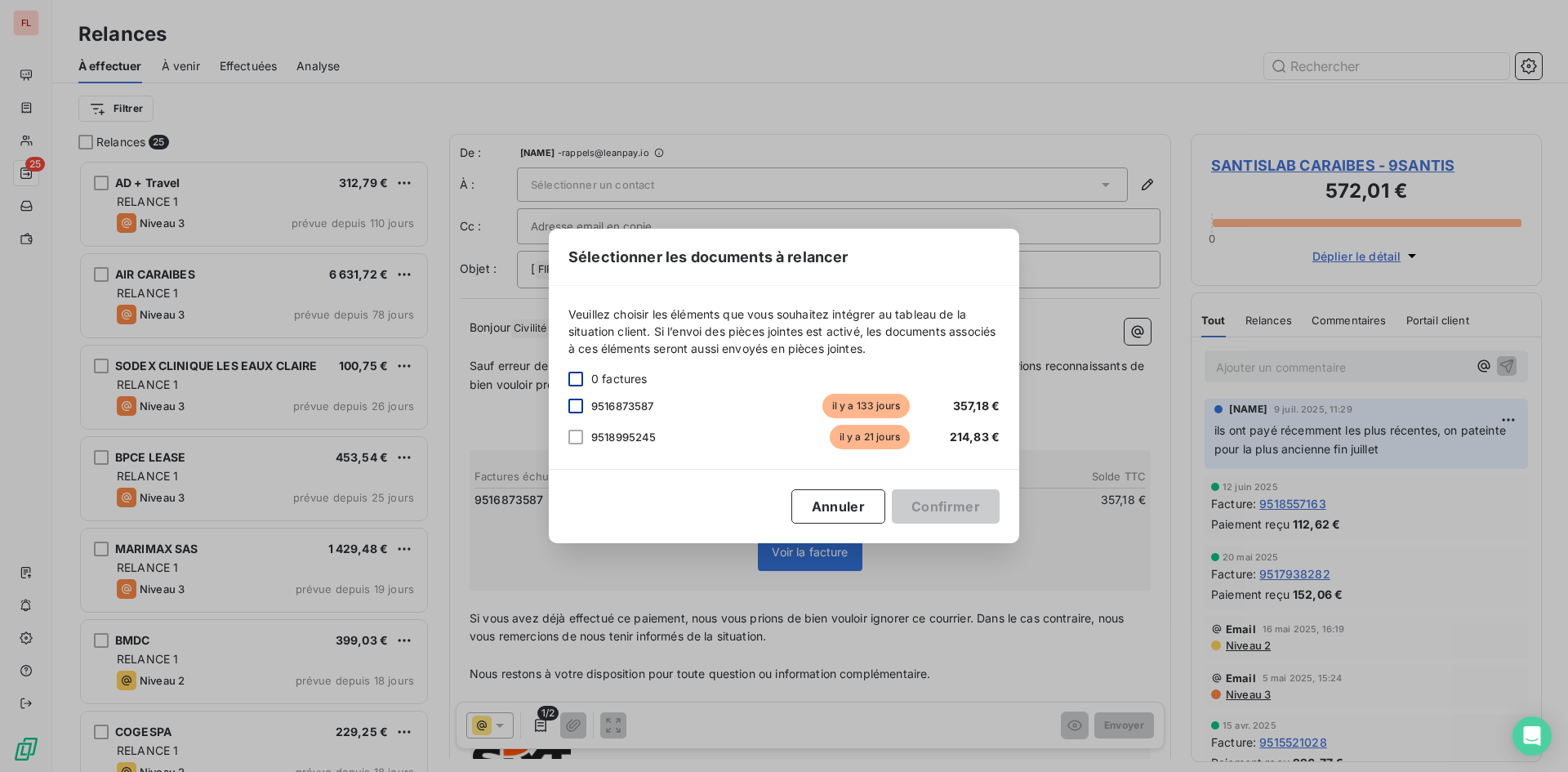 click at bounding box center [576, 406] 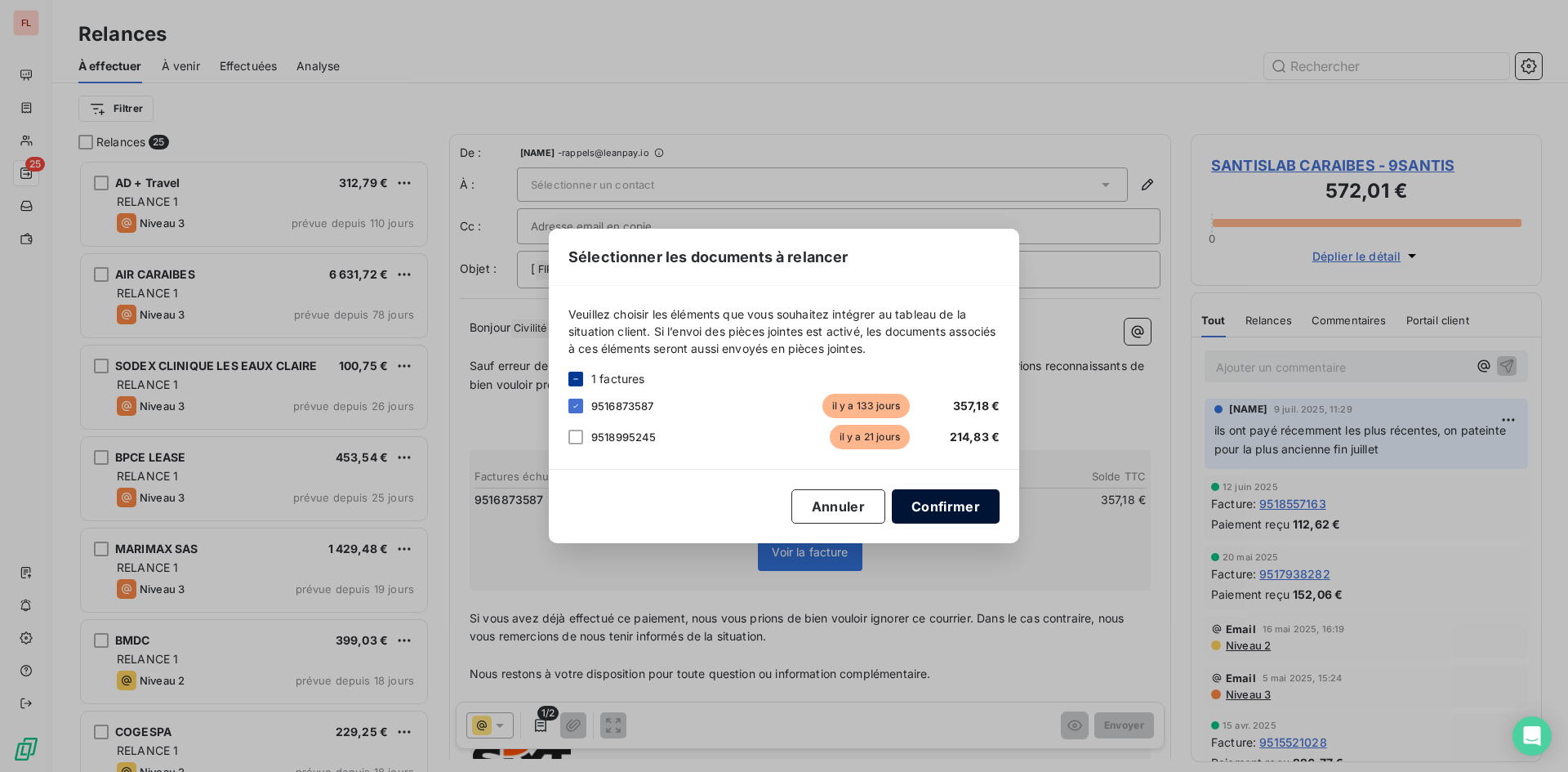 click on "Confirmer" at bounding box center (946, 506) 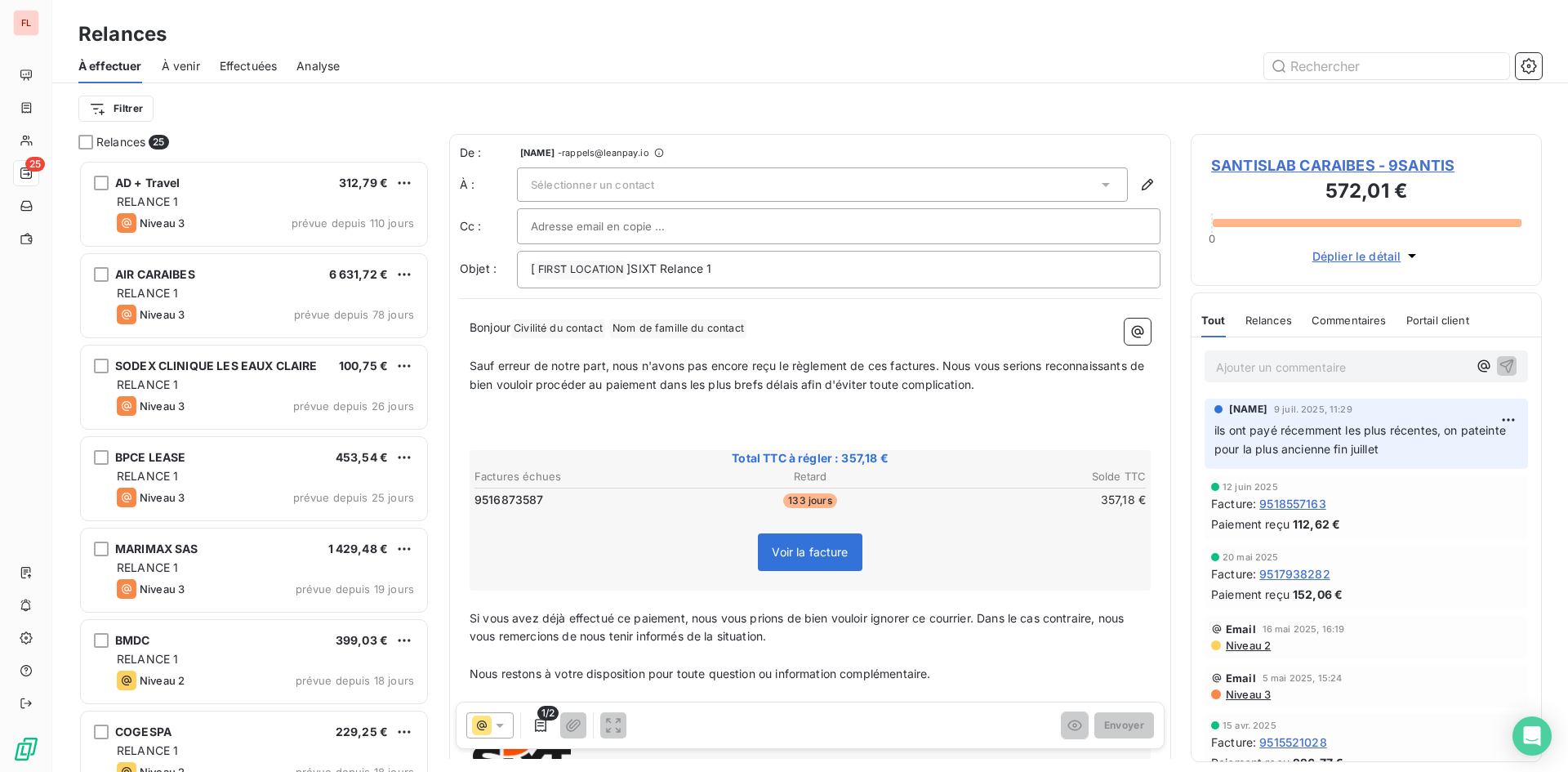 click on "Voir   la facture" at bounding box center [809, 551] 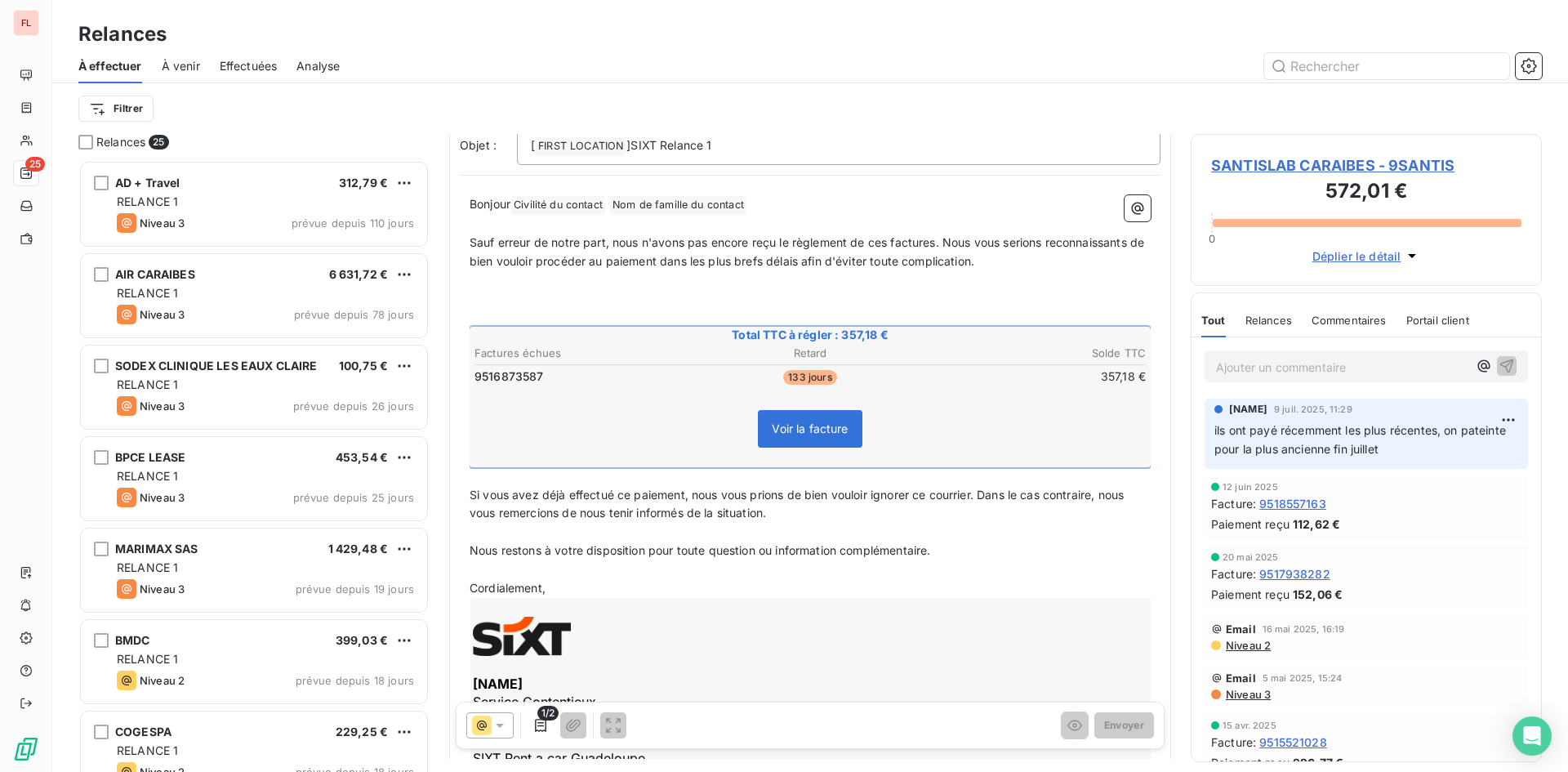 scroll, scrollTop: 0, scrollLeft: 0, axis: both 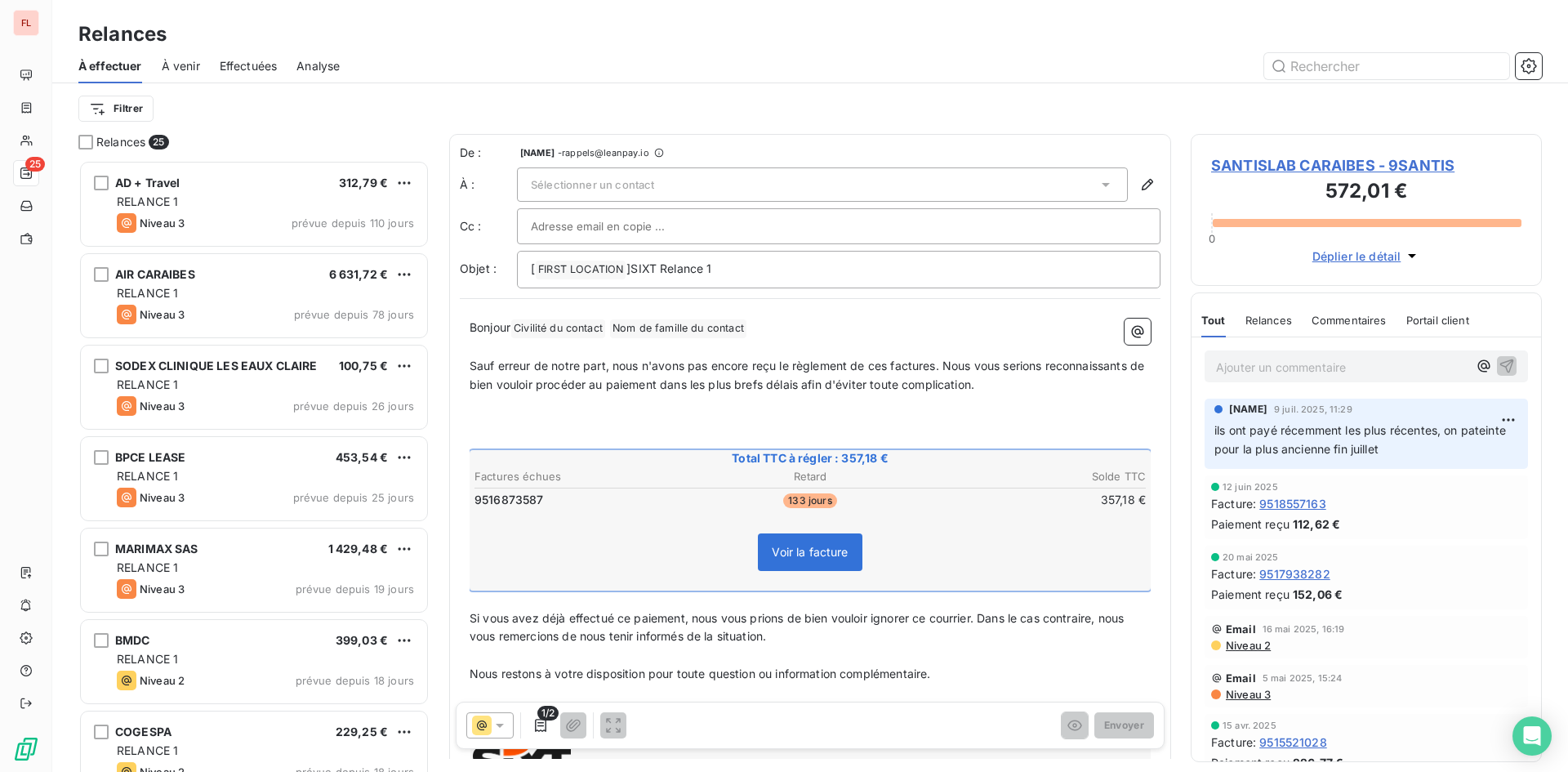 click on "SANTISLAB CARAIBES - 9SANTIS" at bounding box center [1366, 165] 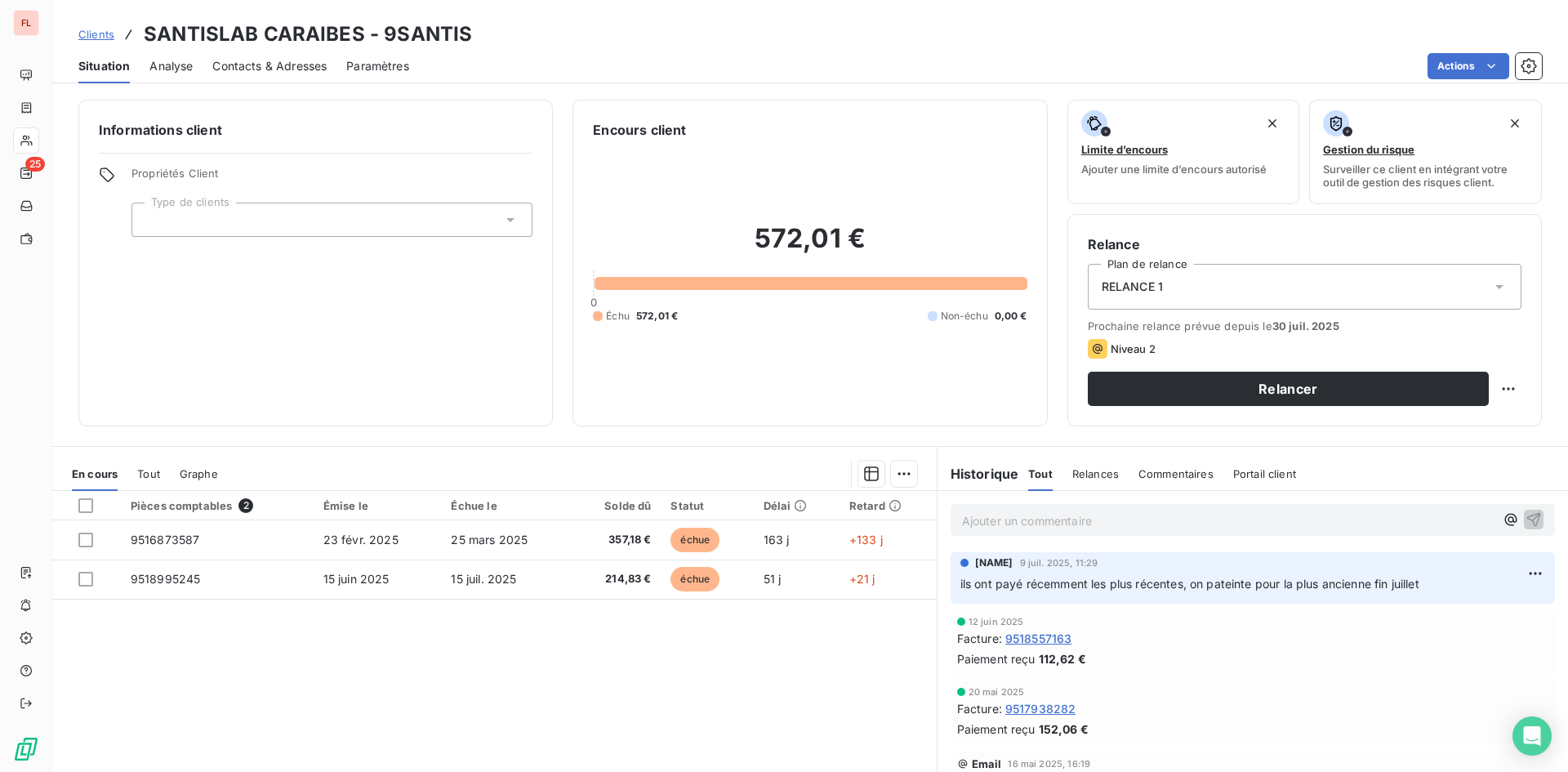 click on "Contacts & Adresses" at bounding box center (270, 66) 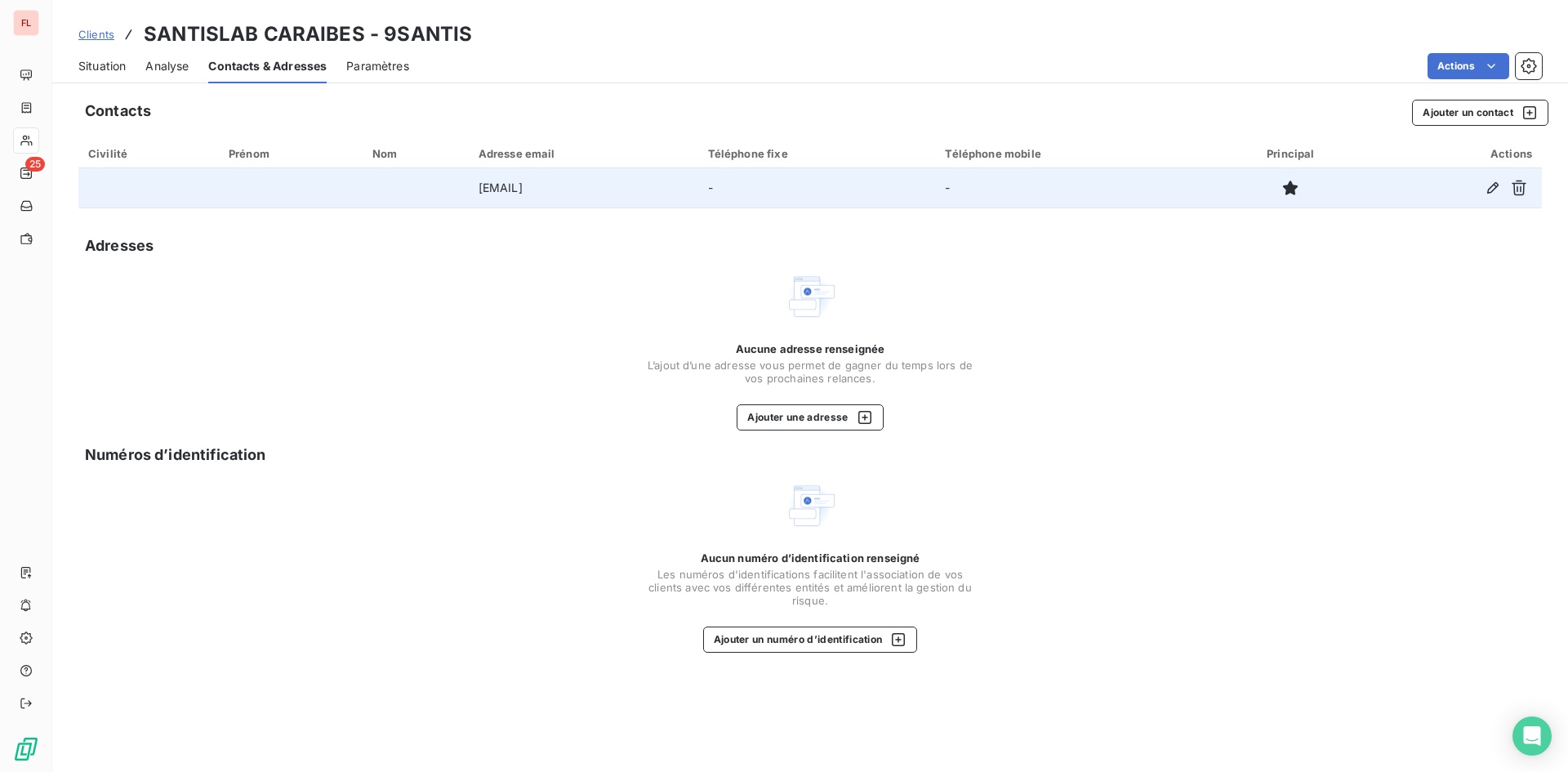 drag, startPoint x: 643, startPoint y: 184, endPoint x: 390, endPoint y: 186, distance: 253.00791 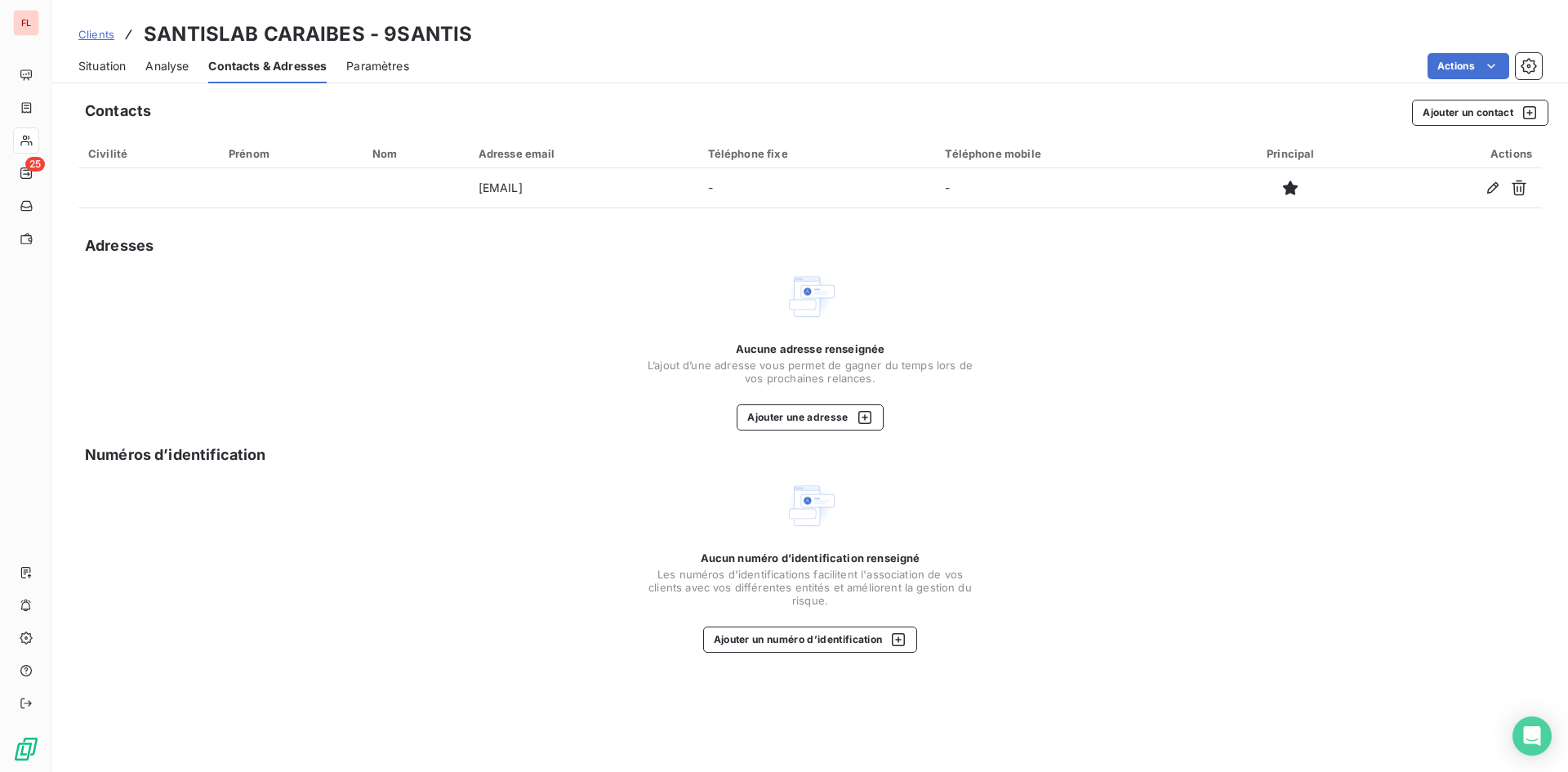 click on "Situation" at bounding box center (102, 66) 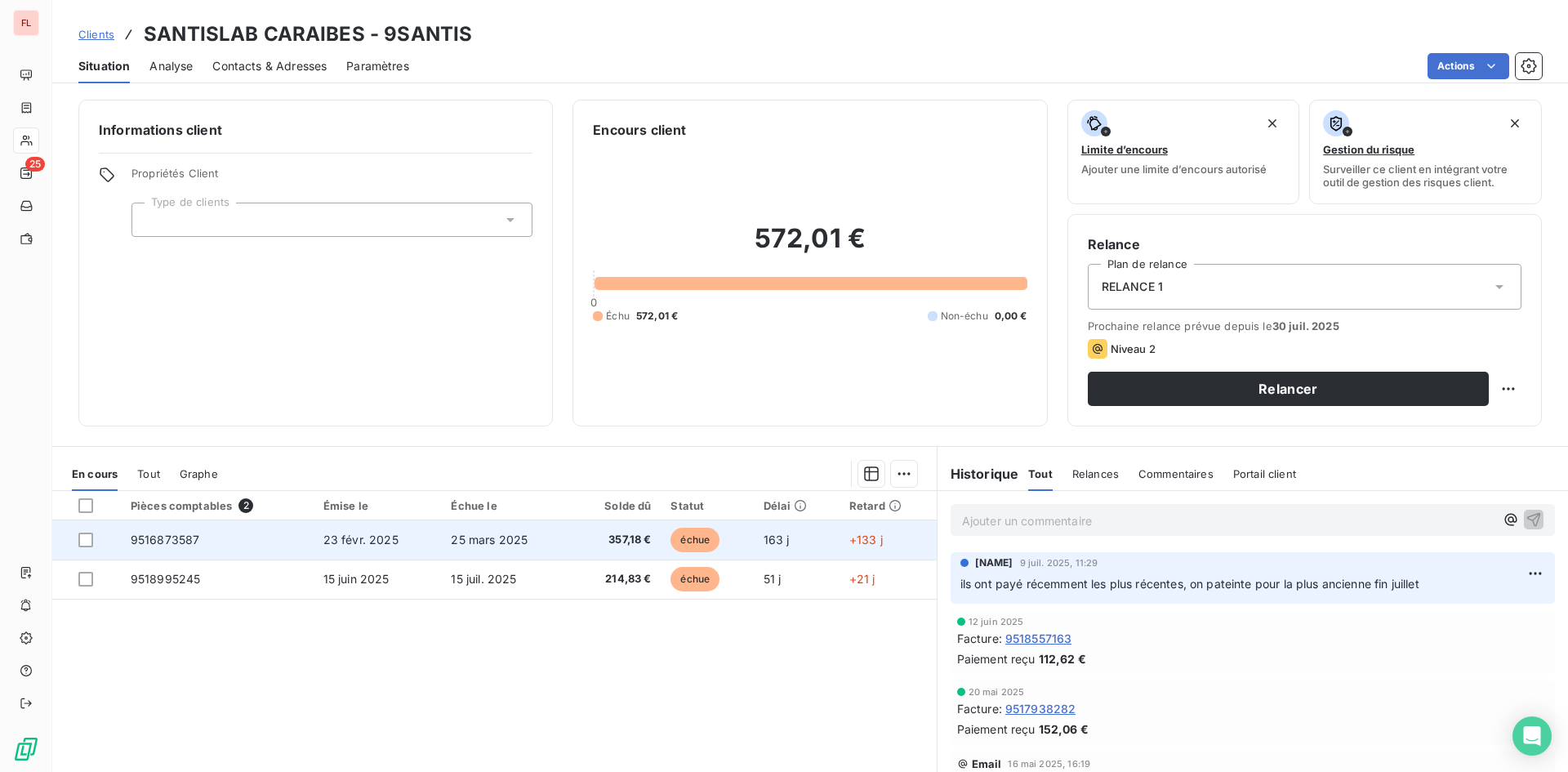 click on "25 mars 2025" at bounding box center (506, 540) 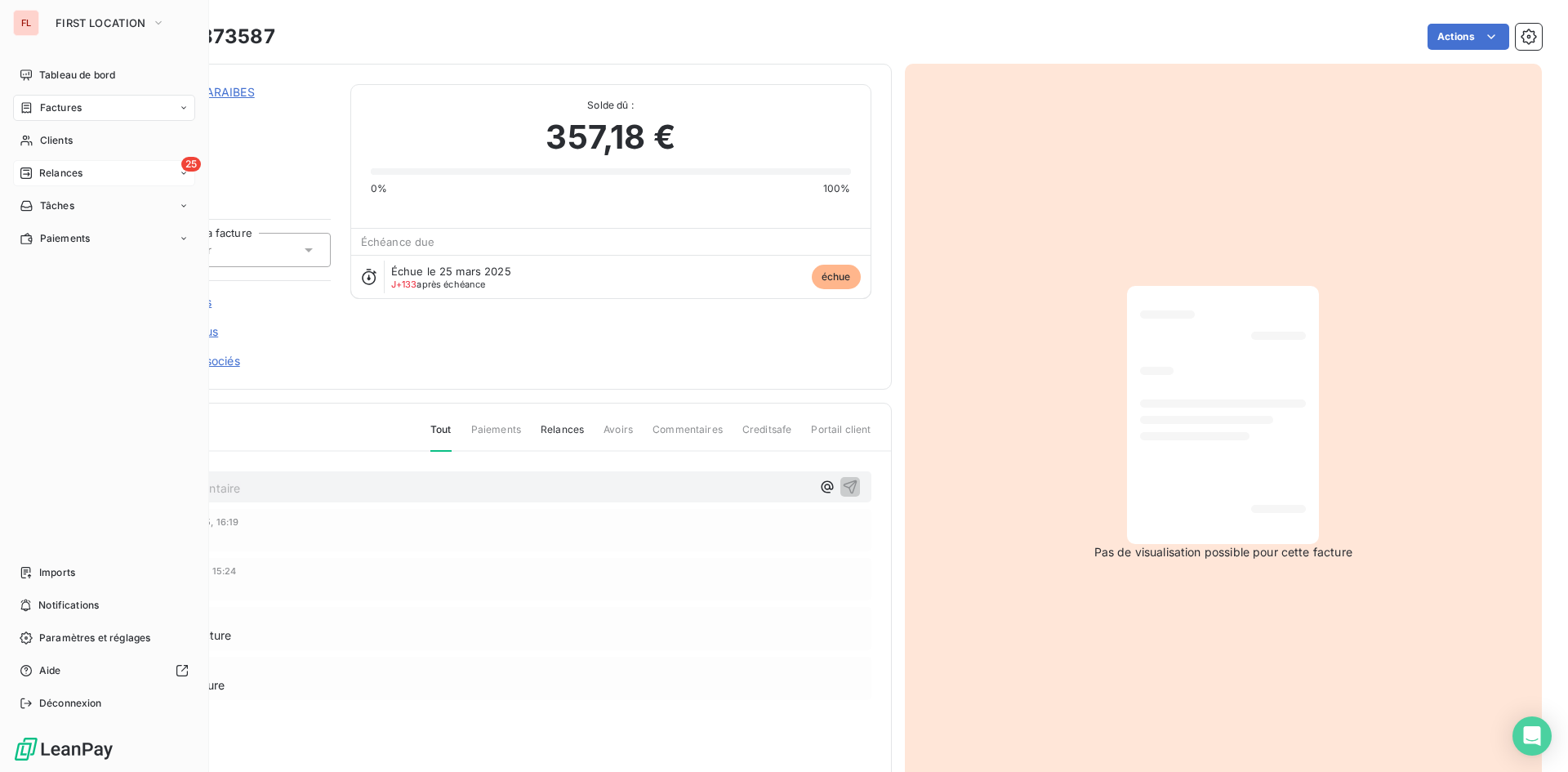 click on "Relances" at bounding box center (51, 173) 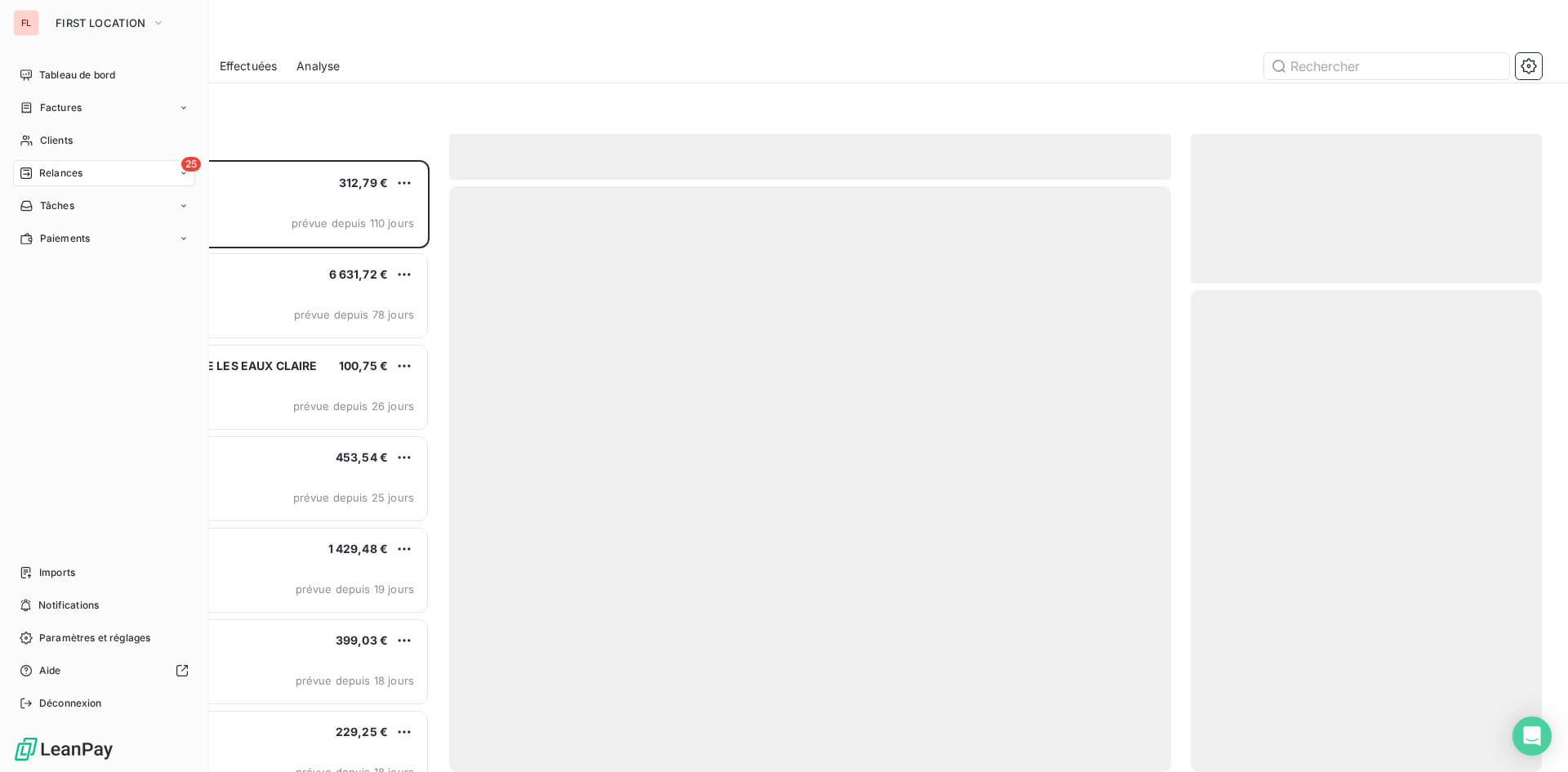scroll, scrollTop: 13, scrollLeft: 13, axis: both 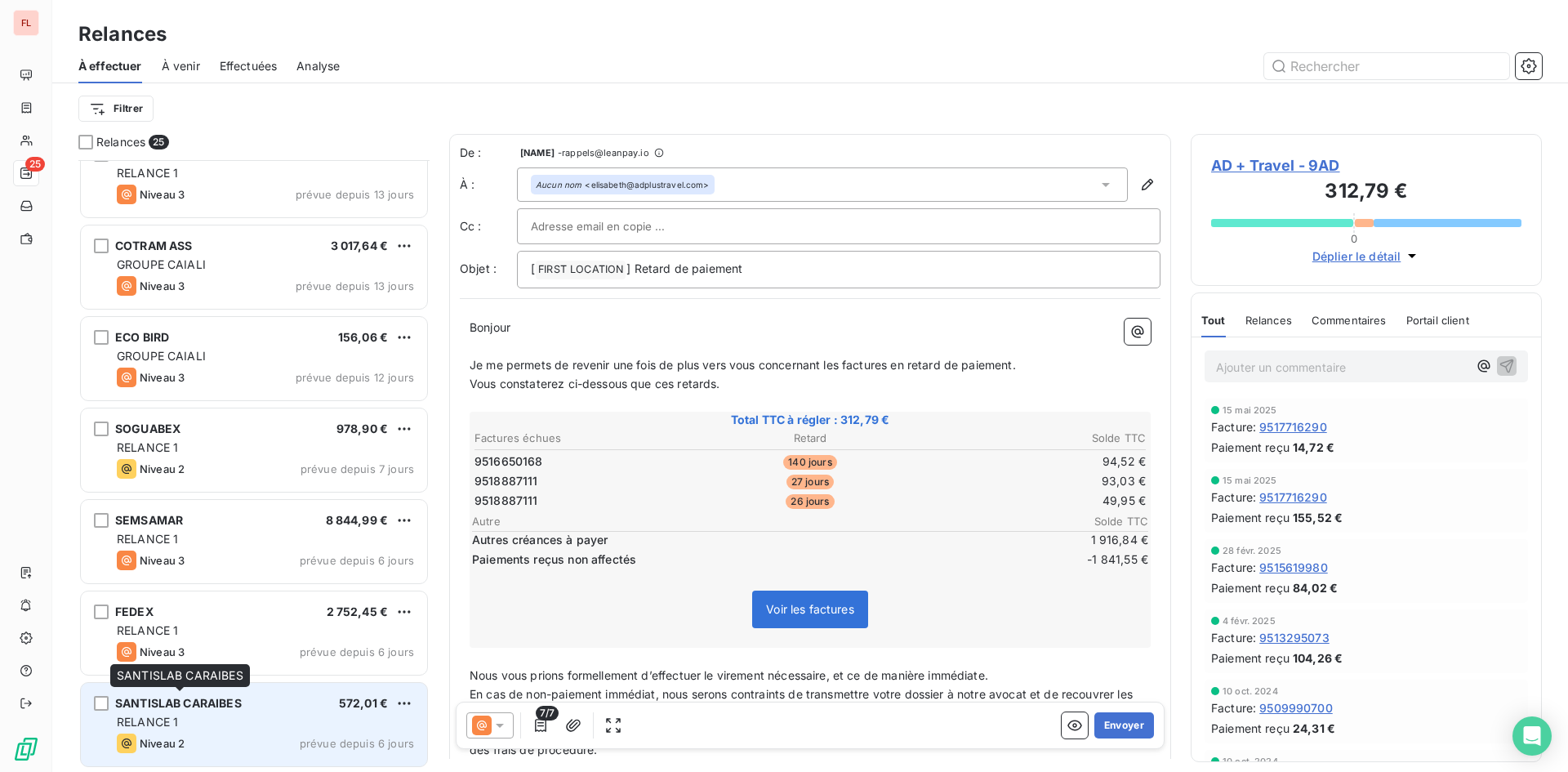 click on "SANTISLAB CARAIBES" at bounding box center (178, 703) 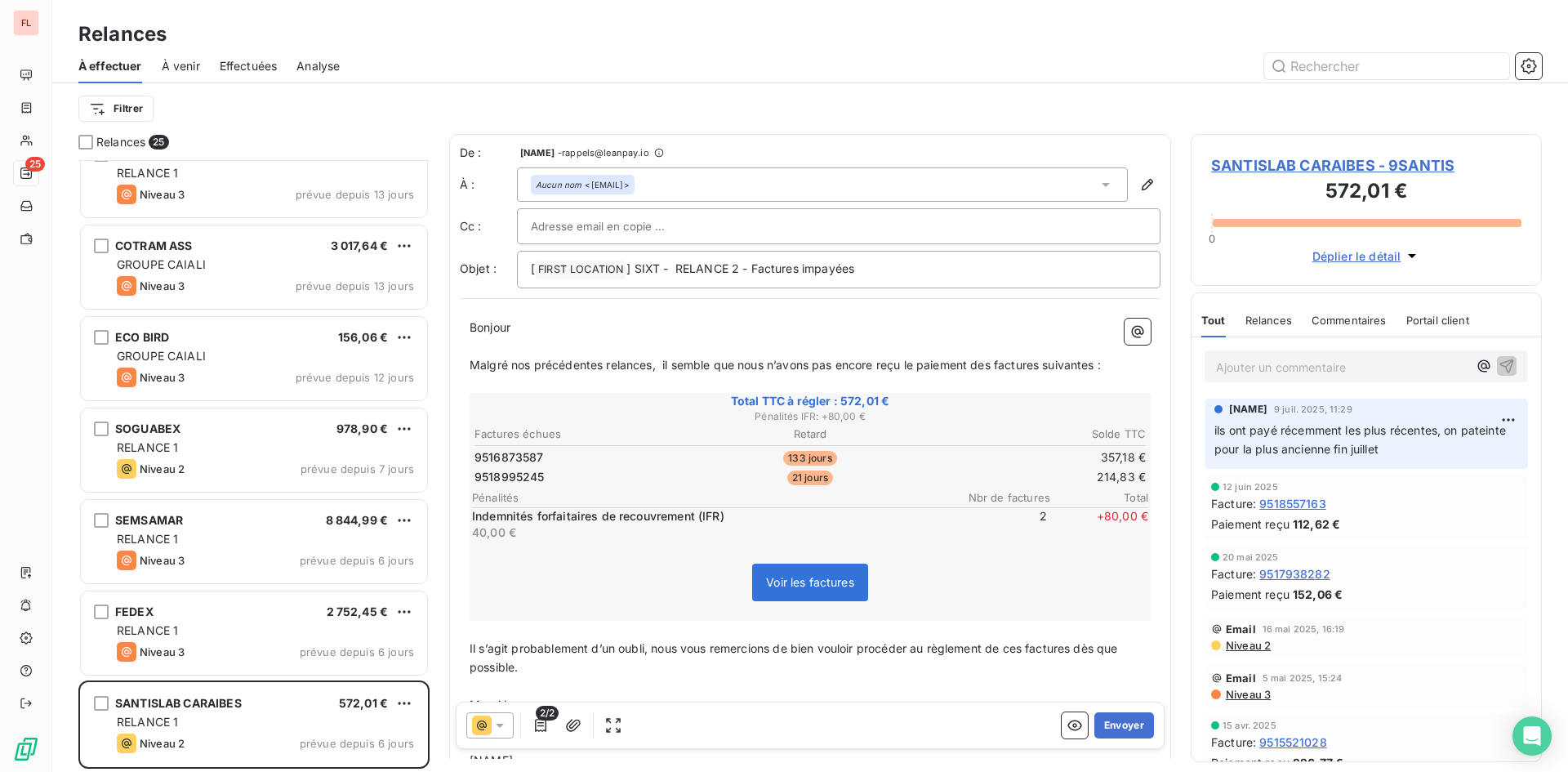 click on "Ajouter un commentaire ﻿" at bounding box center [1342, 367] 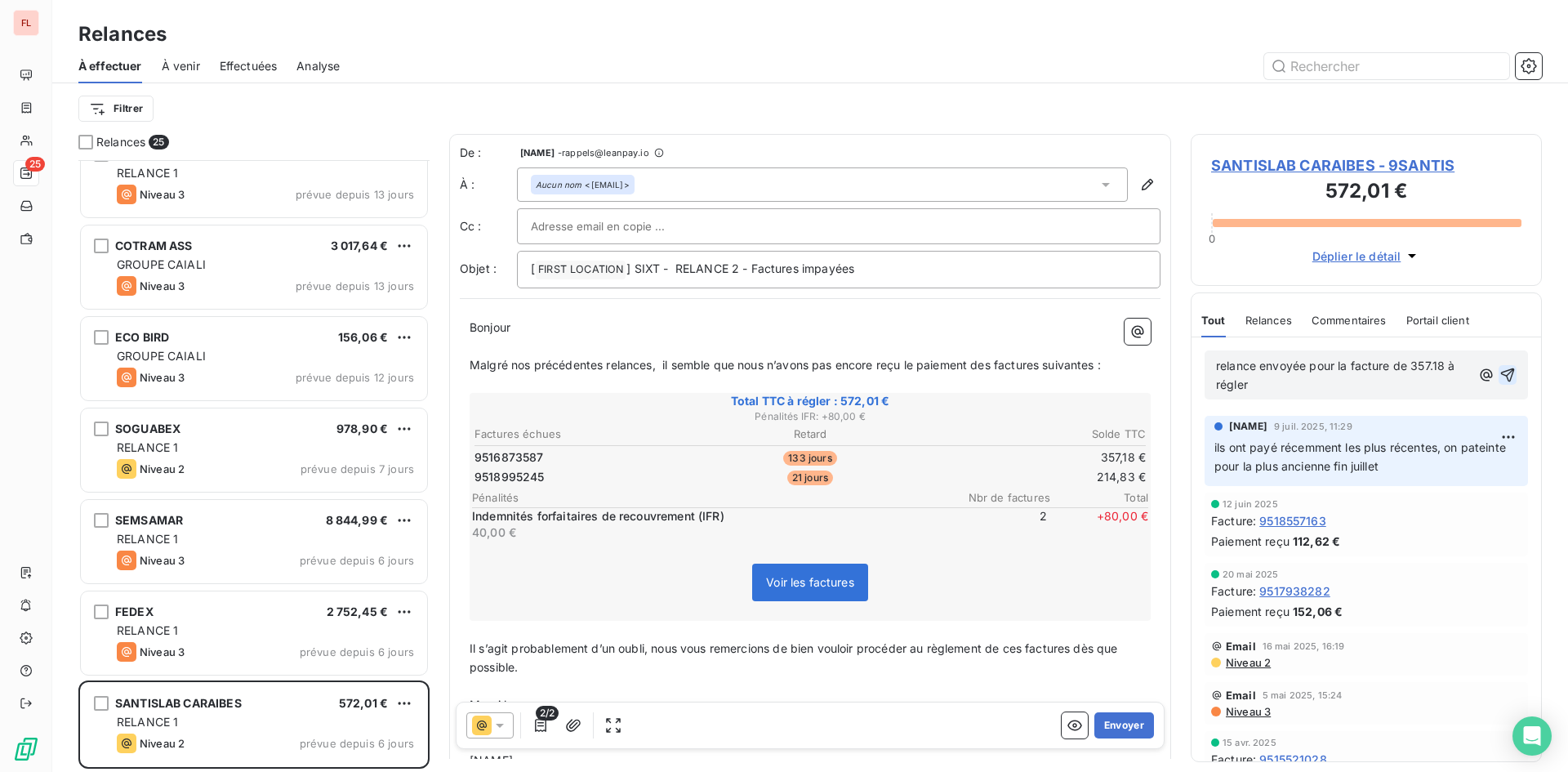 click 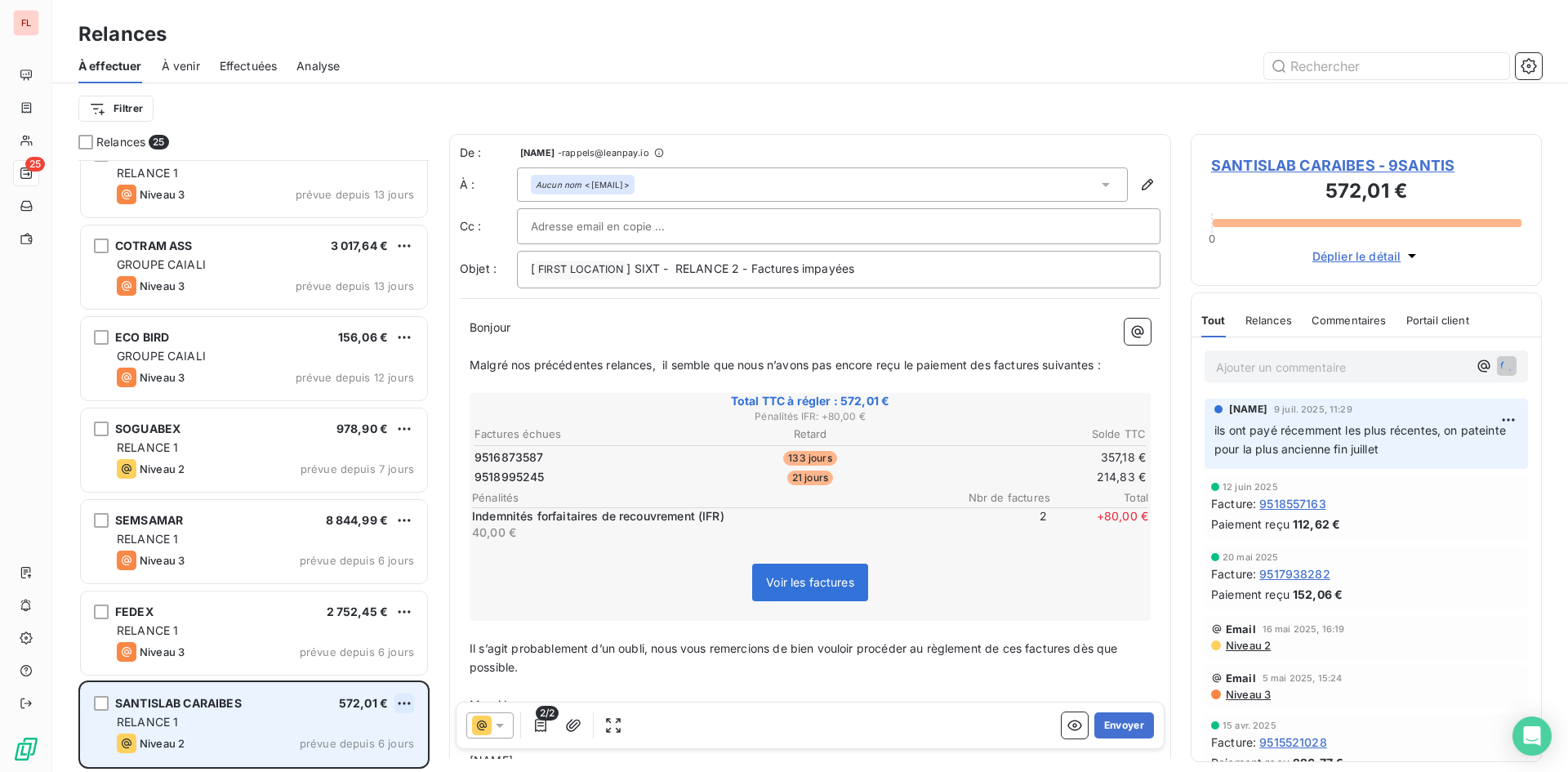 click on "De : [NAME] -  rappels@leanpay.io À : Aucun nom   <[EMAIL]> Cc : Objet : [ FIRST LOCATION ﻿ ] SIXT -  RELANCE 2 - Factures impayées Bonjour  ﻿   ﻿ ﻿ ﻿ Malgré nos précédentes relances,  il semble que nous n’avons pas encore reçu le paiement des factures suivantes : ﻿ Total TTC à régler :   572,01 € Retard" at bounding box center [784, 386] 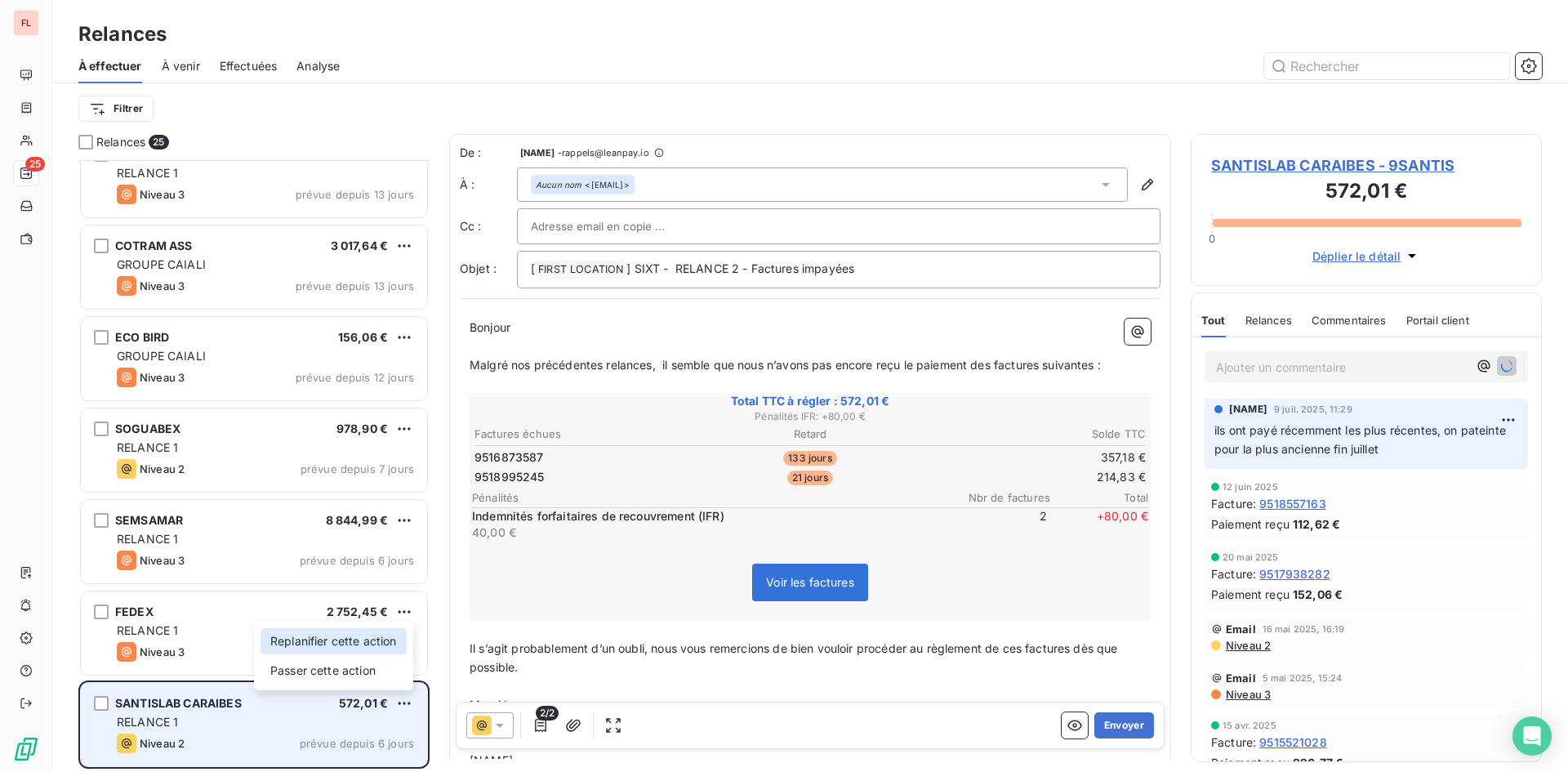 click on "Replanifier cette action" at bounding box center [333, 641] 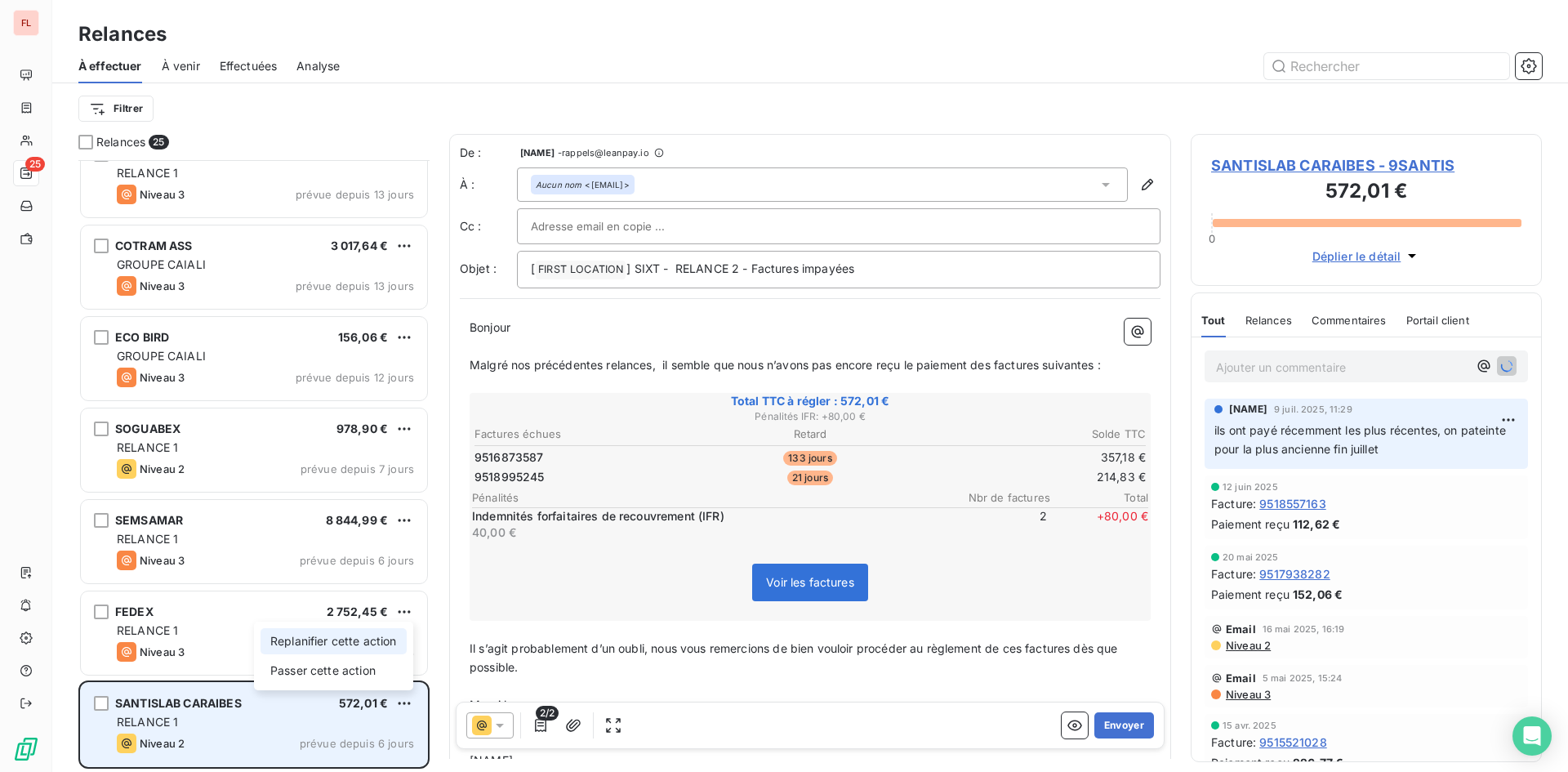select on "7" 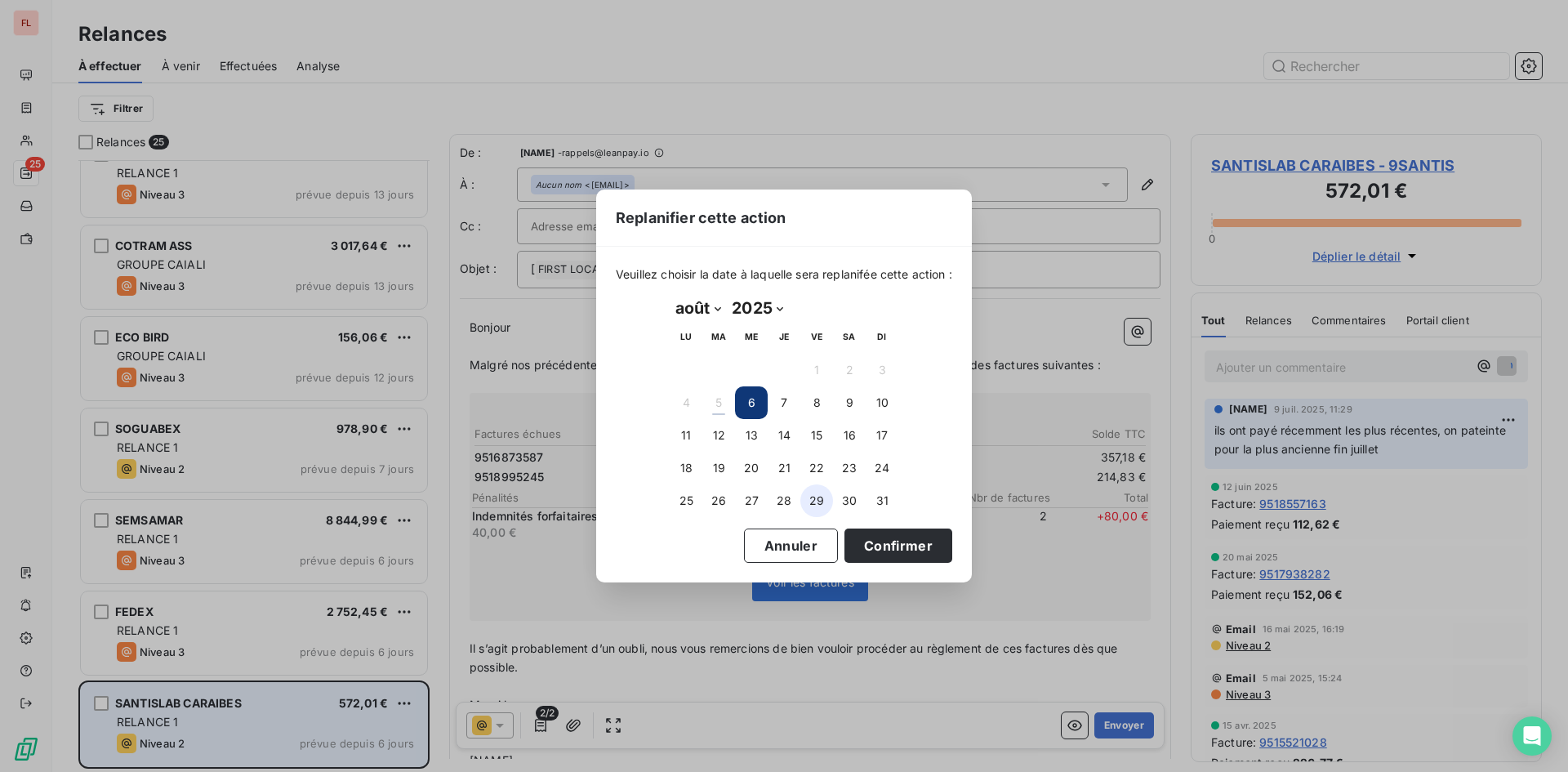 click on "29" at bounding box center [817, 501] 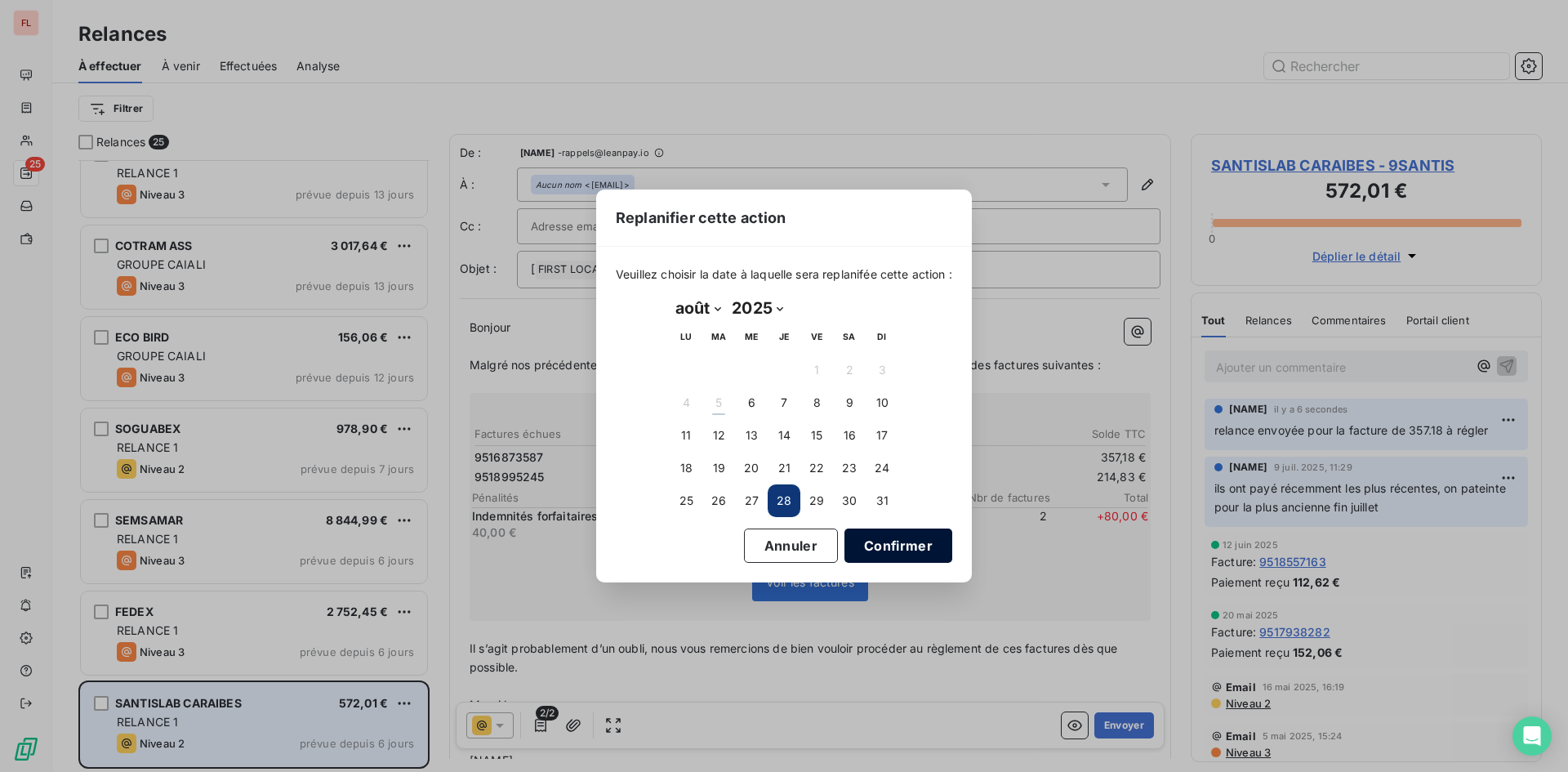 click on "Confirmer" at bounding box center (898, 546) 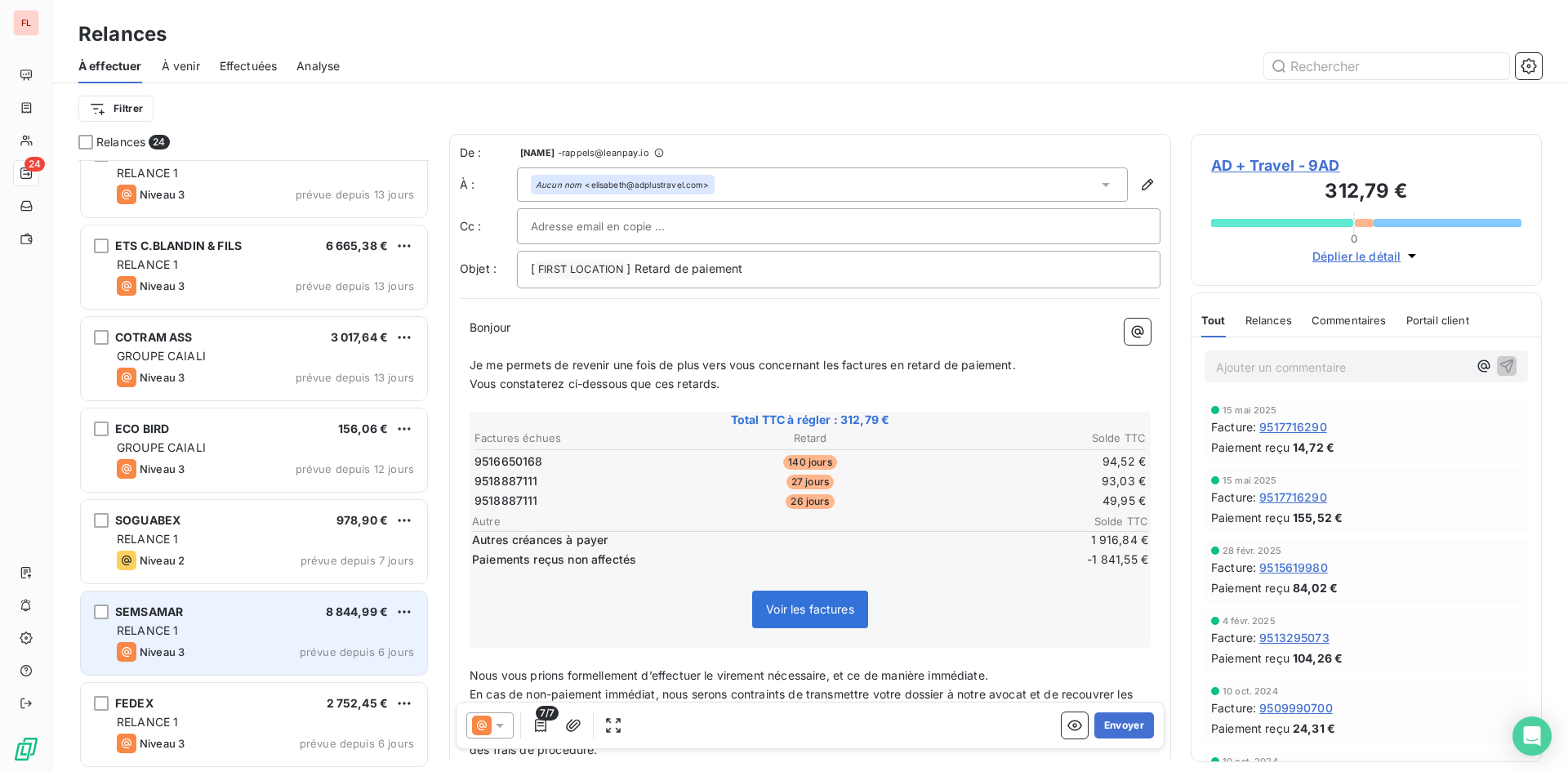 scroll, scrollTop: 1584, scrollLeft: 0, axis: vertical 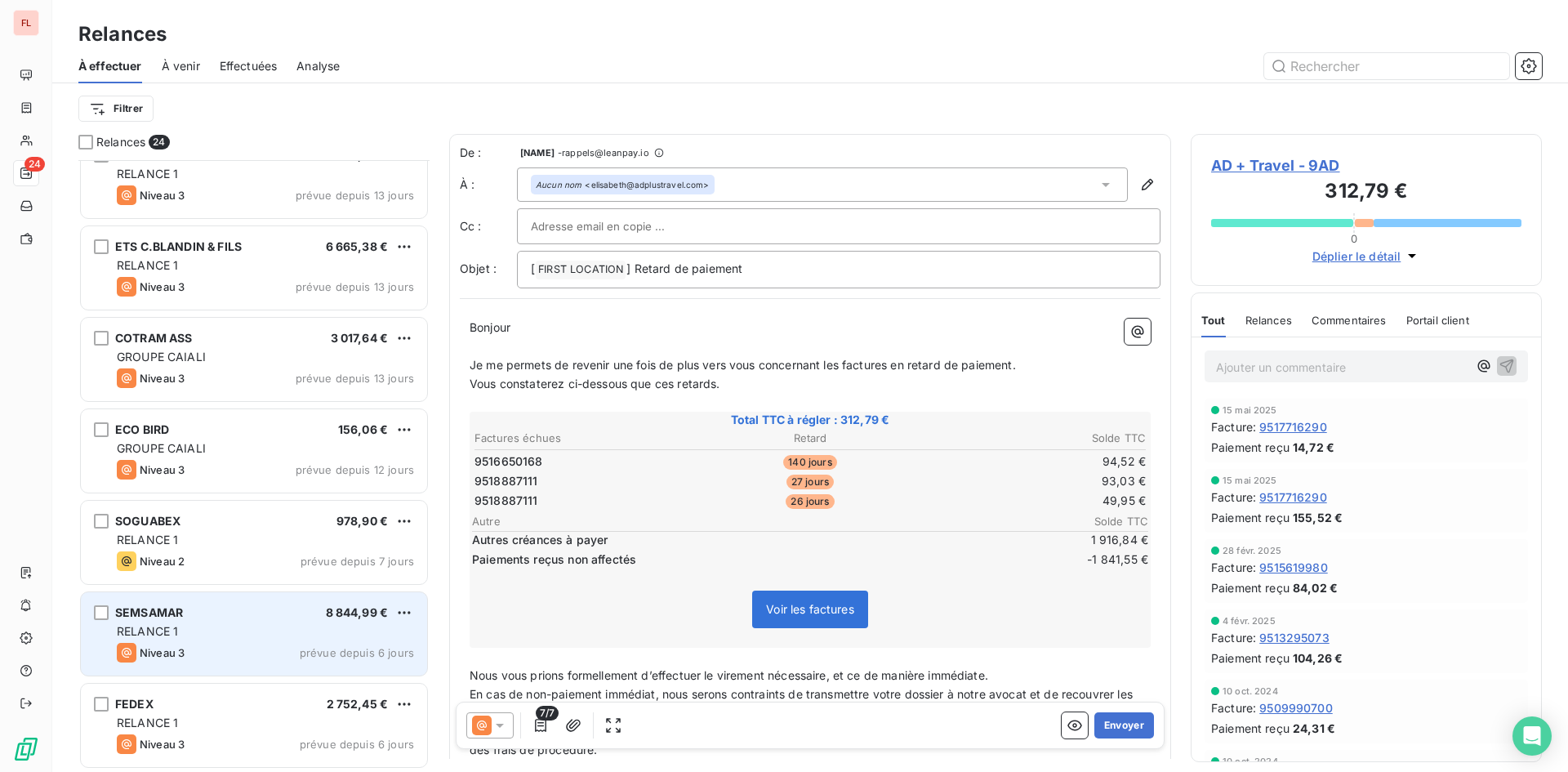 click on "RELANCE 1" at bounding box center (265, 631) 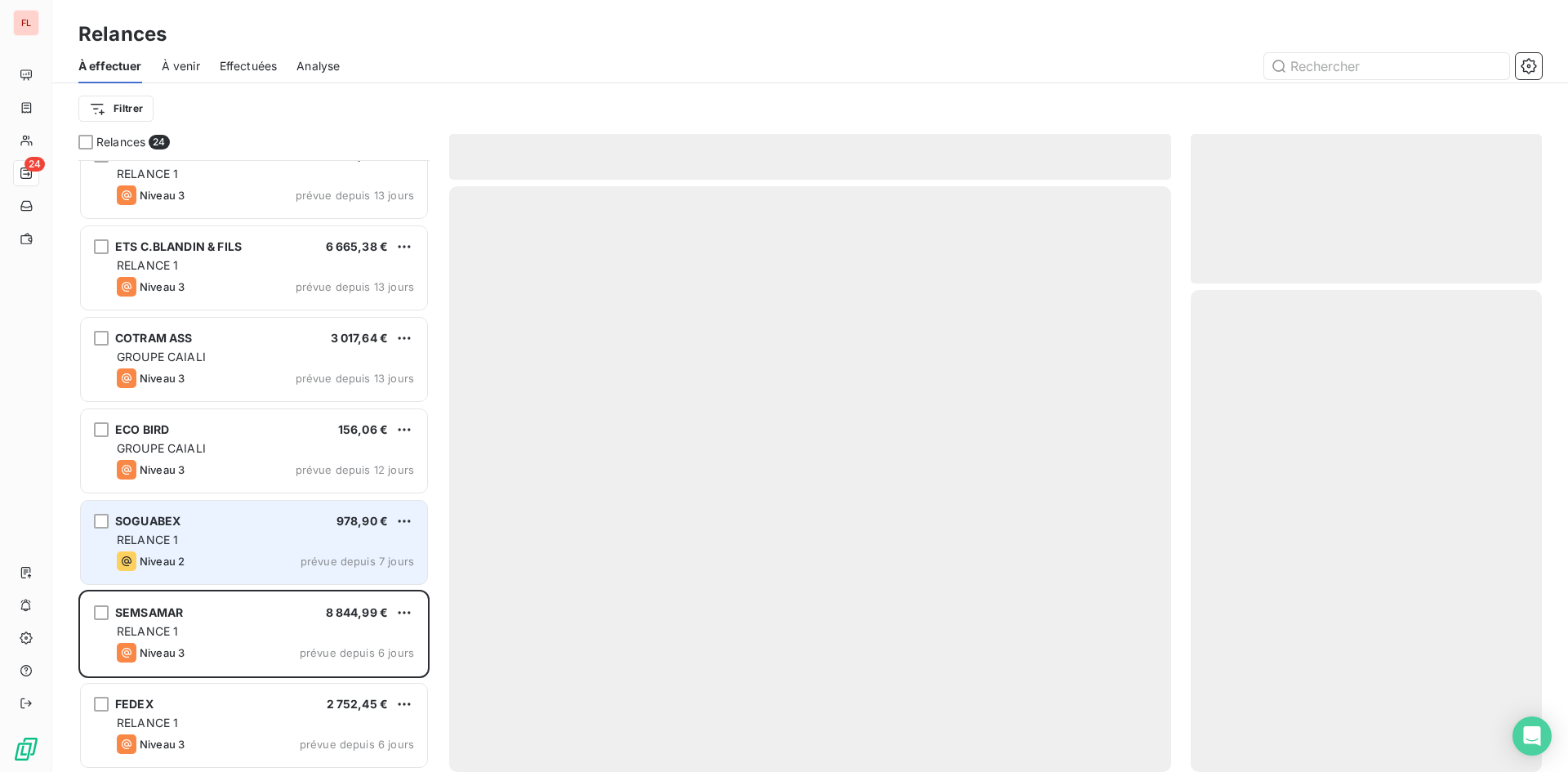 click on "SOGUABEX 978,90 € RELANCE 1 Niveau 2 prévue depuis 7 jours" at bounding box center [254, 542] 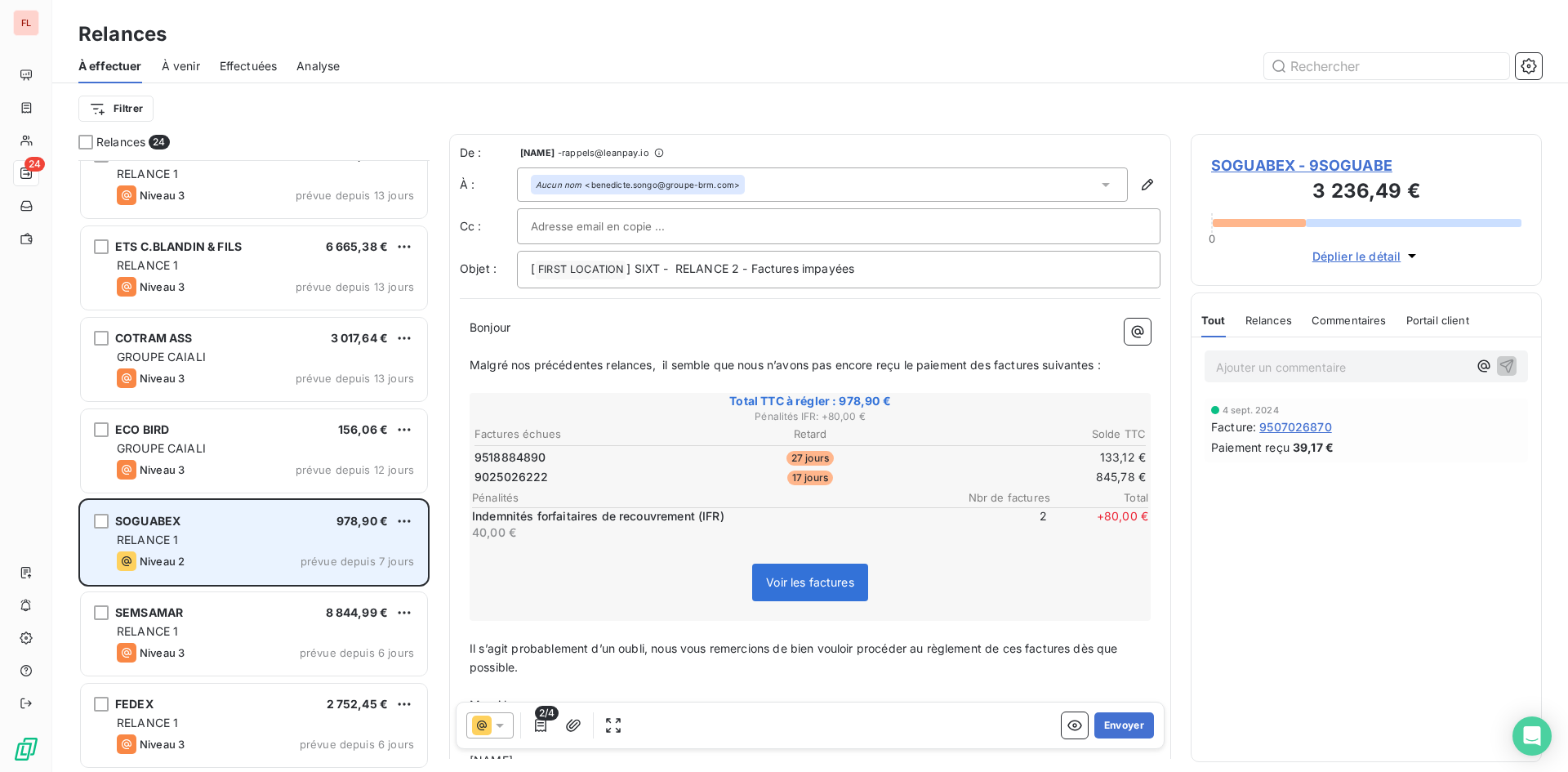 click on "RELANCE 1" at bounding box center [265, 540] 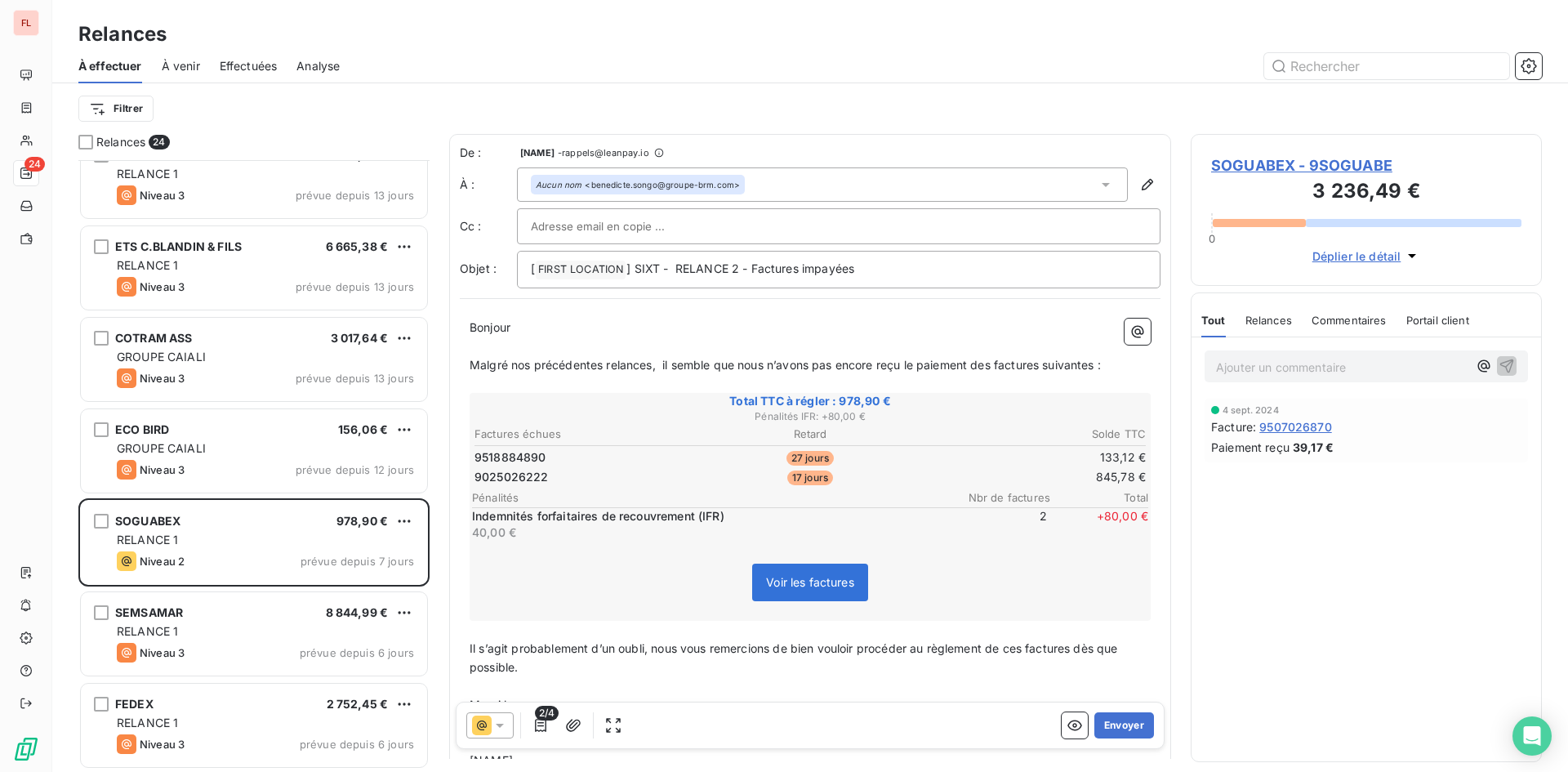 click on "Voir   les factures" at bounding box center [810, 582] 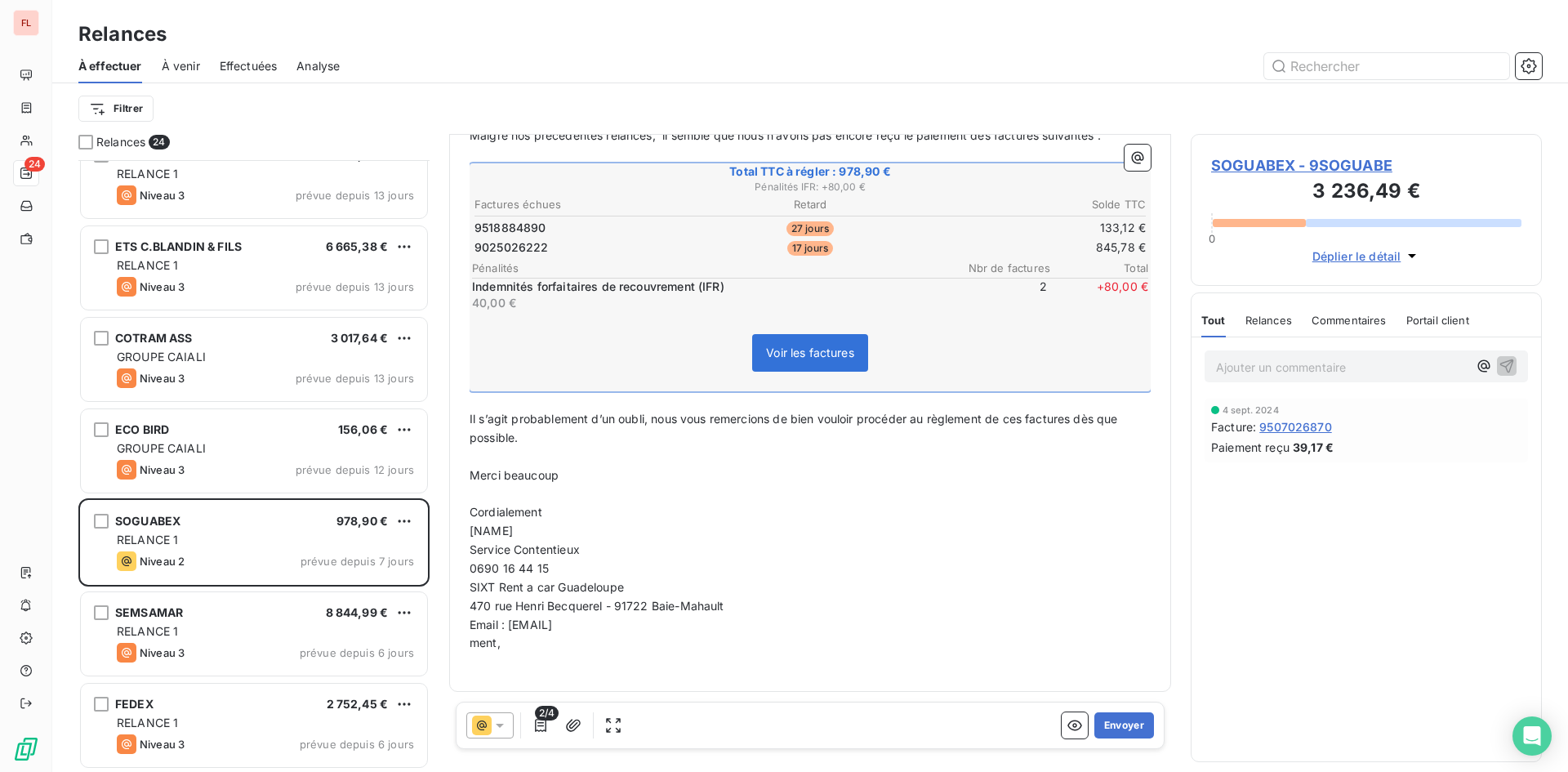 scroll, scrollTop: 0, scrollLeft: 0, axis: both 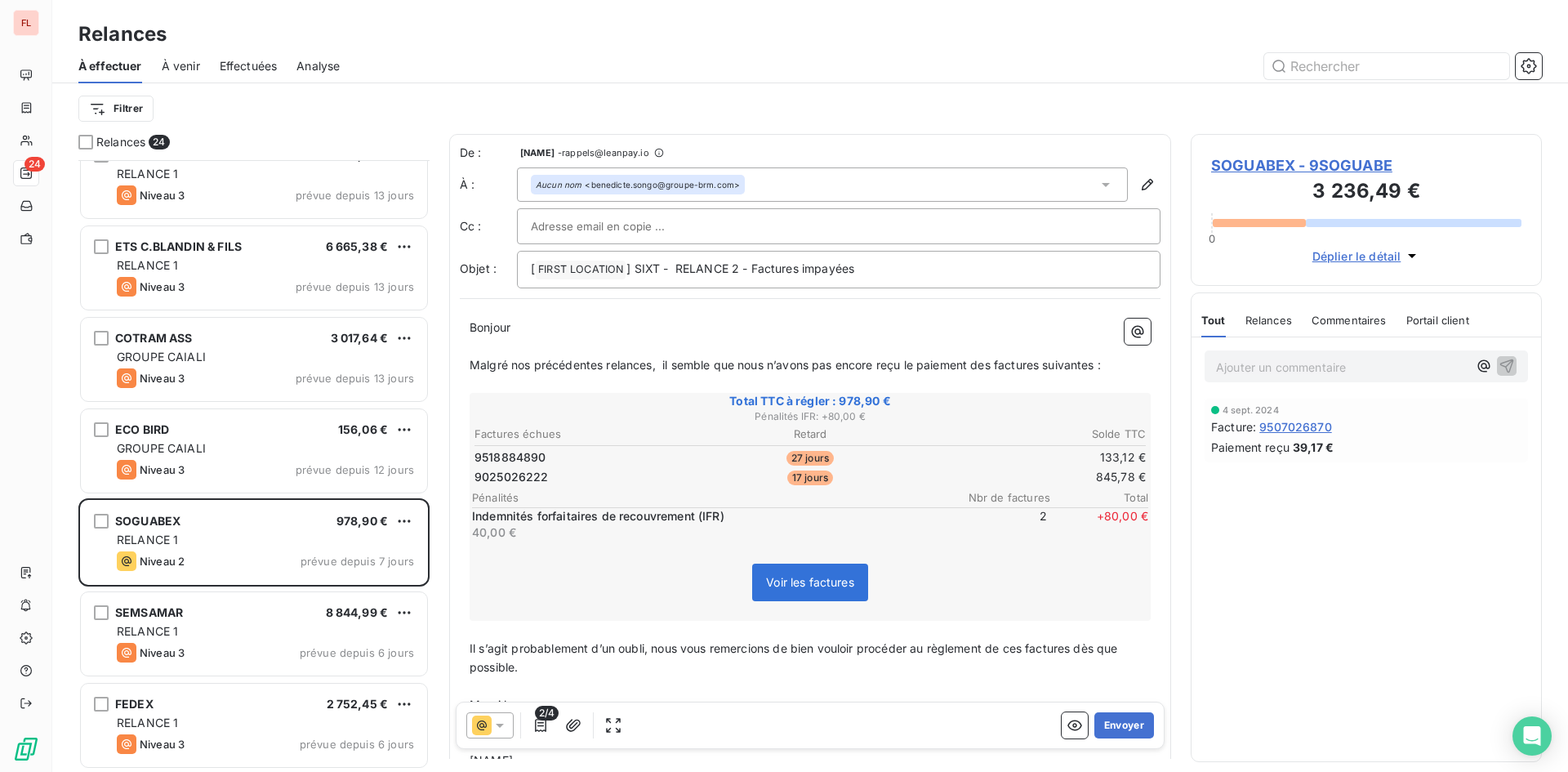 click on "SOGUABEX - 9SOGUABE" at bounding box center [1366, 165] 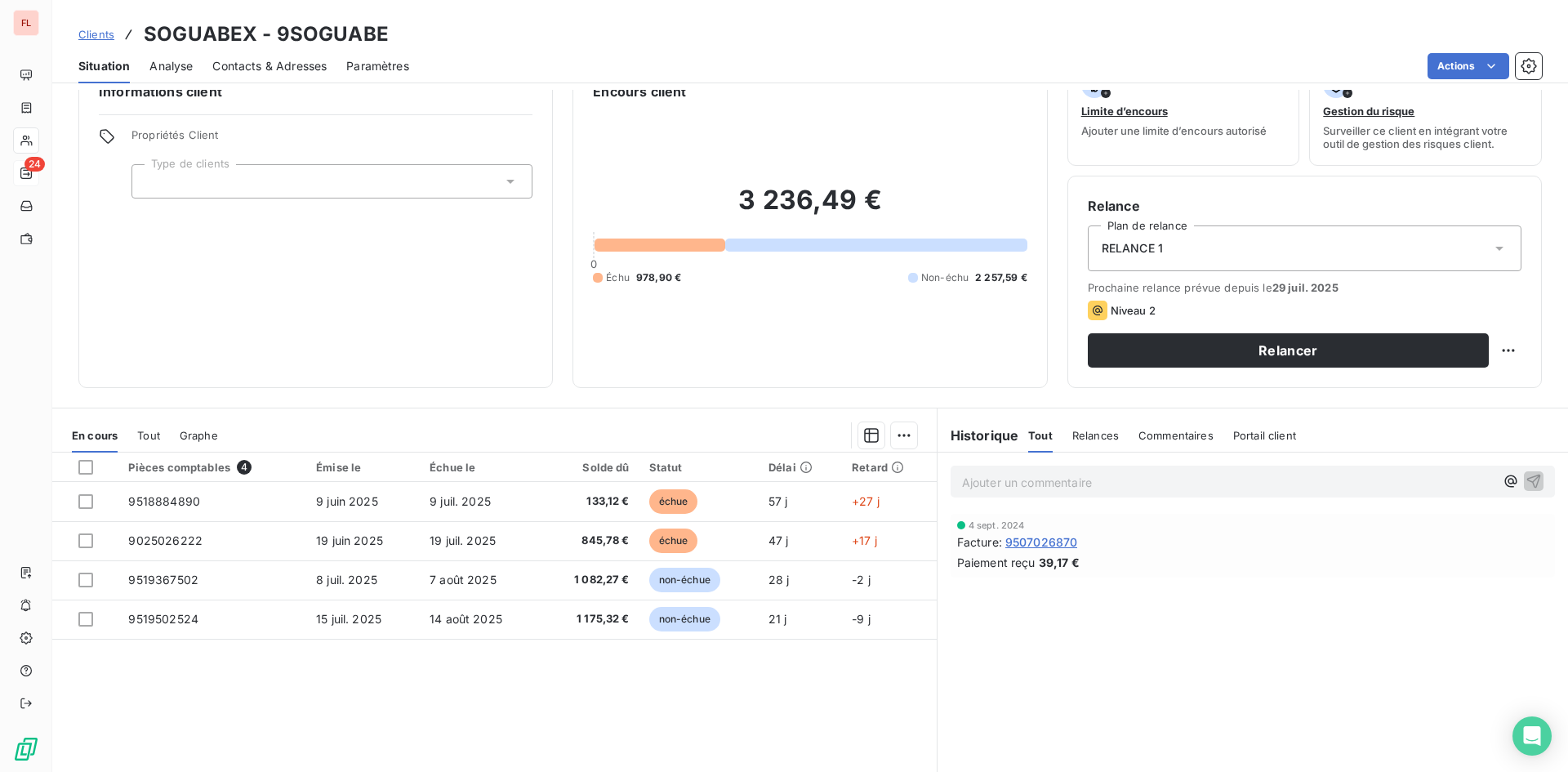 scroll, scrollTop: 0, scrollLeft: 0, axis: both 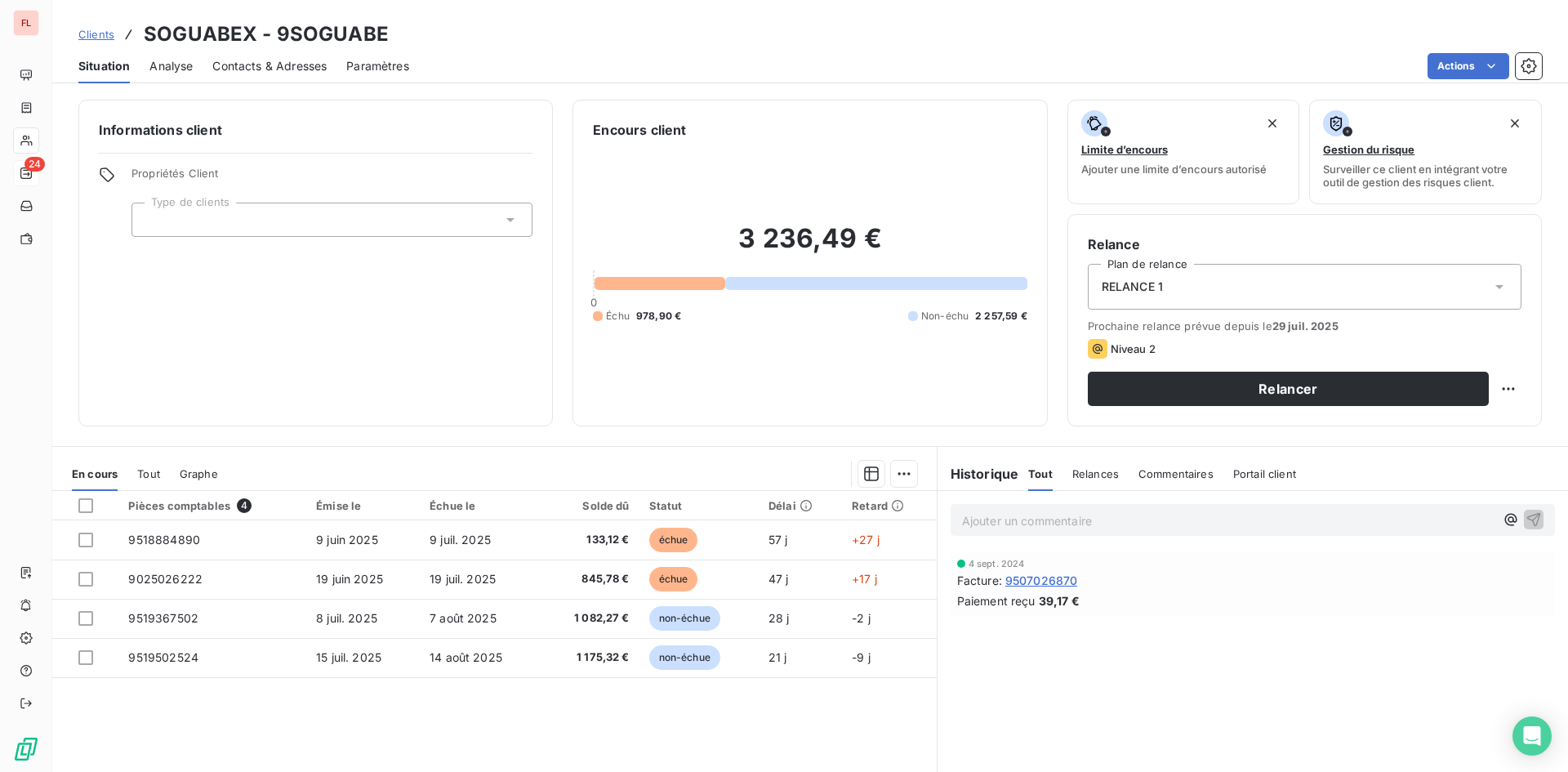 click on "Commentaires" at bounding box center (1176, 474) 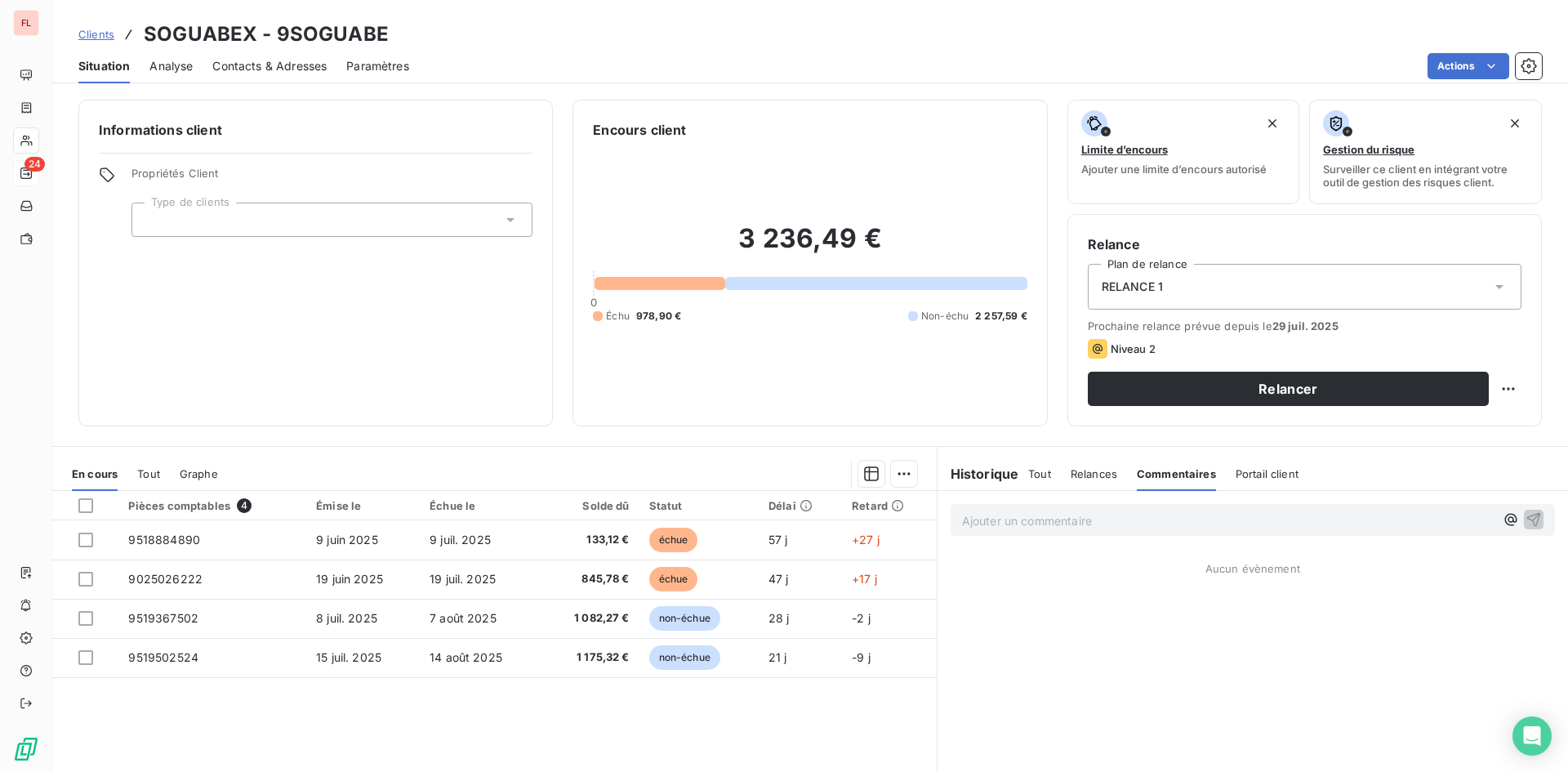 click on "Relances" at bounding box center [1094, 474] 